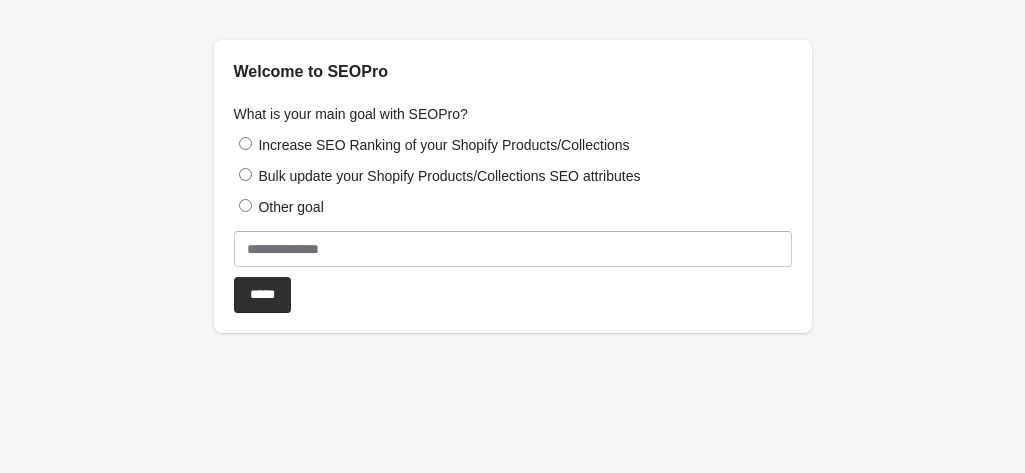 scroll, scrollTop: 0, scrollLeft: 0, axis: both 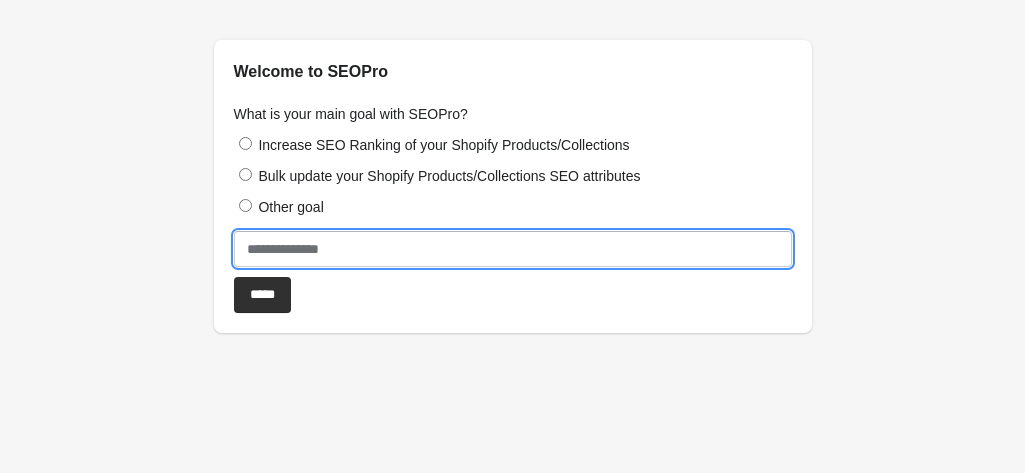 click at bounding box center [513, 249] 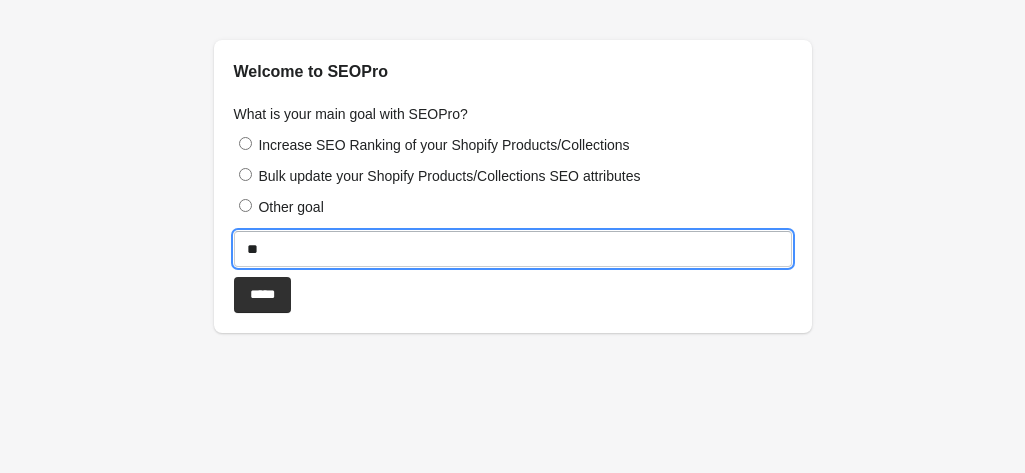 type on "*" 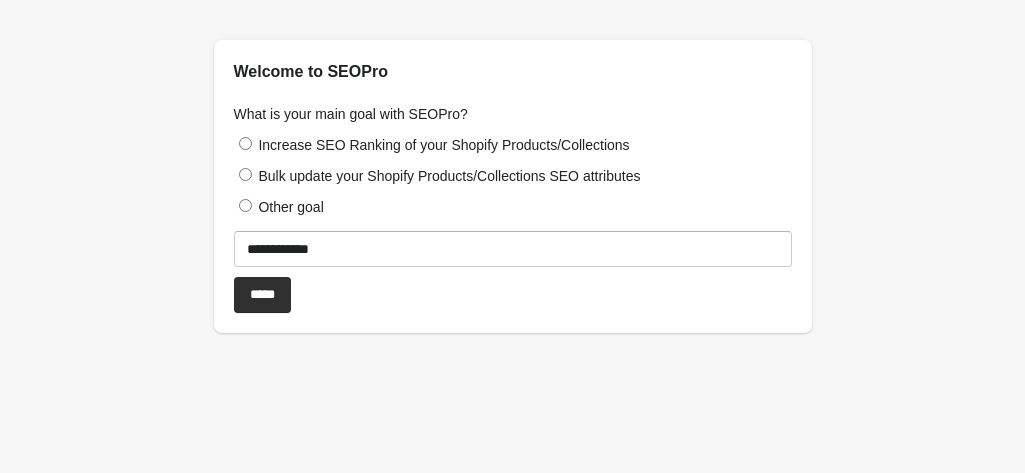 drag, startPoint x: 265, startPoint y: 280, endPoint x: 248, endPoint y: 255, distance: 30.232433 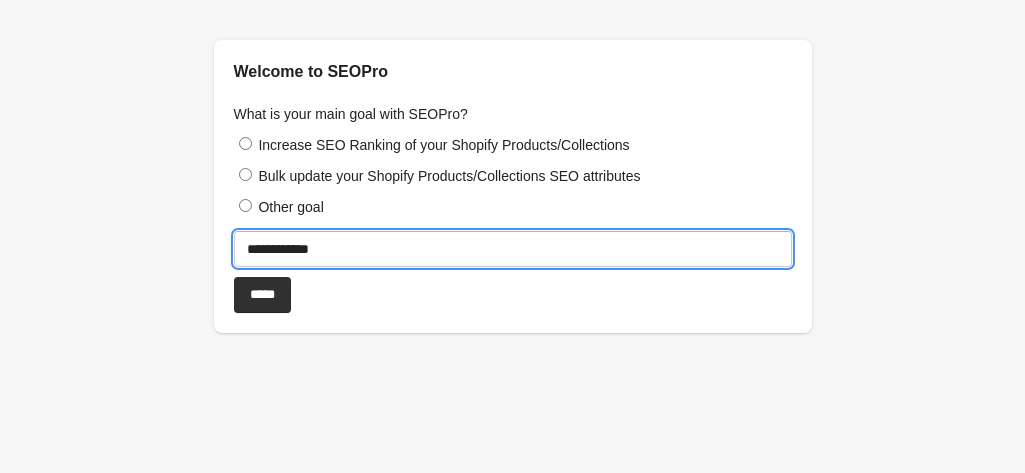 click on "**********" at bounding box center [513, 249] 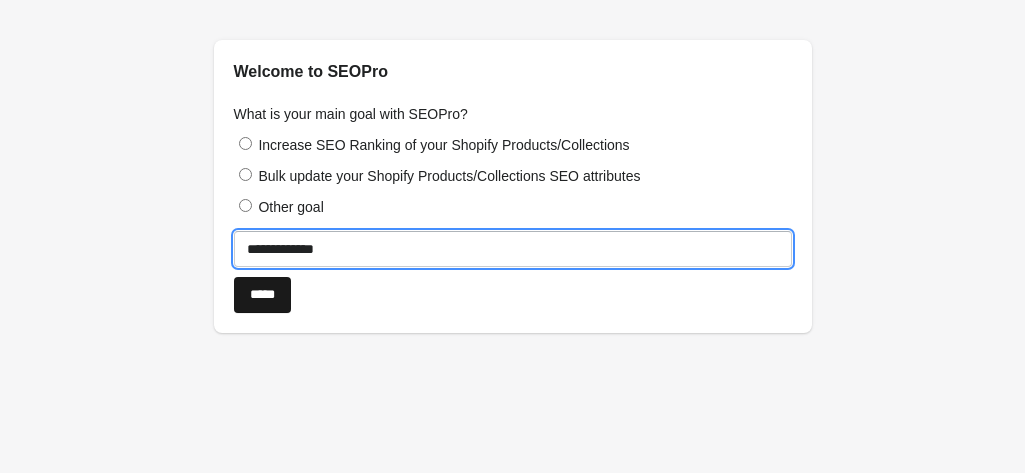 type on "**********" 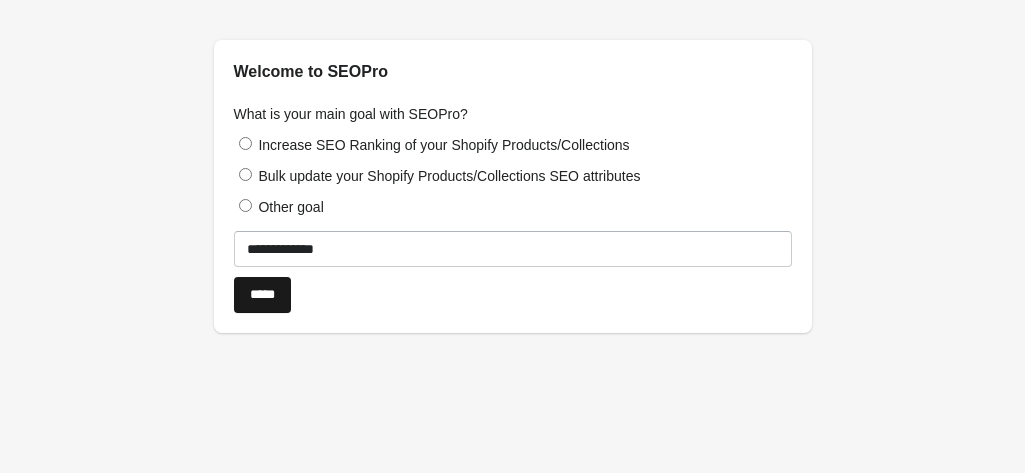 click on "*****" at bounding box center (262, 295) 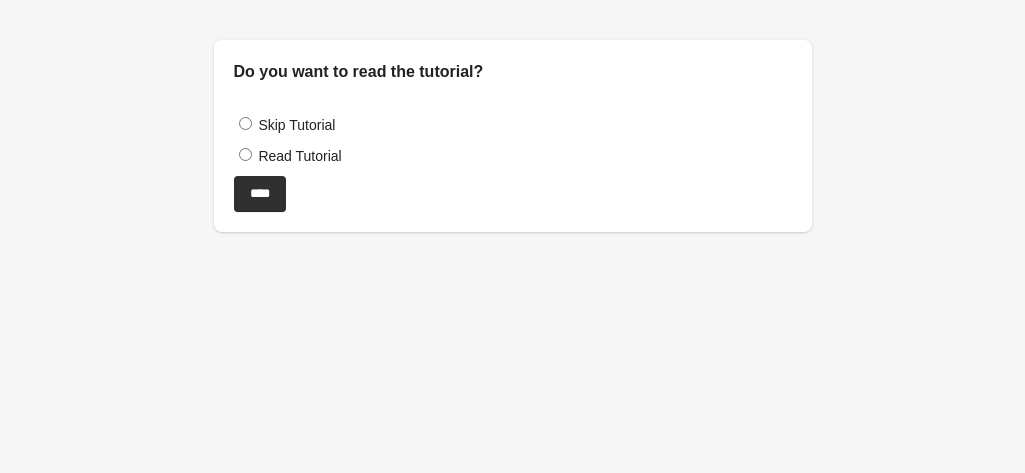click on "Skip Tutorial" at bounding box center (296, 125) 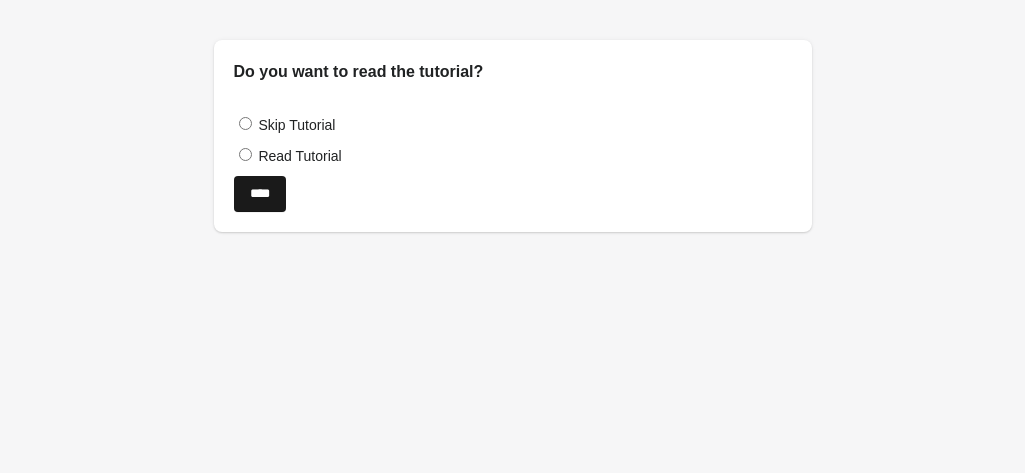 click on "****" at bounding box center (260, 194) 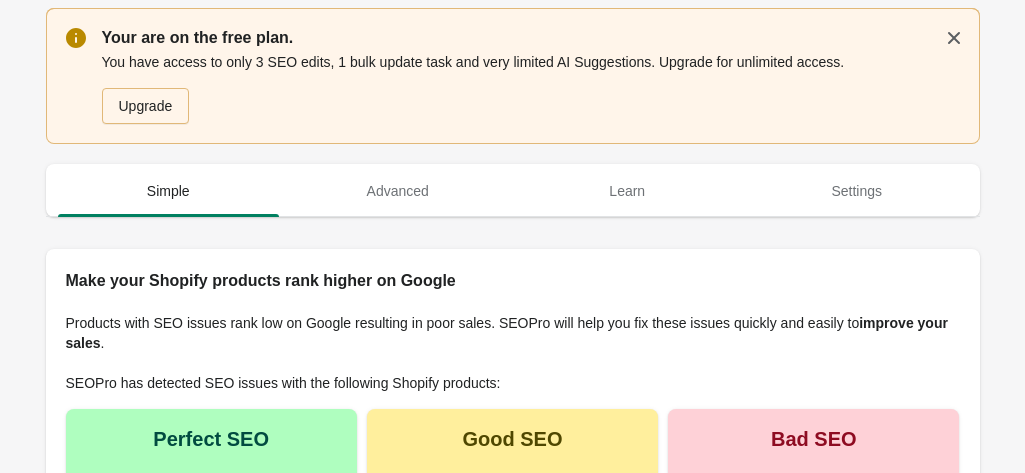 click at bounding box center [513, 154] 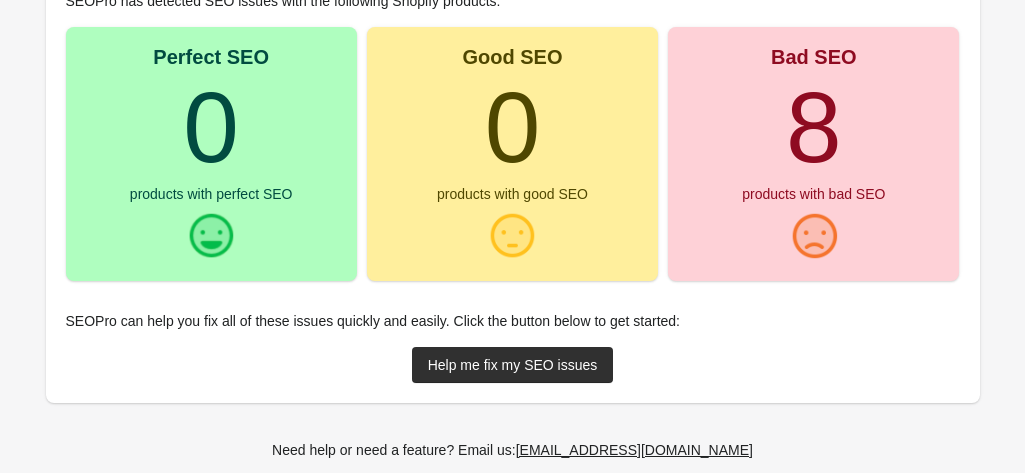 scroll, scrollTop: 409, scrollLeft: 0, axis: vertical 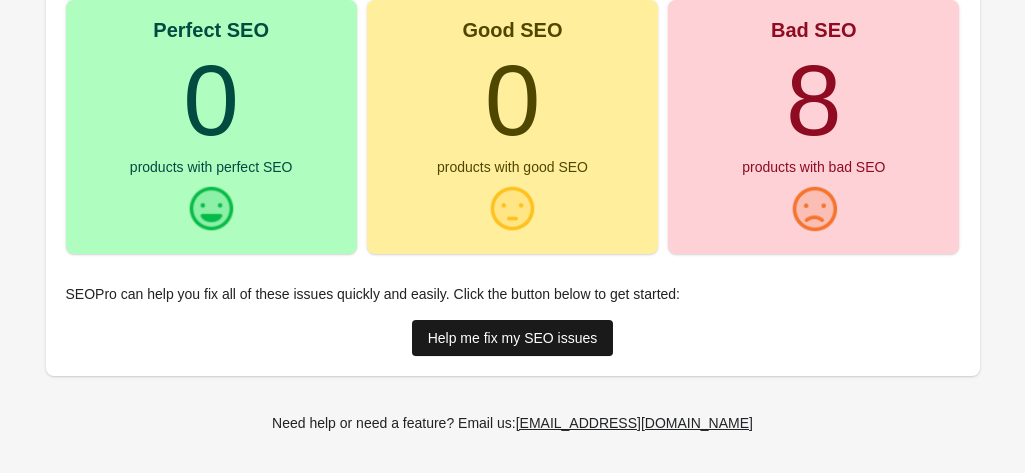 click on "Help me fix my SEO issues" at bounding box center [513, 338] 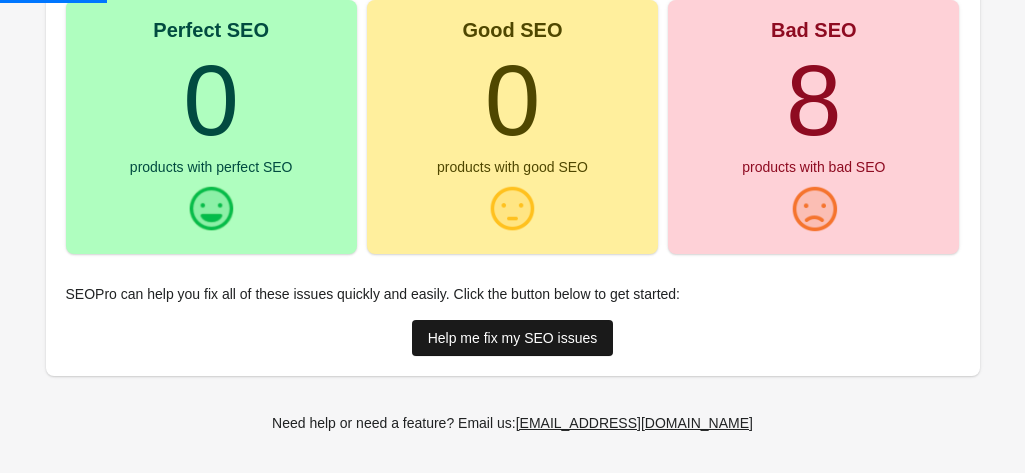 scroll, scrollTop: 0, scrollLeft: 0, axis: both 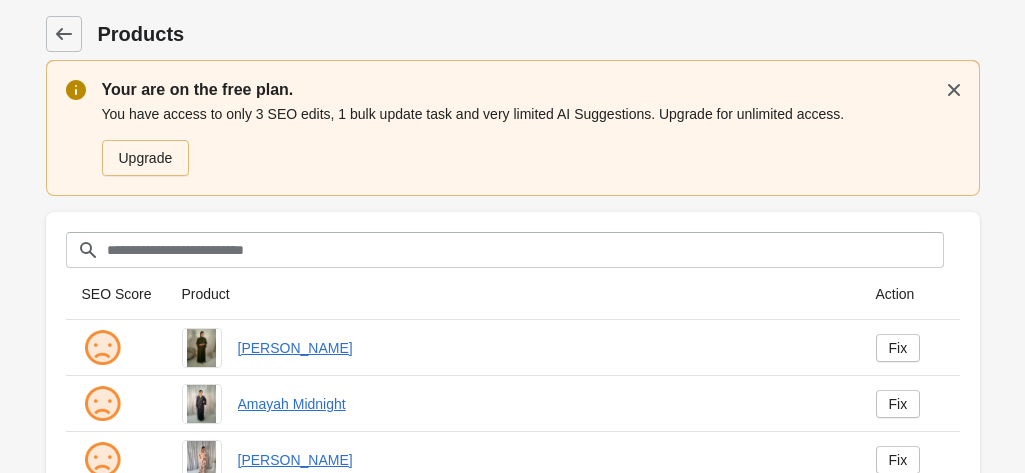 click on "Products
Your are on the free plan.
You have access to only 3 SEO edits, 1 bulk update task and very limited AI Suggestions. Upgrade for unlimited access.
Upgrade
Filter[title]" at bounding box center (513, 406) 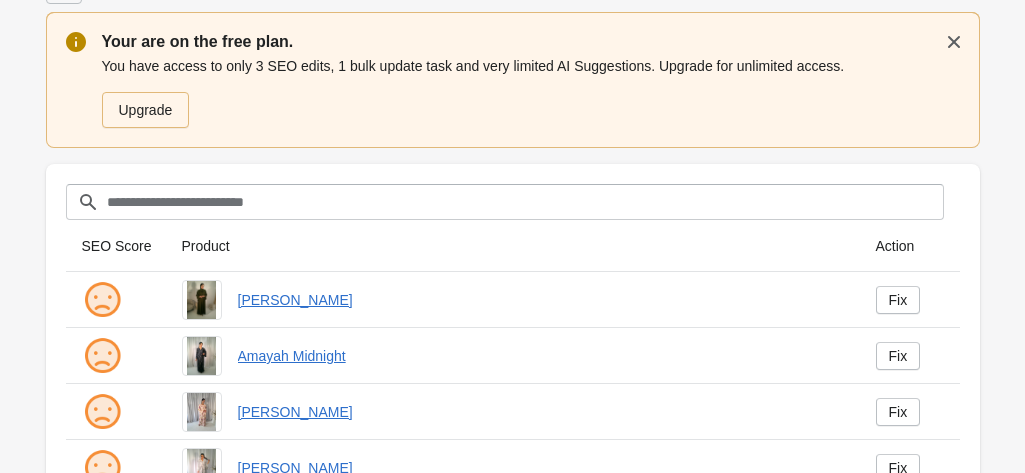 scroll, scrollTop: 122, scrollLeft: 0, axis: vertical 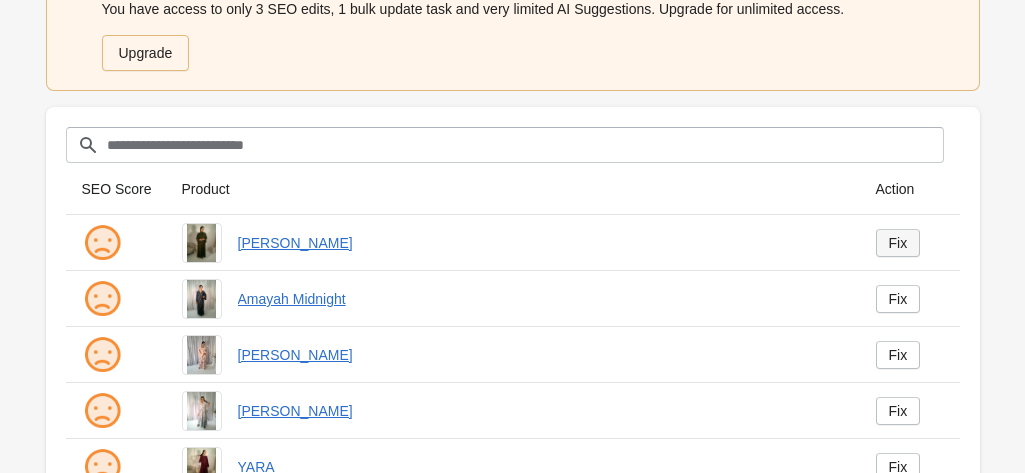 click on "Fix" at bounding box center [898, 243] 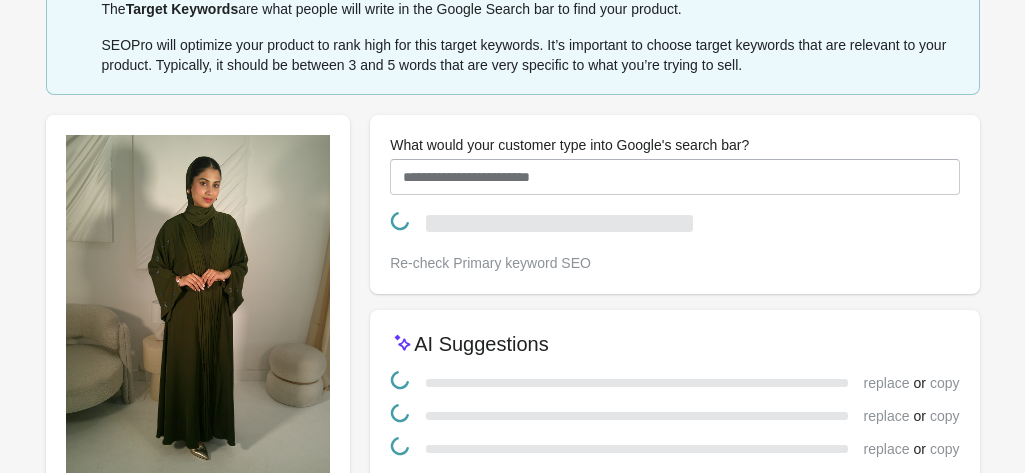 scroll, scrollTop: 0, scrollLeft: 0, axis: both 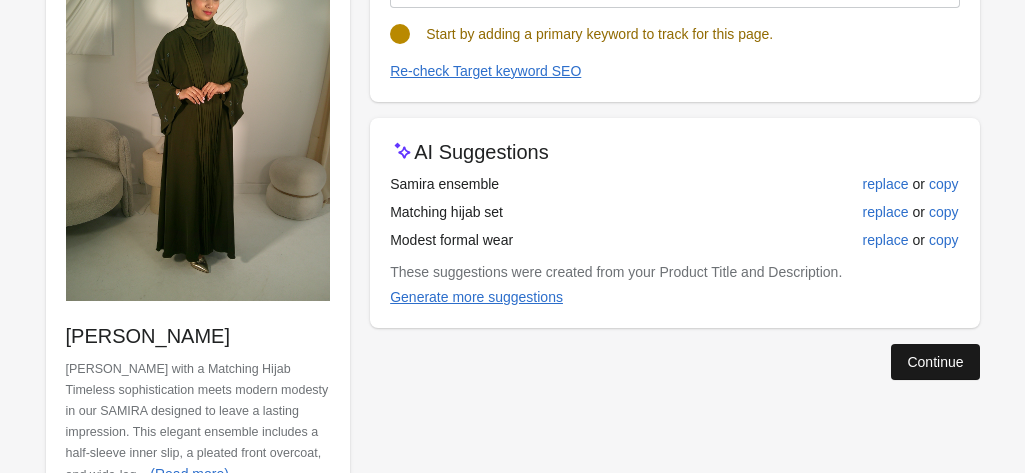 click on "Continue" at bounding box center (935, 362) 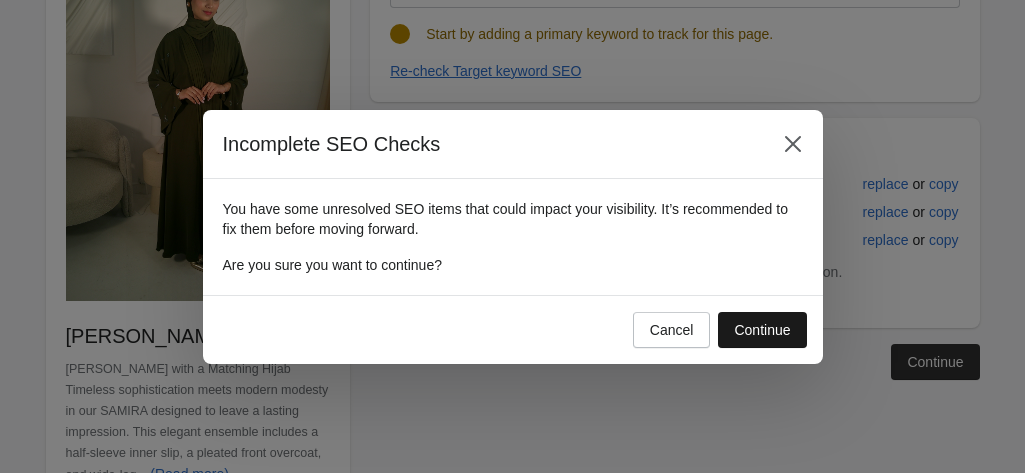 click on "Continue" at bounding box center [762, 330] 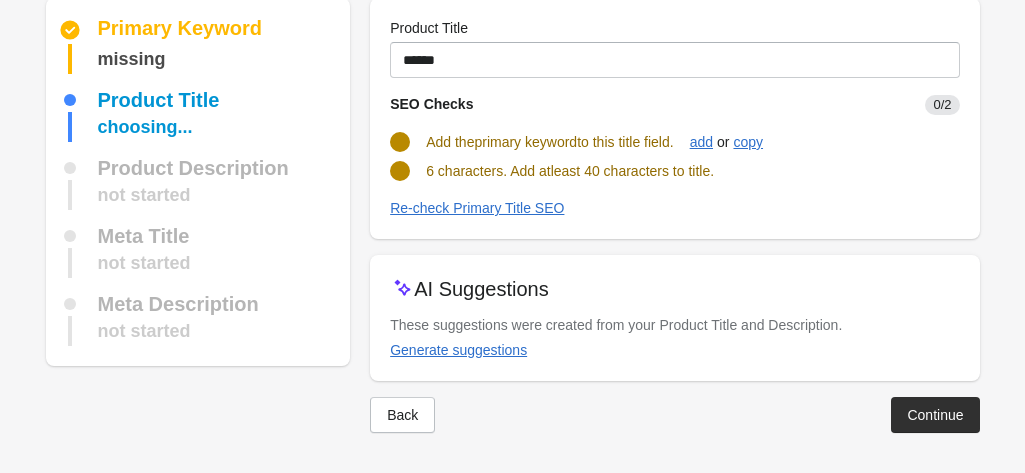 scroll, scrollTop: 69, scrollLeft: 0, axis: vertical 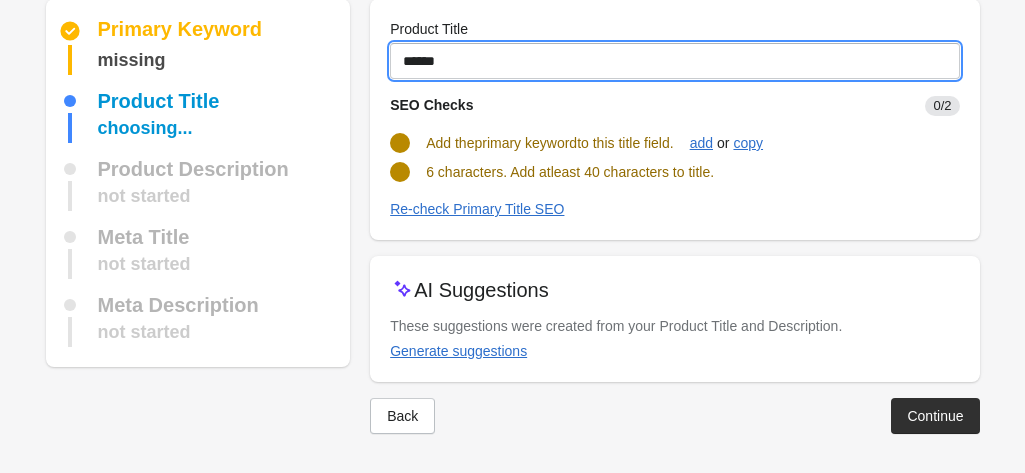 click on "******" at bounding box center [674, 61] 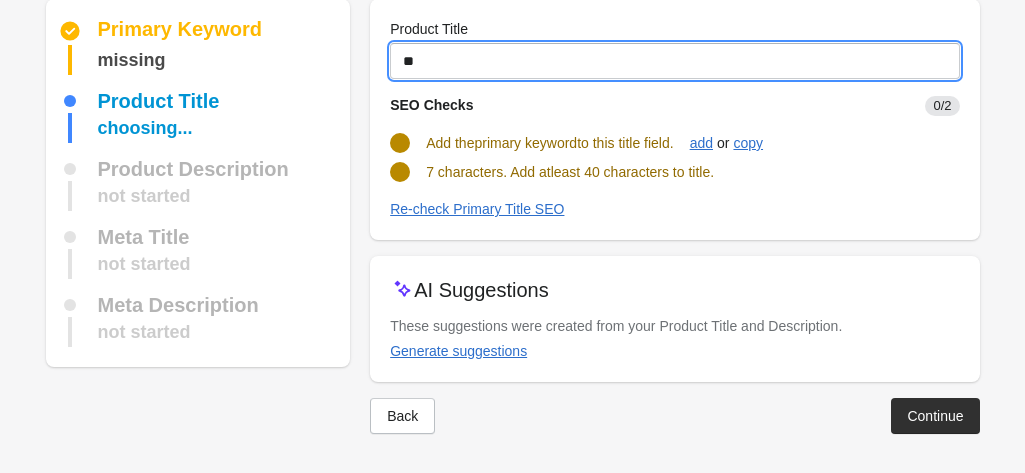 type on "*" 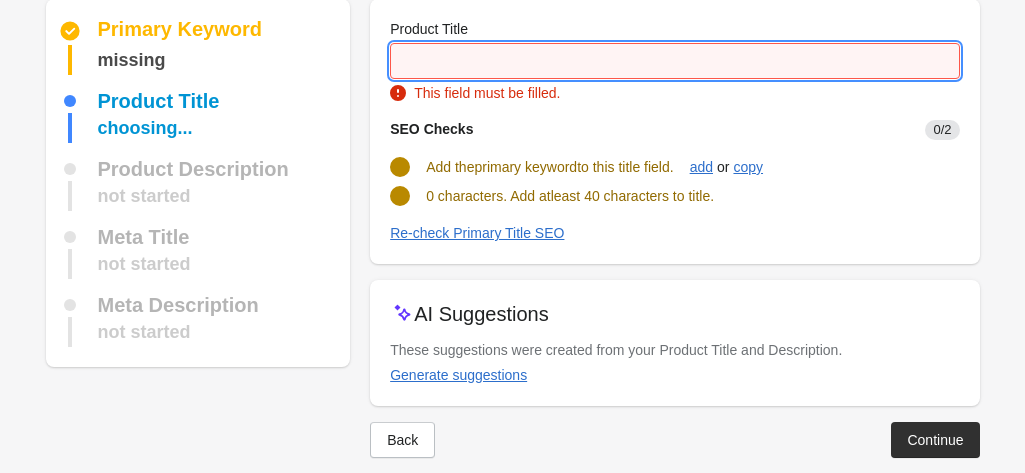 type on "*" 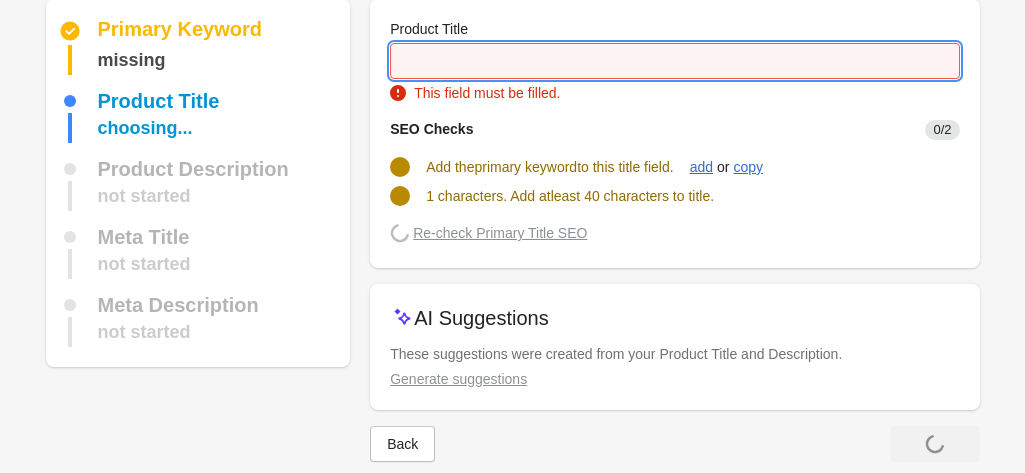 type on "*" 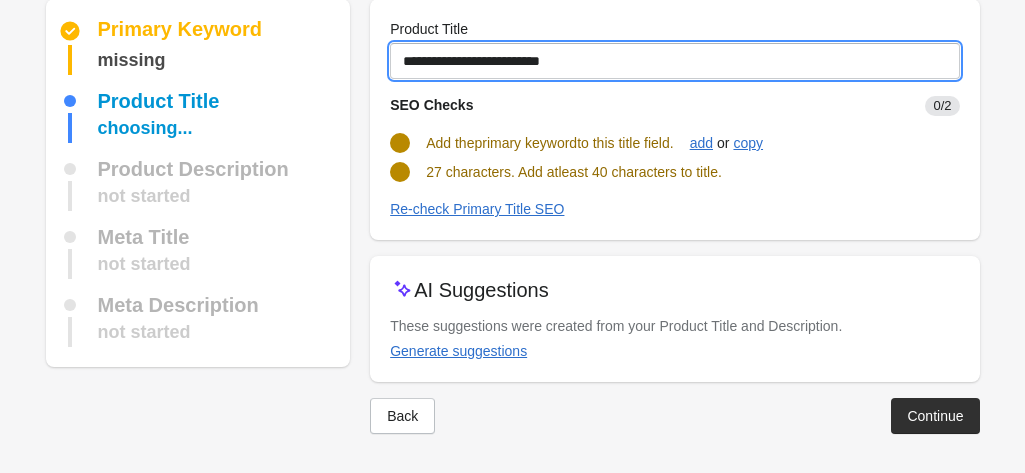 click on "**********" at bounding box center (674, 61) 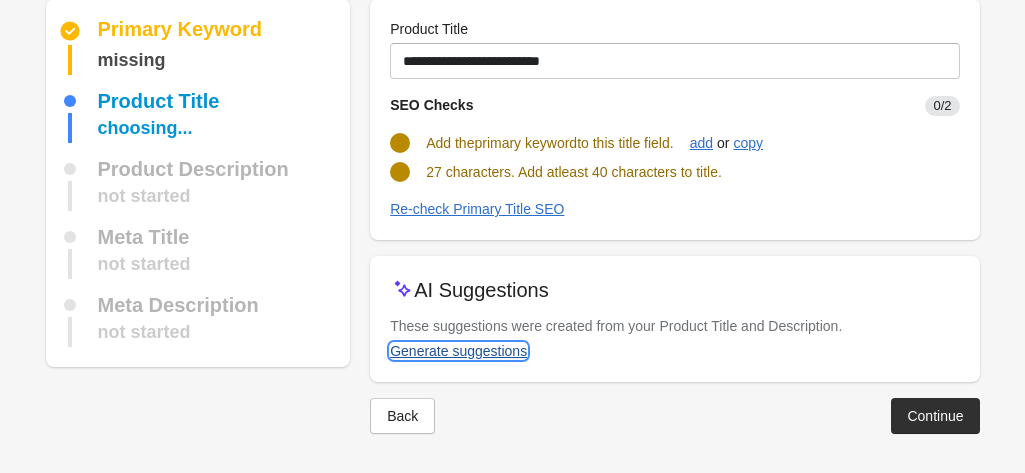 click on "Generate suggestions" at bounding box center (458, 351) 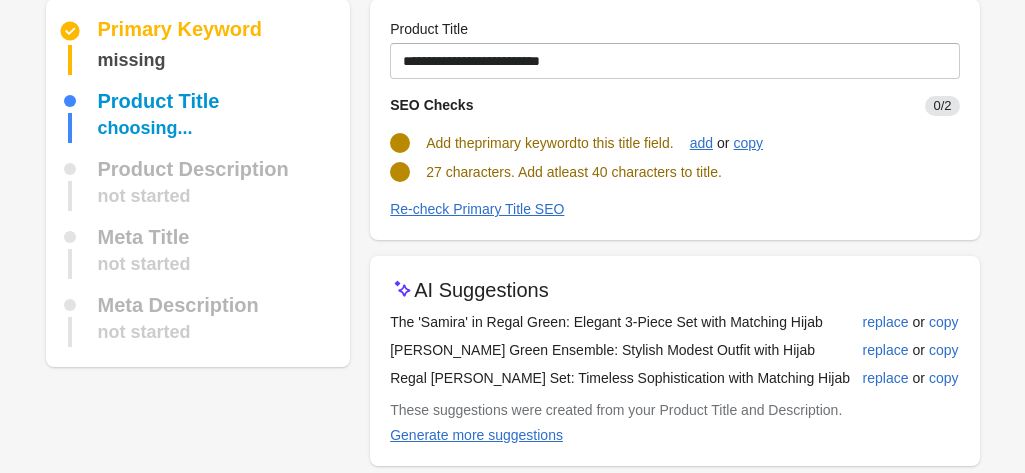 click on "The 'Samira' in Regal Green: Elegant 3-Piece Set with Matching Hijab" at bounding box center (625, 322) 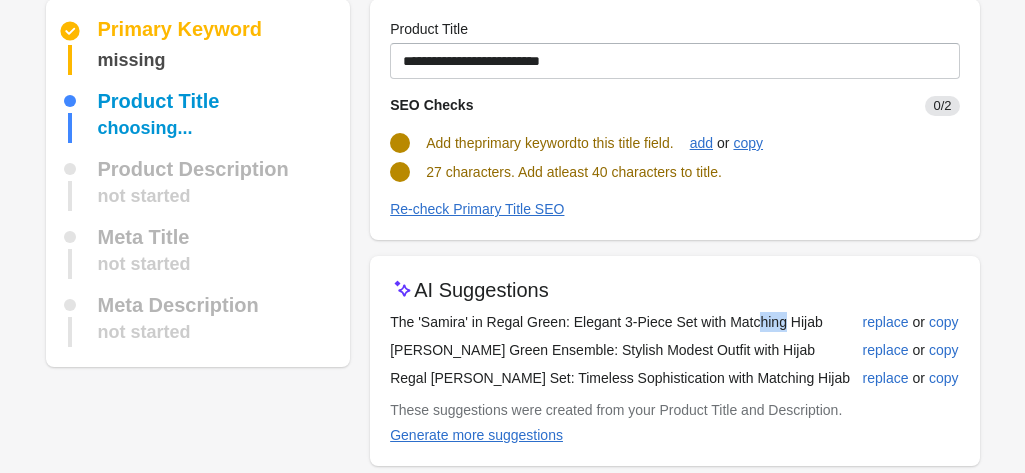 click on "The 'Samira' in Regal Green: Elegant 3-Piece Set with Matching Hijab" at bounding box center [625, 322] 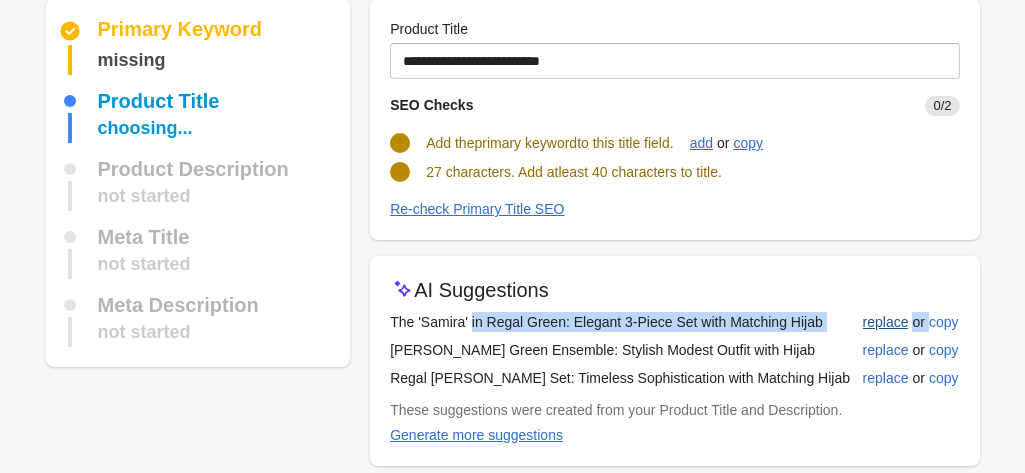 drag, startPoint x: 665, startPoint y: 319, endPoint x: 909, endPoint y: 318, distance: 244.00204 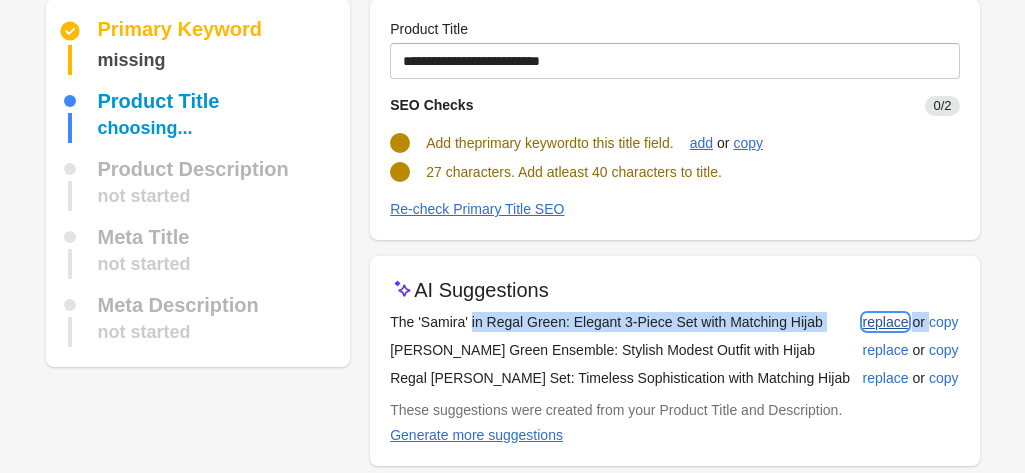 click on "replace" at bounding box center [886, 322] 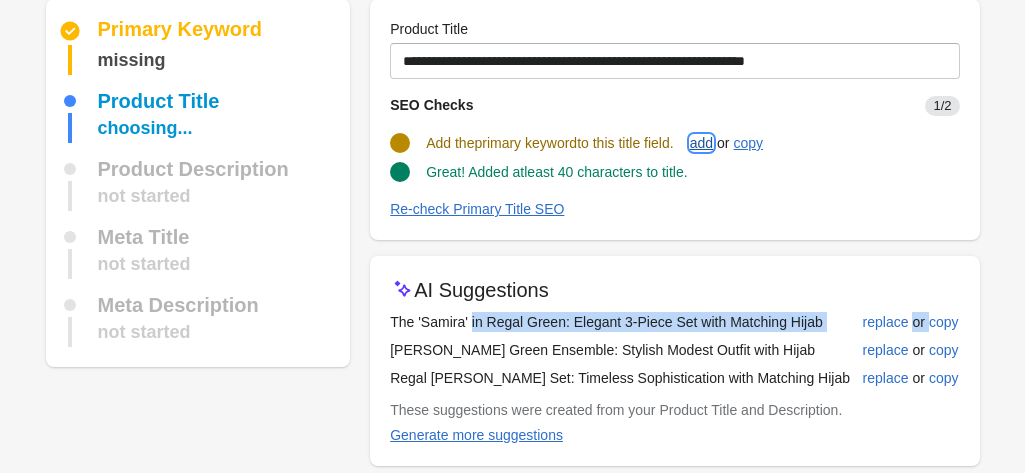 click on "add" at bounding box center [701, 143] 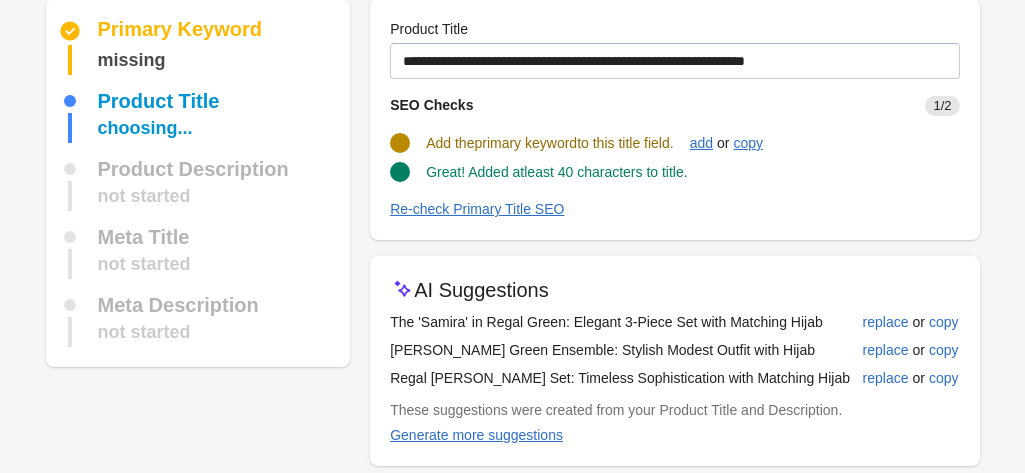 click at bounding box center [674, 194] 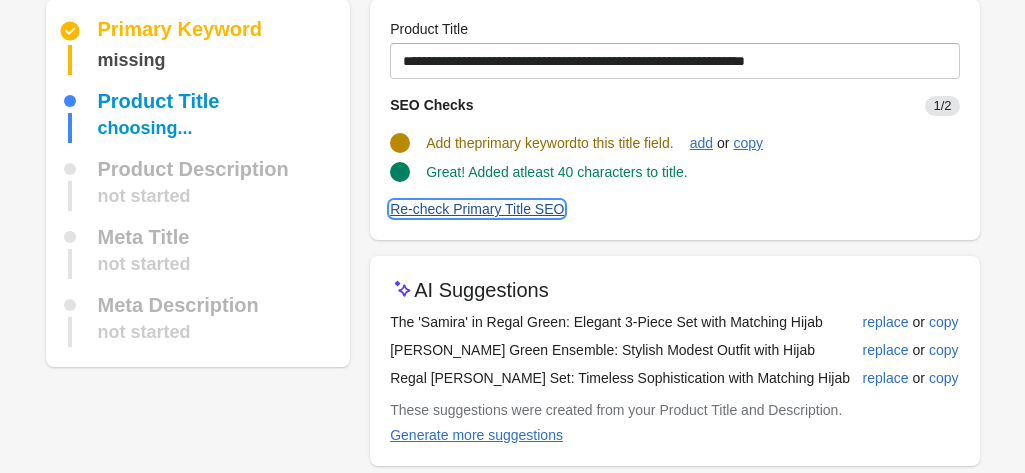 click on "Re-check Primary Title SEO" at bounding box center (477, 209) 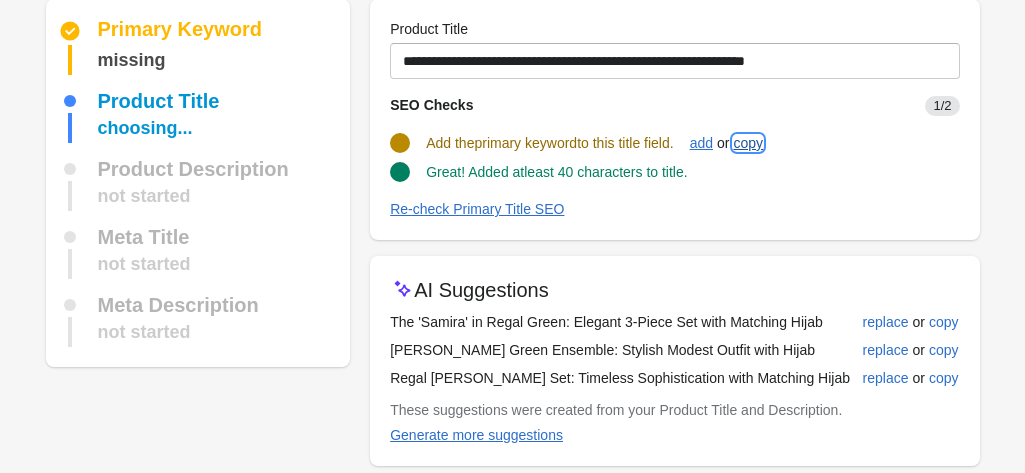 click on "copy" at bounding box center [748, 143] 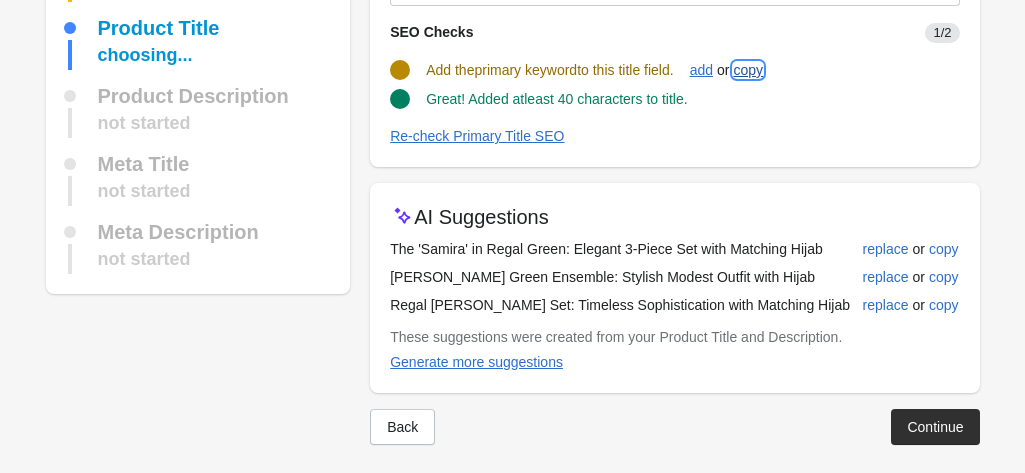 scroll, scrollTop: 153, scrollLeft: 0, axis: vertical 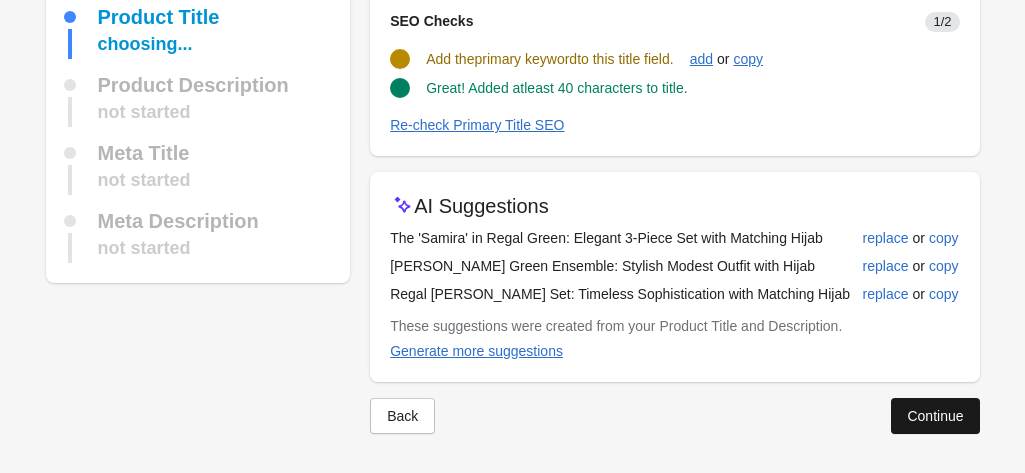 click on "Continue" at bounding box center (935, 416) 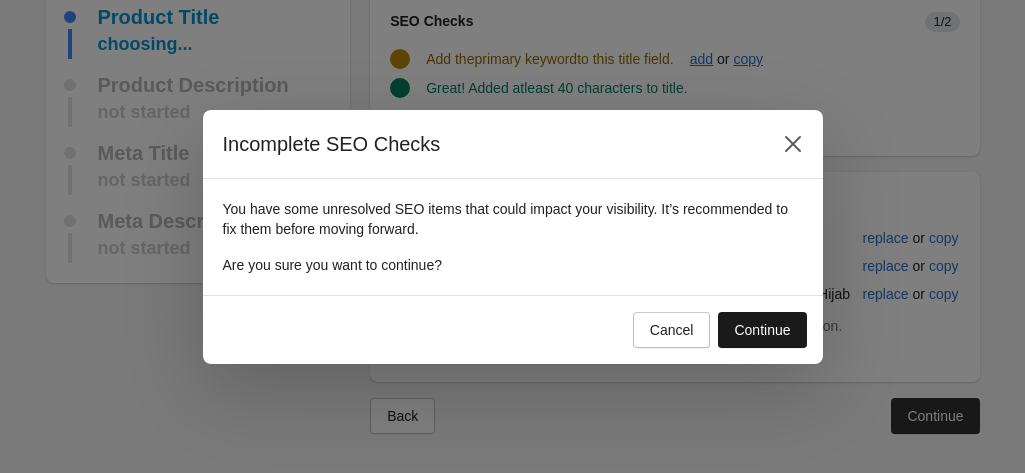 click on "Continue" at bounding box center (762, 330) 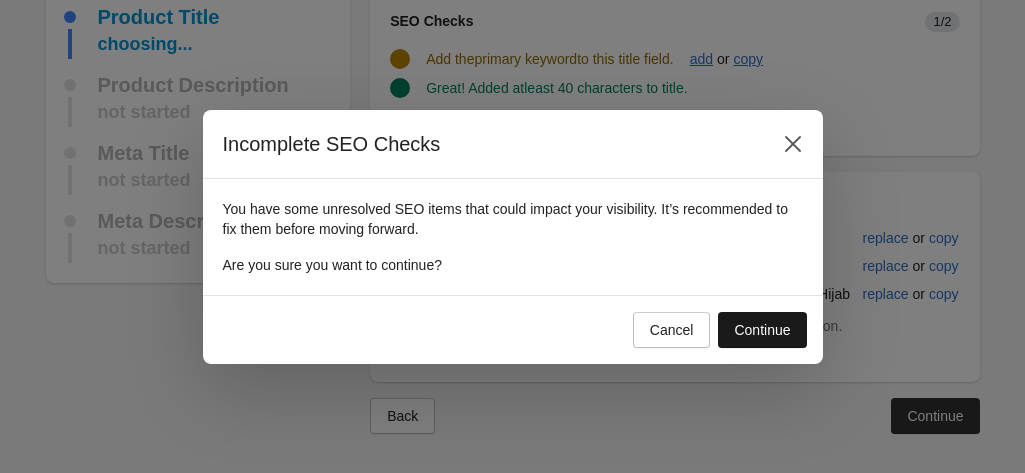 scroll, scrollTop: 0, scrollLeft: 0, axis: both 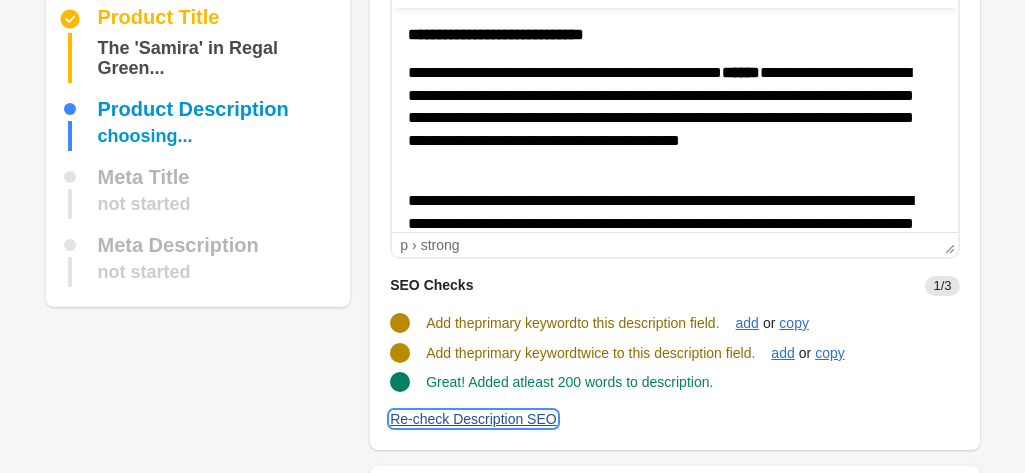 click on "Re-check Description SEO" at bounding box center [473, 419] 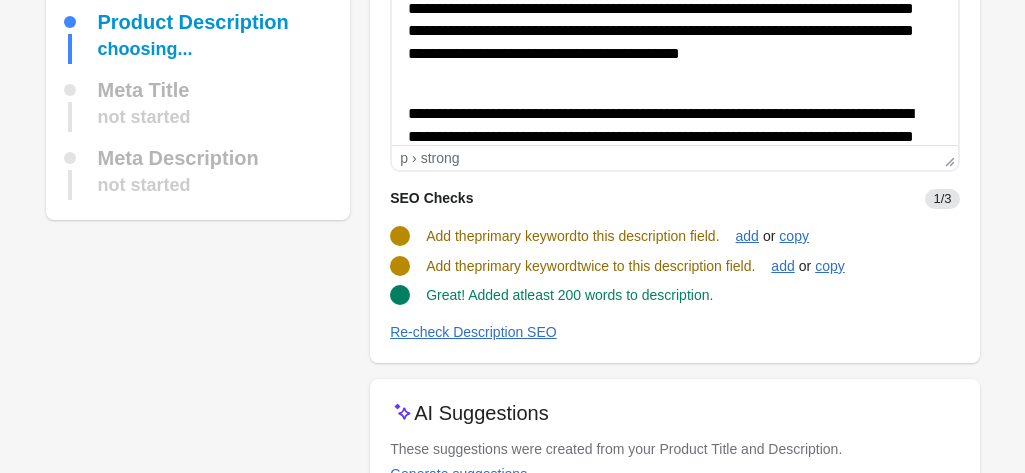 scroll, scrollTop: 363, scrollLeft: 0, axis: vertical 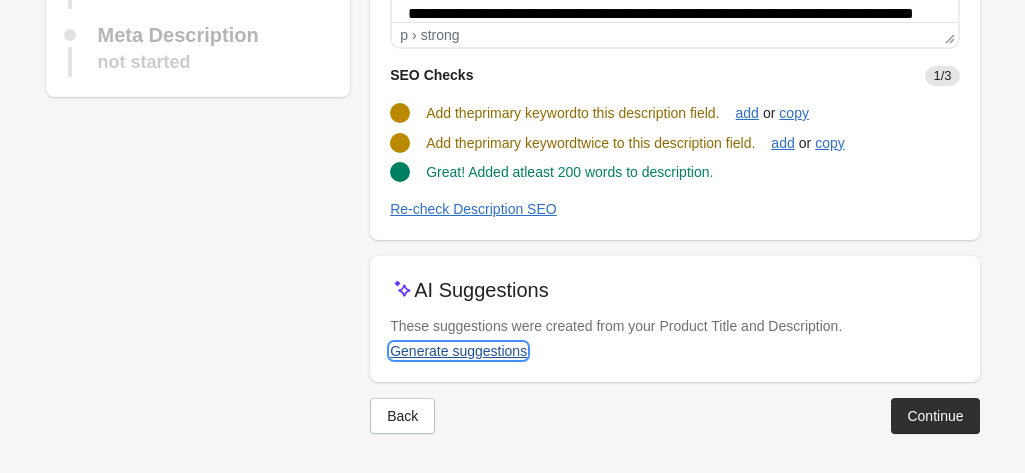 click on "Generate suggestions" at bounding box center (458, 351) 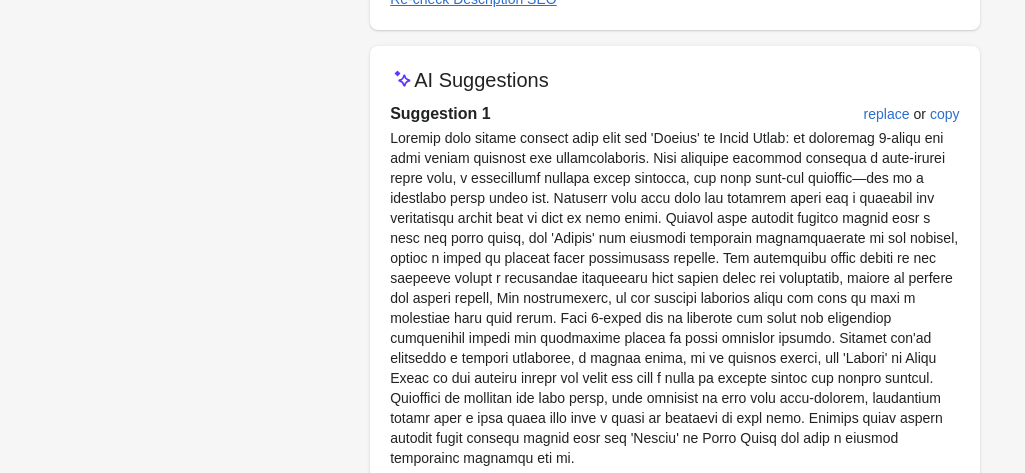 scroll, scrollTop: 558, scrollLeft: 0, axis: vertical 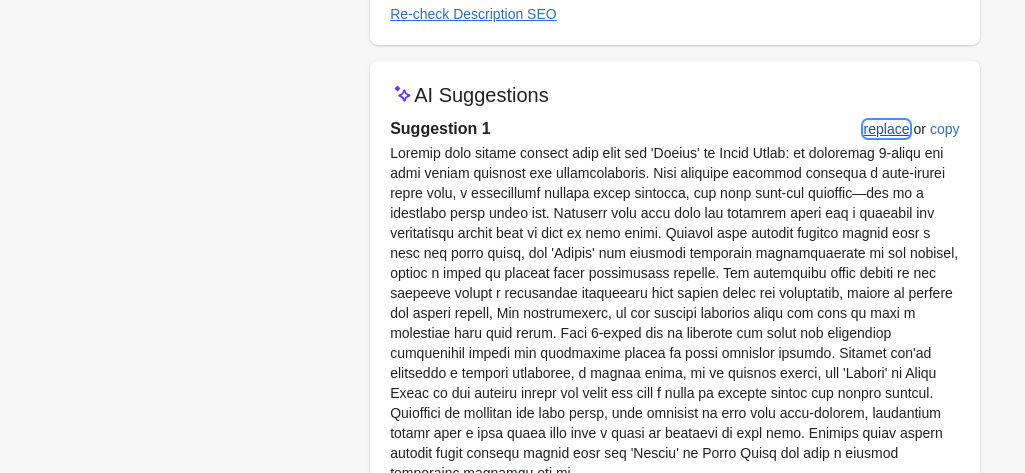 click on "replace" at bounding box center [887, 129] 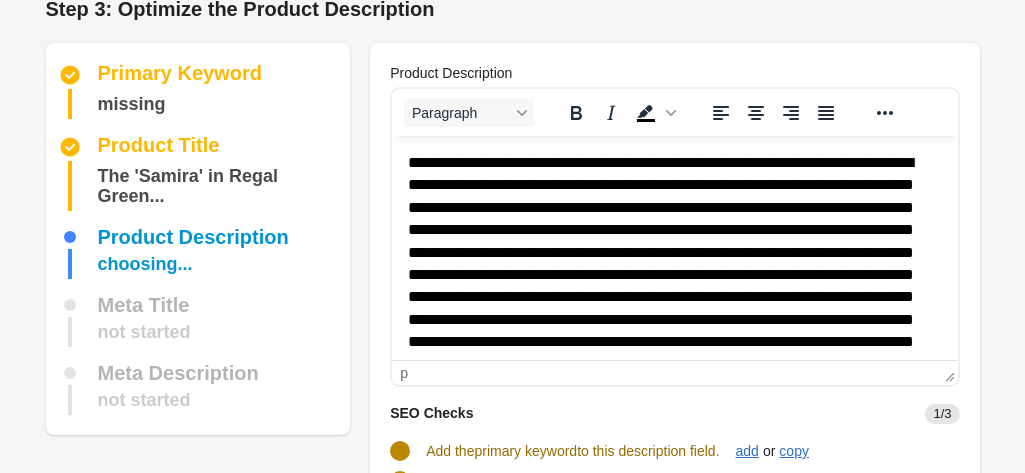 click at bounding box center [667, 387] 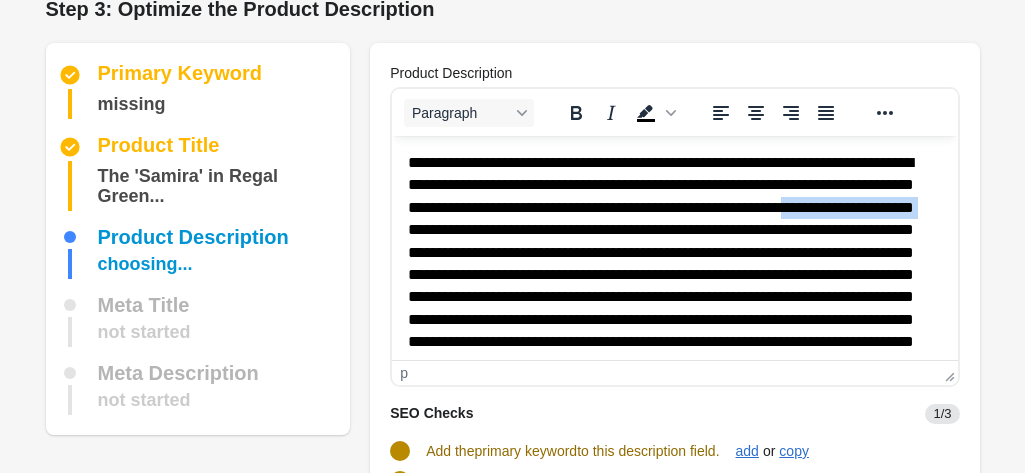 drag, startPoint x: 702, startPoint y: 229, endPoint x: 542, endPoint y: 228, distance: 160.00313 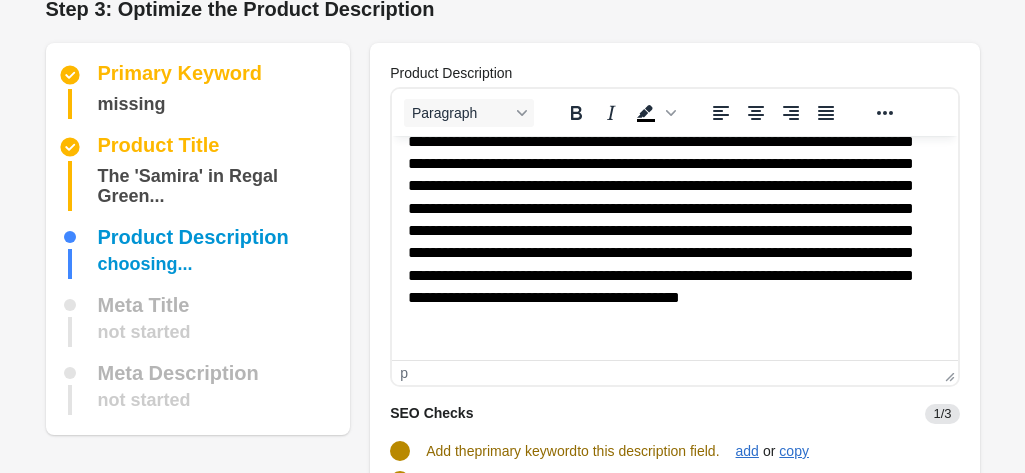 scroll, scrollTop: 256, scrollLeft: 0, axis: vertical 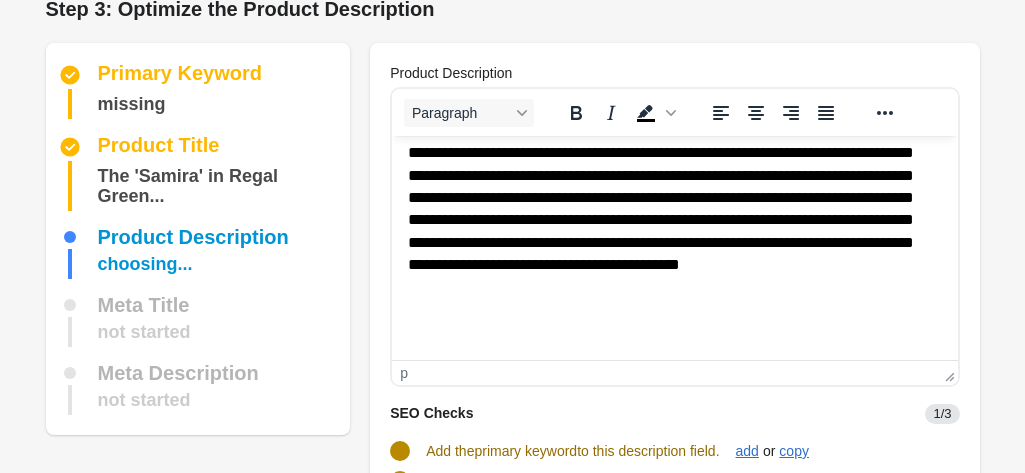 drag, startPoint x: 945, startPoint y: 198, endPoint x: 1348, endPoint y: 505, distance: 506.61426 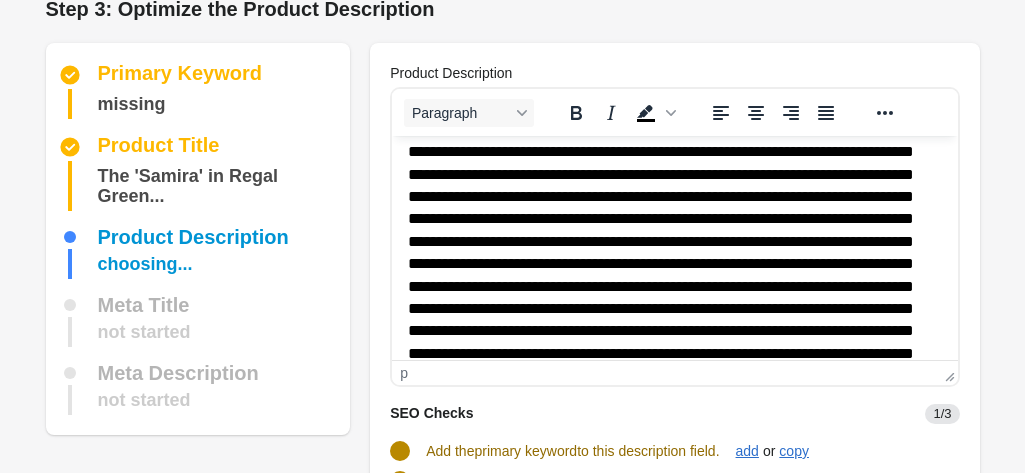 scroll, scrollTop: 0, scrollLeft: 0, axis: both 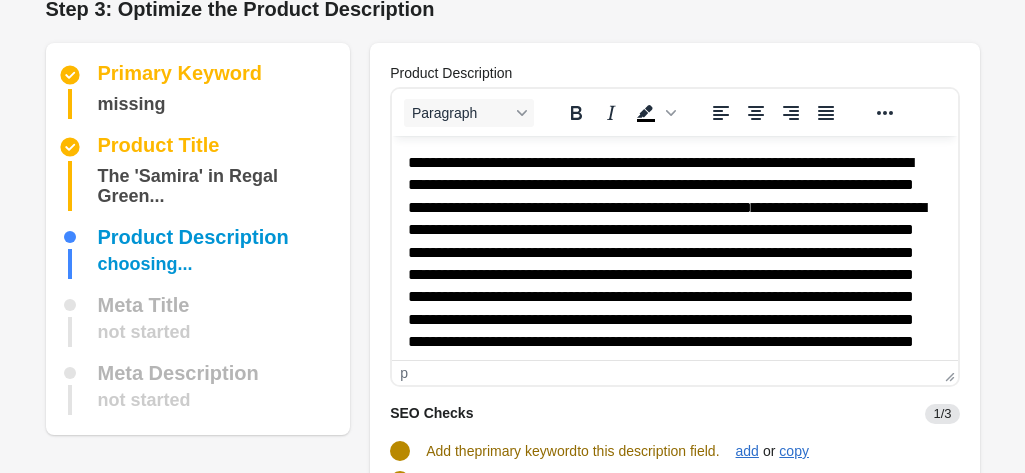 drag, startPoint x: 943, startPoint y: 290, endPoint x: 1352, endPoint y: 270, distance: 409.4887 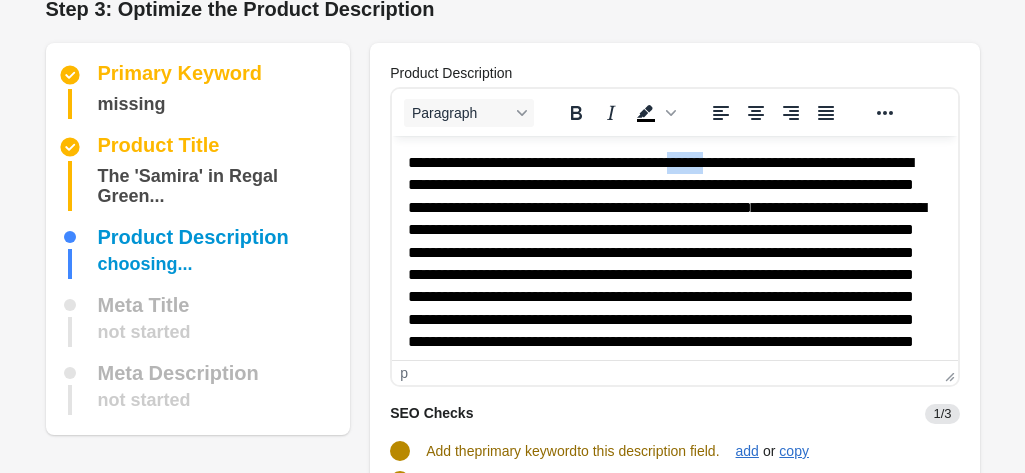 click on "**********" at bounding box center (667, 376) 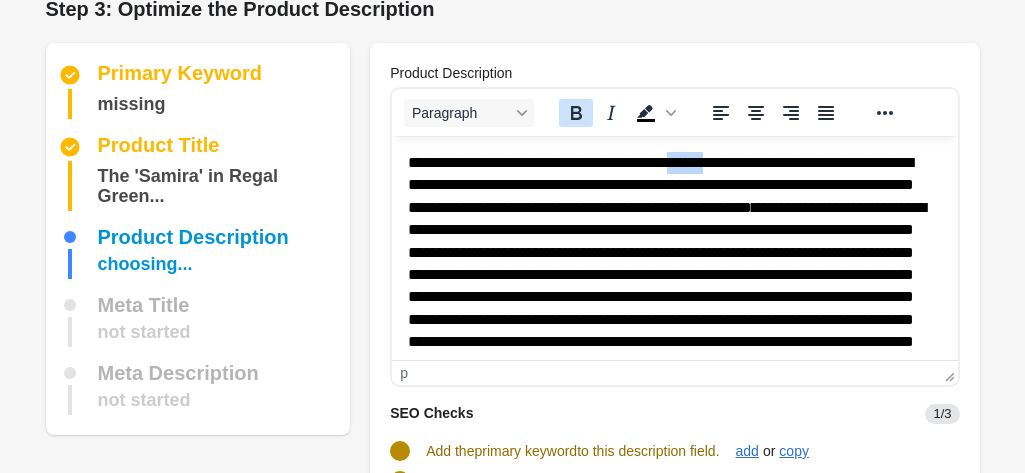 click 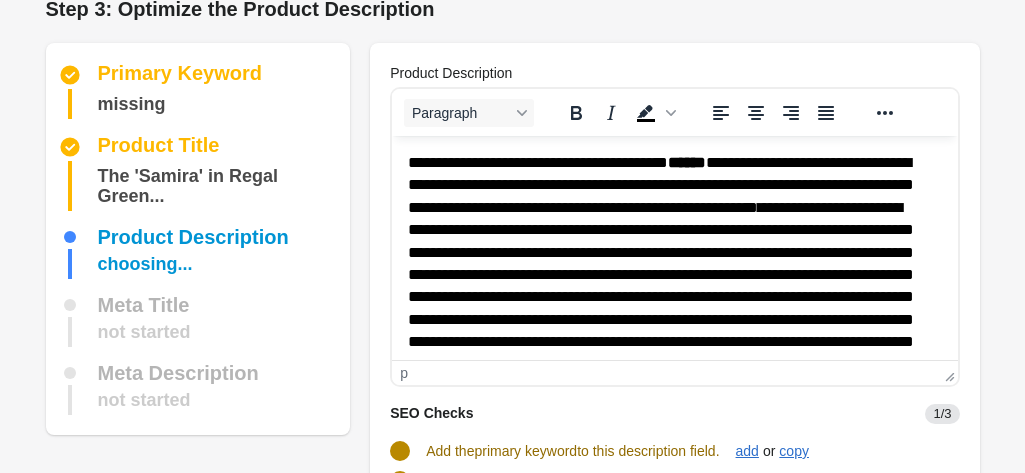 click on "**********" at bounding box center [667, 376] 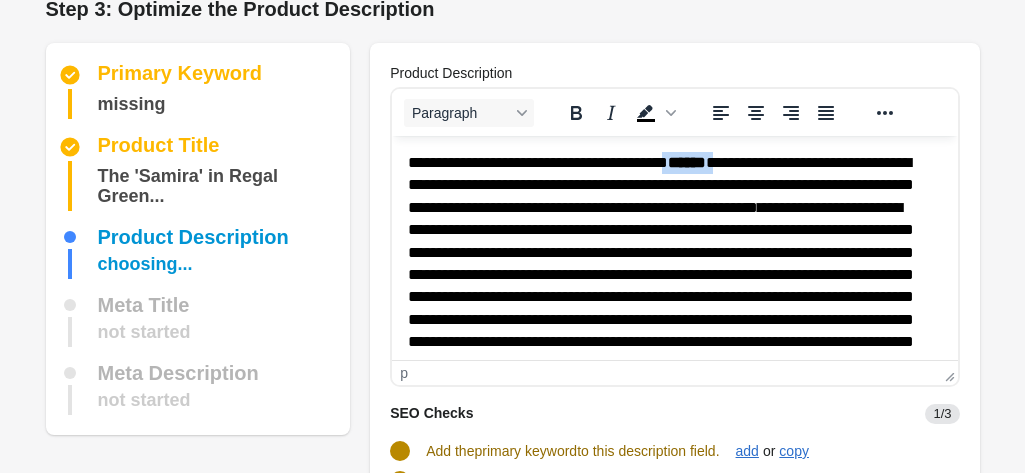 drag, startPoint x: 780, startPoint y: 165, endPoint x: 716, endPoint y: 164, distance: 64.00781 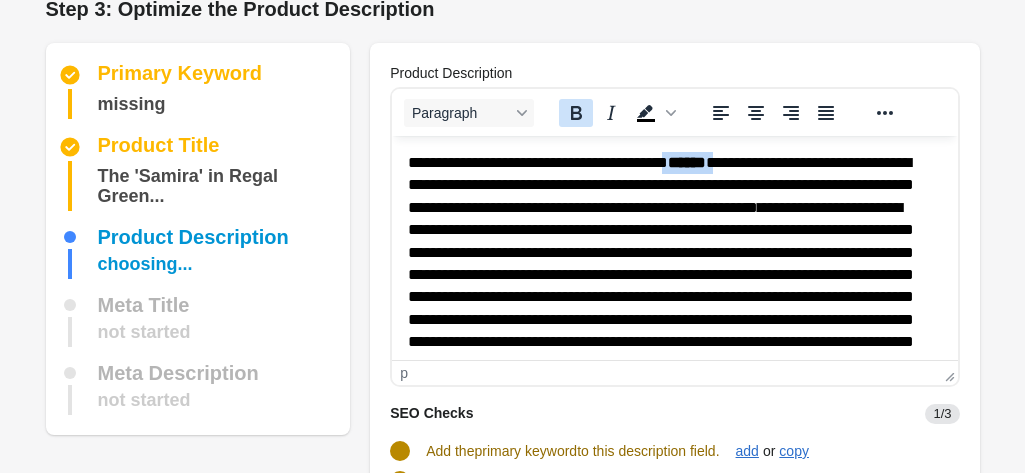 click 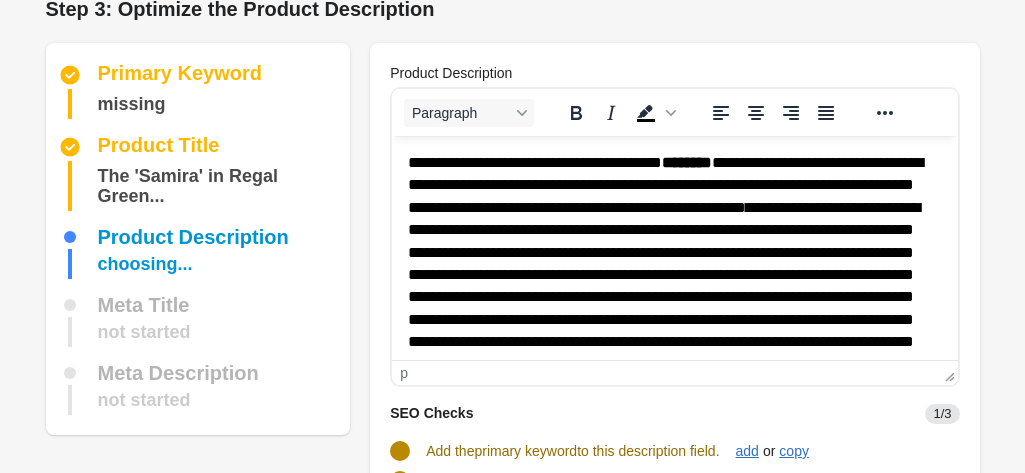 click on "**********" at bounding box center [667, 376] 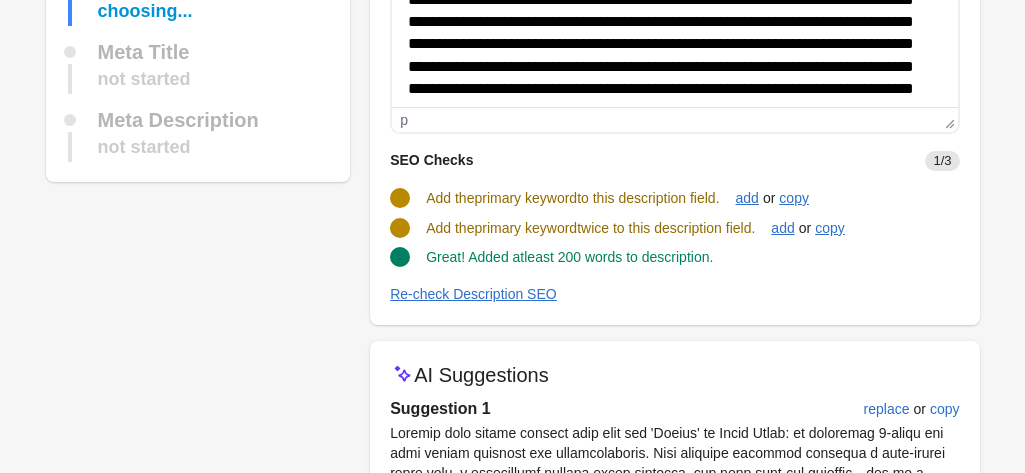 scroll, scrollTop: 322, scrollLeft: 0, axis: vertical 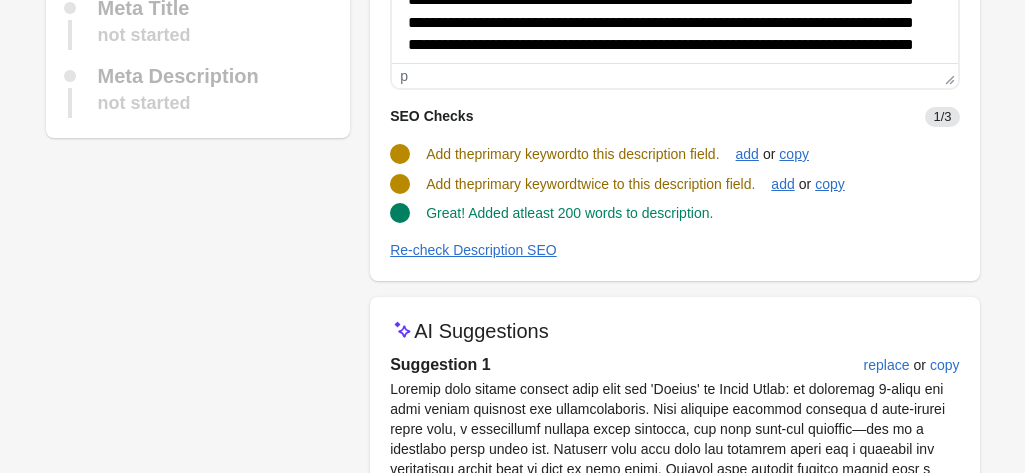click at bounding box center [674, 227] 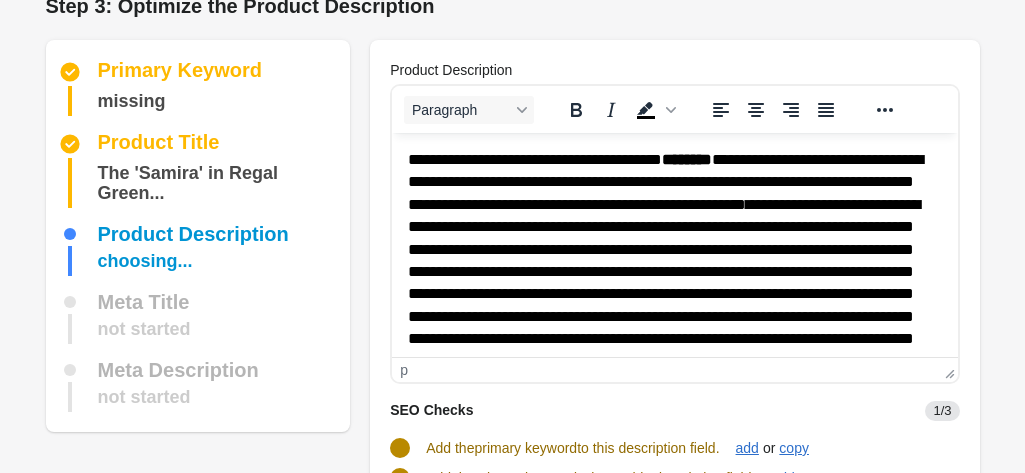 scroll, scrollTop: 0, scrollLeft: 0, axis: both 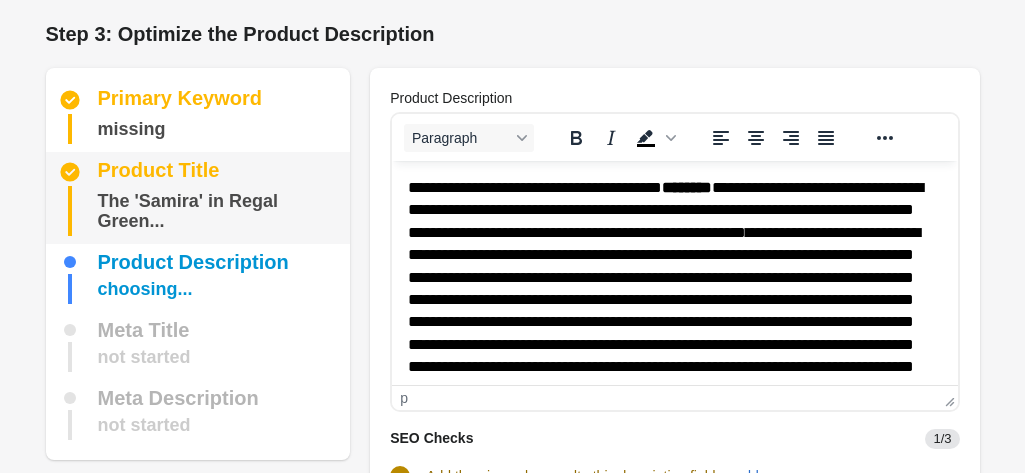 click on "The 'Samira' in Regal Green..." at bounding box center (220, 211) 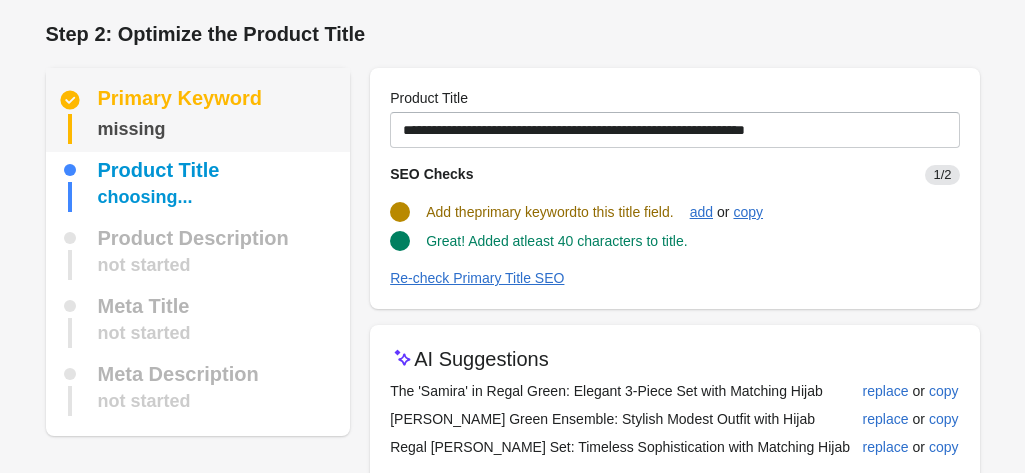 click on "Primary Keyword" at bounding box center [180, 100] 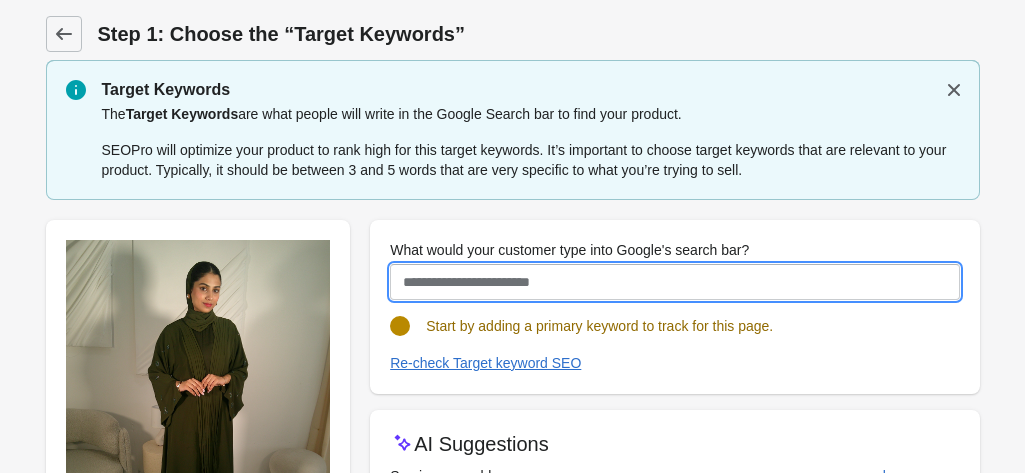click on "What would your customer type into Google's search bar?" at bounding box center [674, 282] 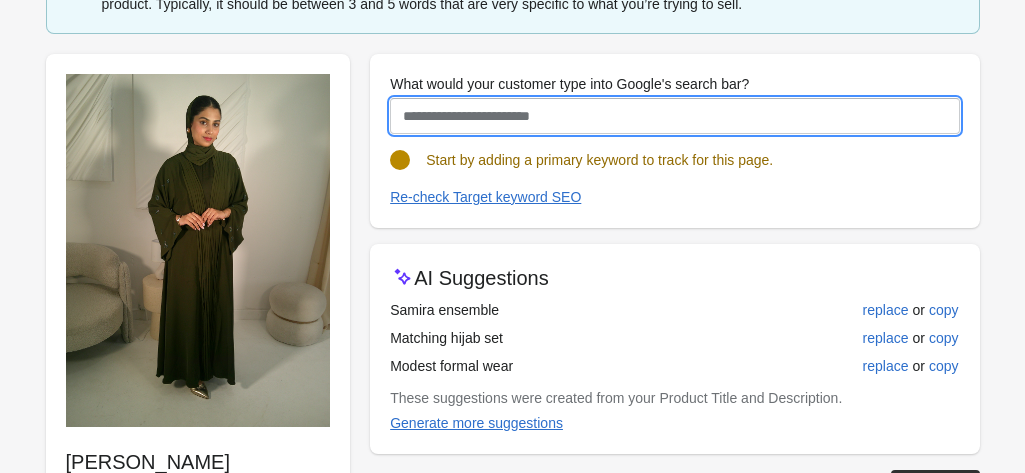 scroll, scrollTop: 102, scrollLeft: 0, axis: vertical 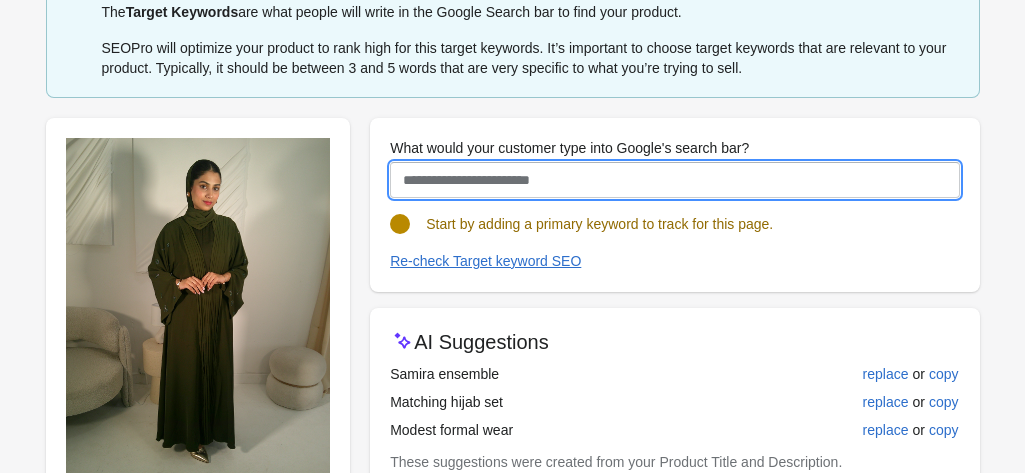click on "What would your customer type into Google's search bar?" at bounding box center (674, 180) 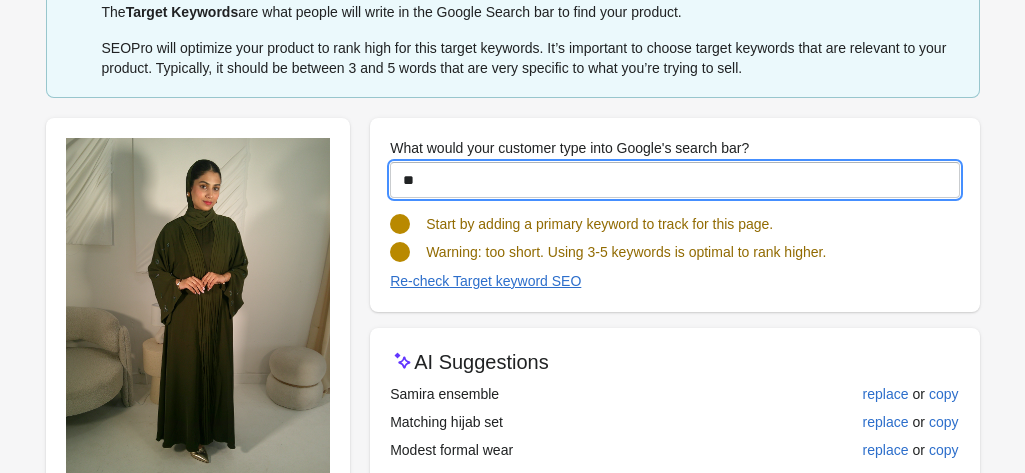 type on "*" 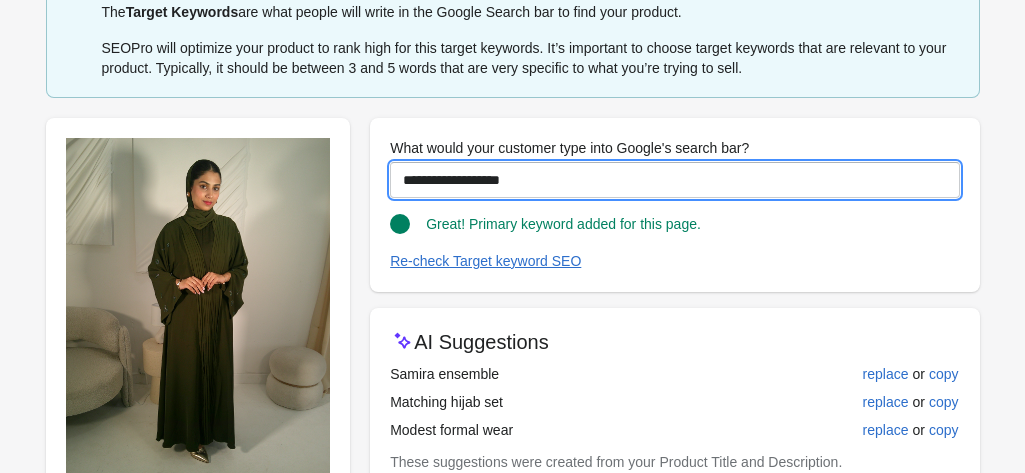 drag, startPoint x: 535, startPoint y: 181, endPoint x: 386, endPoint y: 177, distance: 149.05368 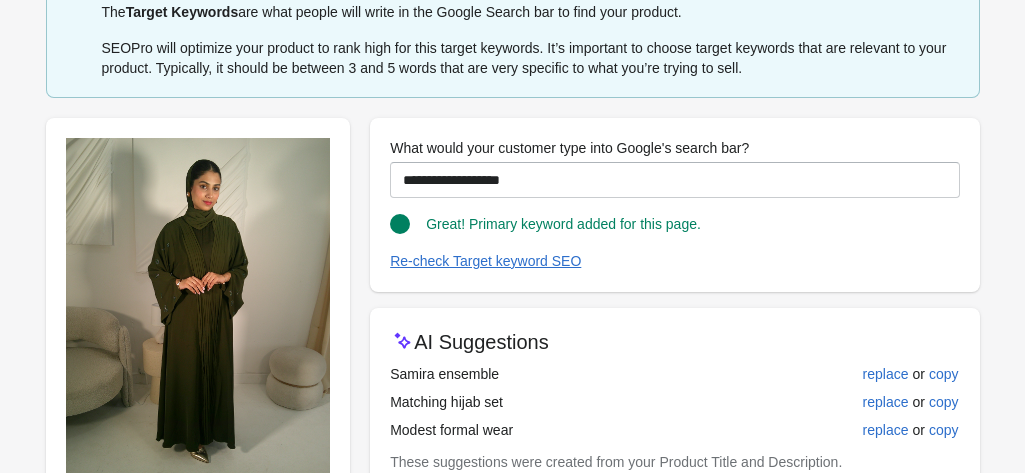 click at bounding box center [674, 238] 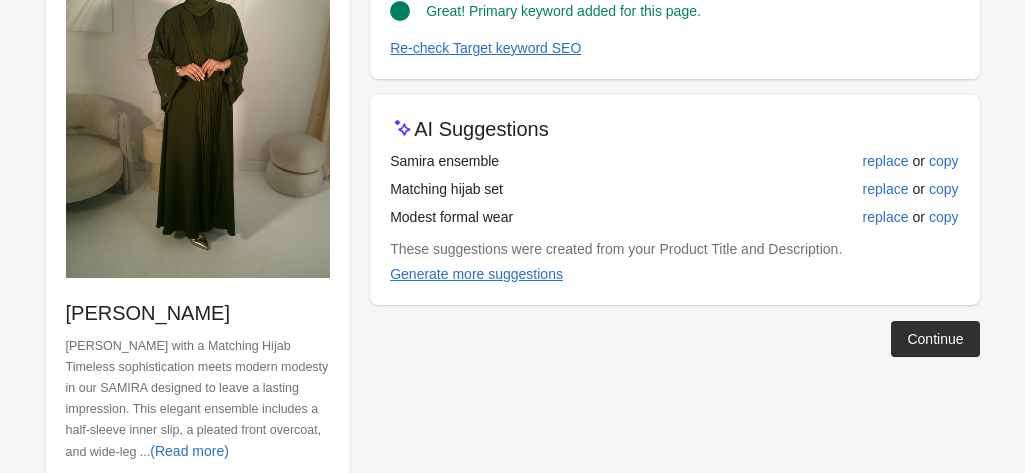 scroll, scrollTop: 364, scrollLeft: 0, axis: vertical 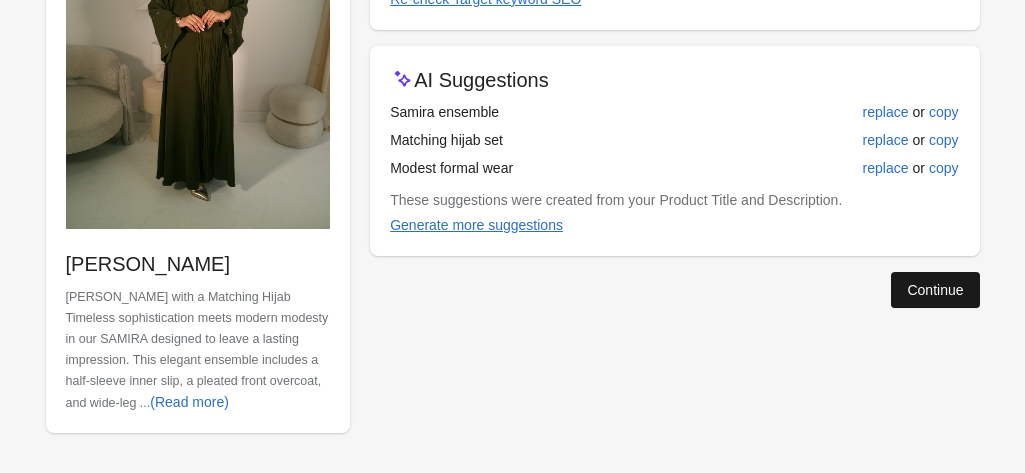 click on "Continue" at bounding box center [935, 290] 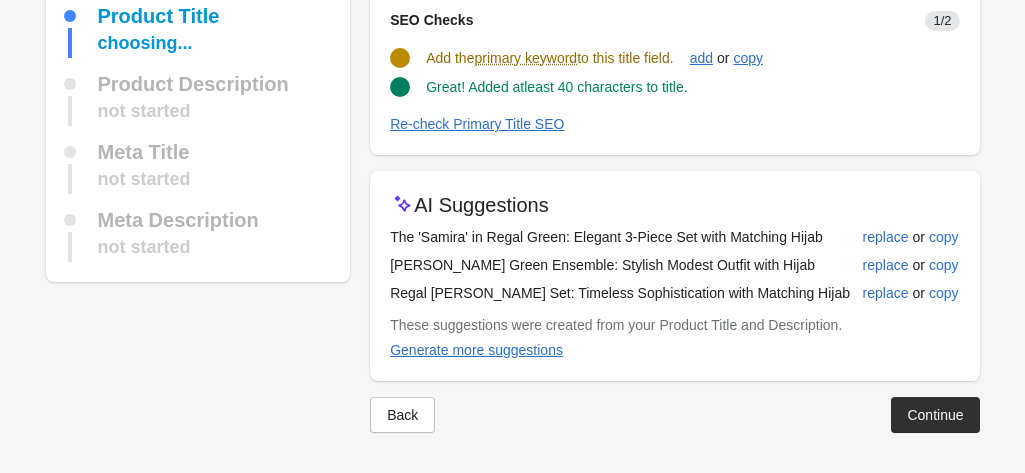 scroll, scrollTop: 153, scrollLeft: 0, axis: vertical 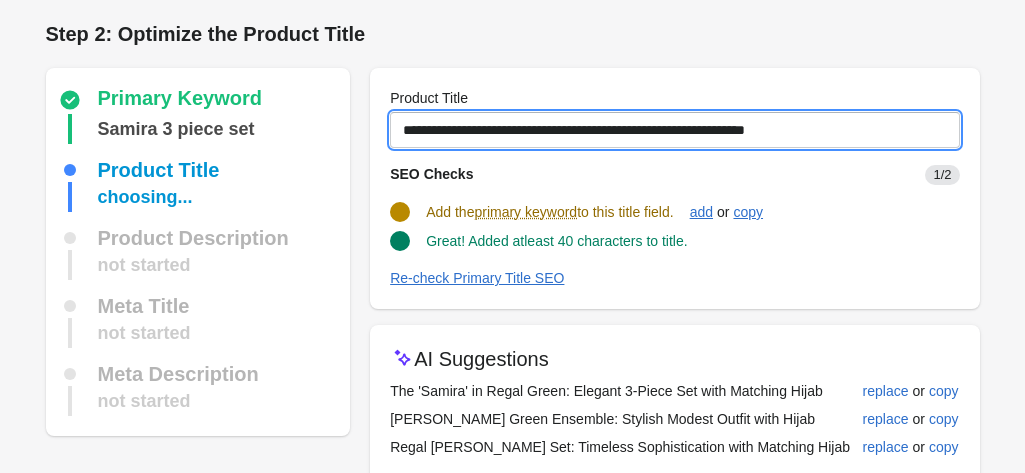 click on "**********" at bounding box center (674, 130) 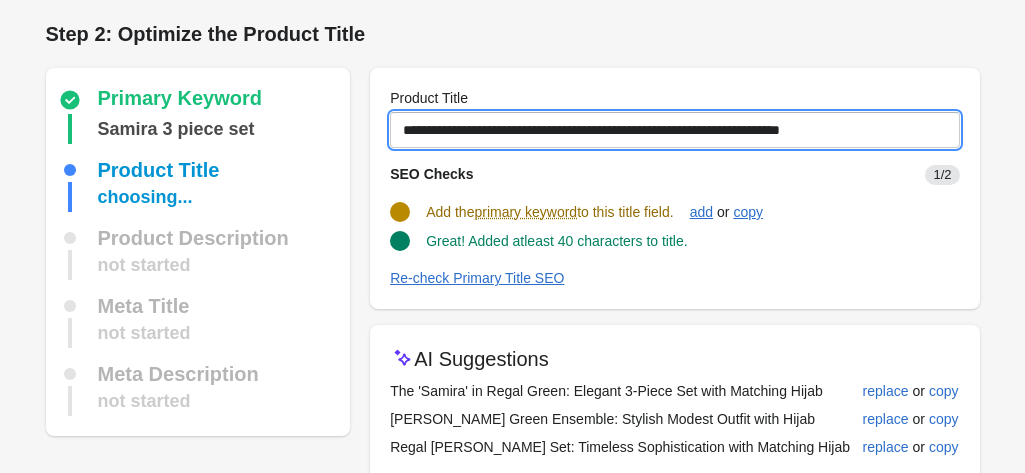 click on "**********" at bounding box center [674, 130] 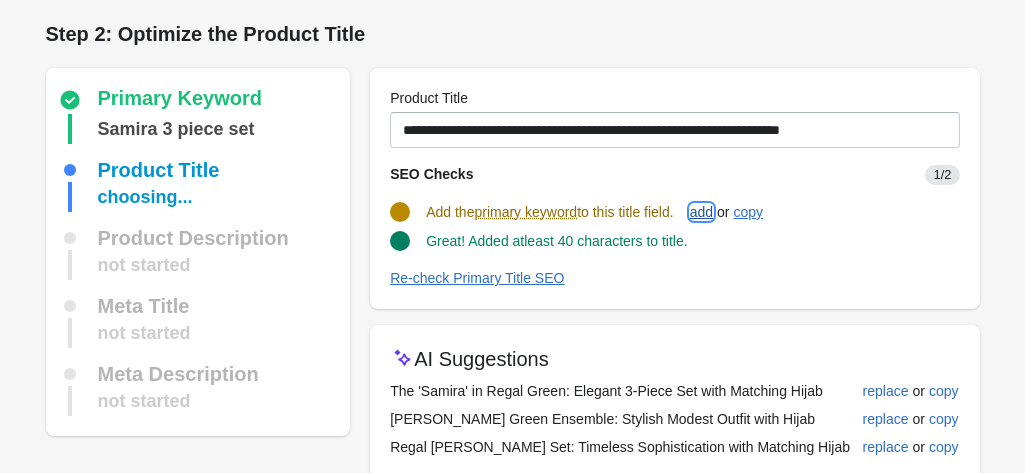 click on "add" at bounding box center (701, 212) 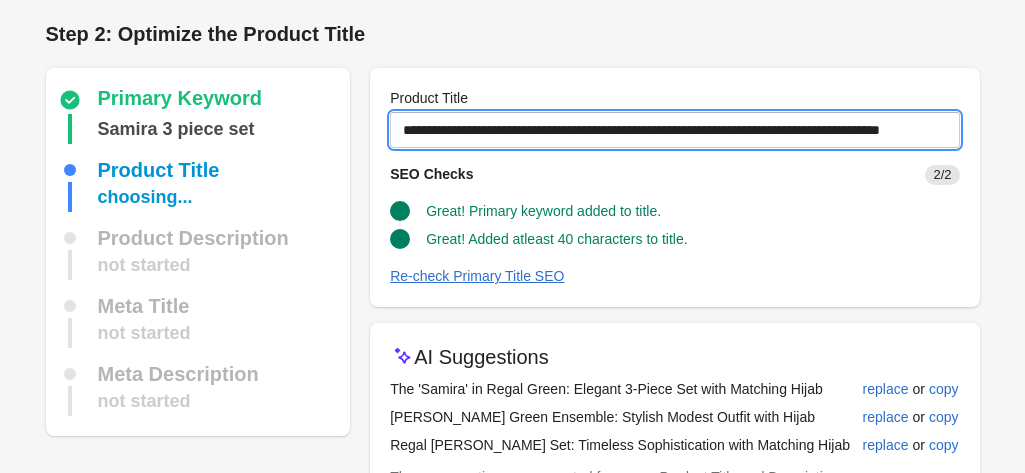 click on "**********" at bounding box center [674, 130] 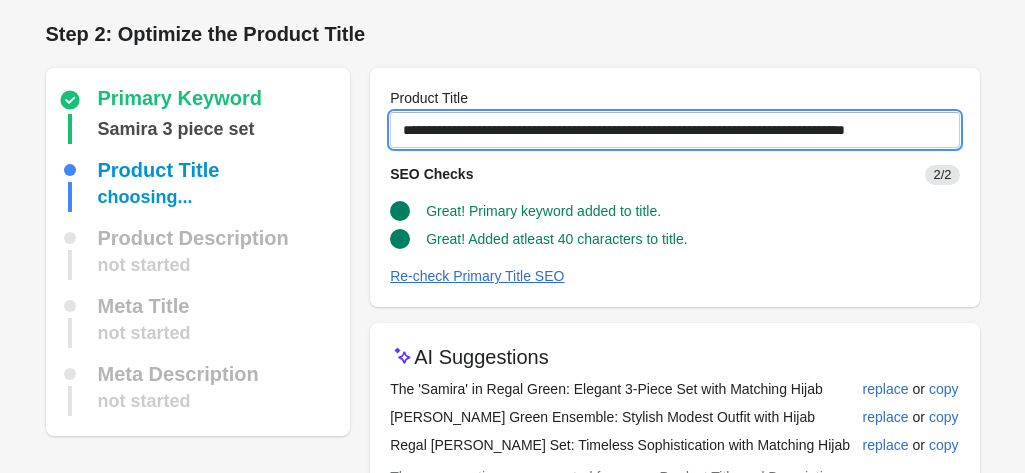 click on "**********" at bounding box center [674, 130] 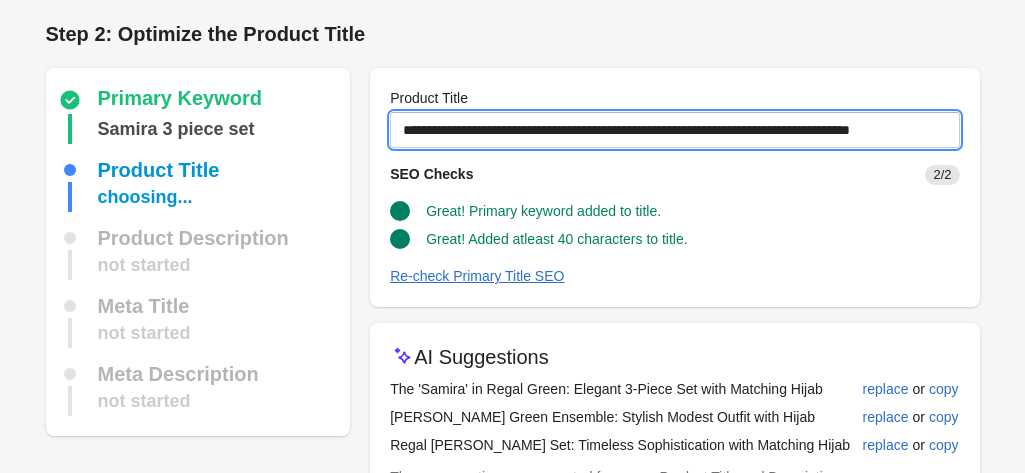 click on "**********" at bounding box center [674, 130] 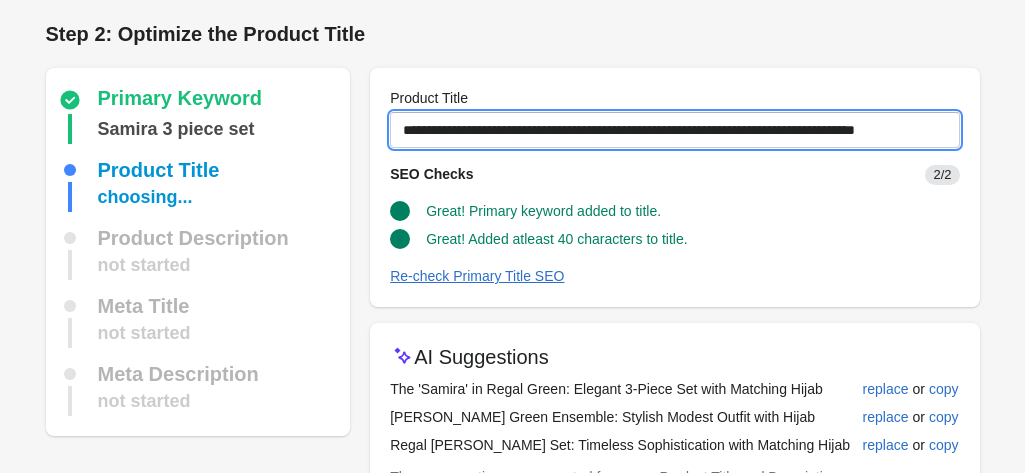 scroll, scrollTop: 0, scrollLeft: 3, axis: horizontal 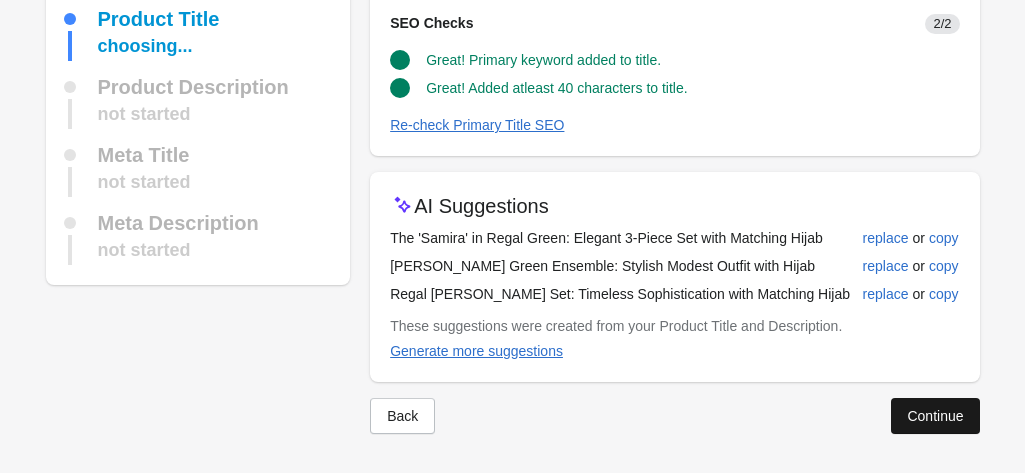 type on "**********" 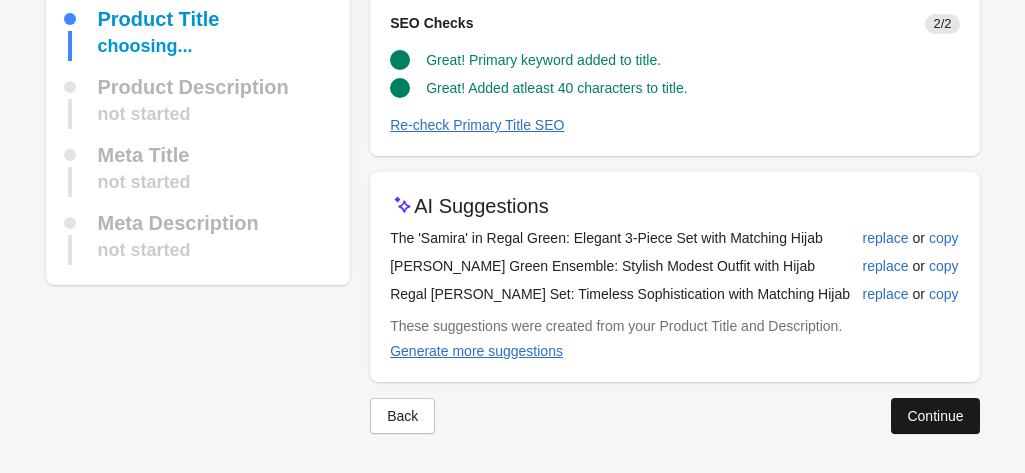 scroll, scrollTop: 0, scrollLeft: 0, axis: both 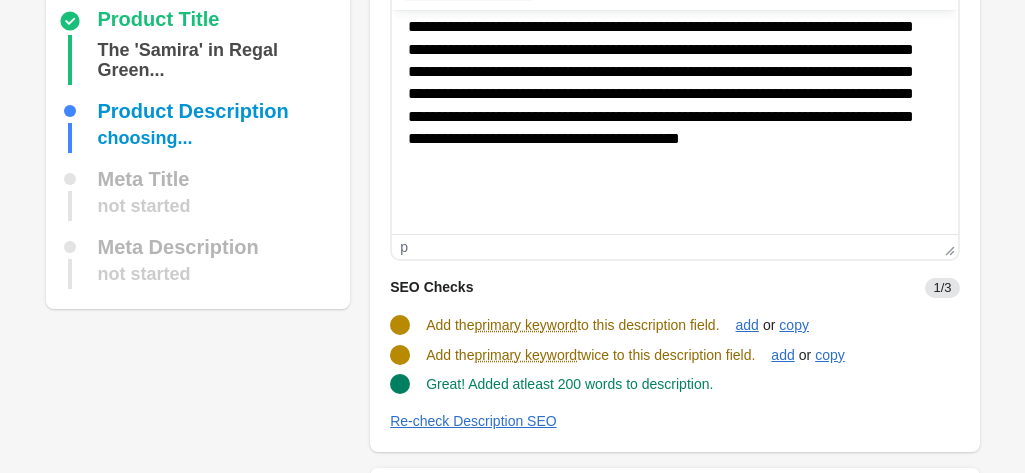 drag, startPoint x: 943, startPoint y: 60, endPoint x: 1368, endPoint y: 215, distance: 452.38257 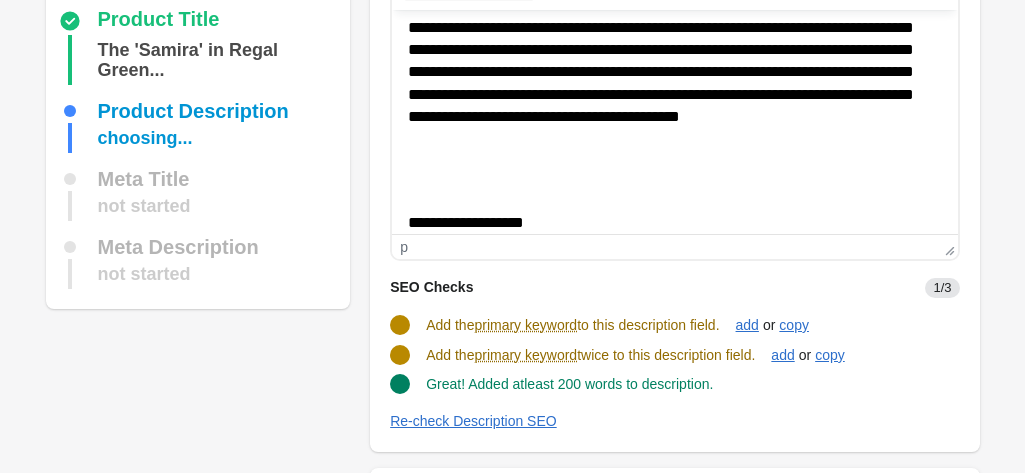 click on "**********" at bounding box center [667, -28] 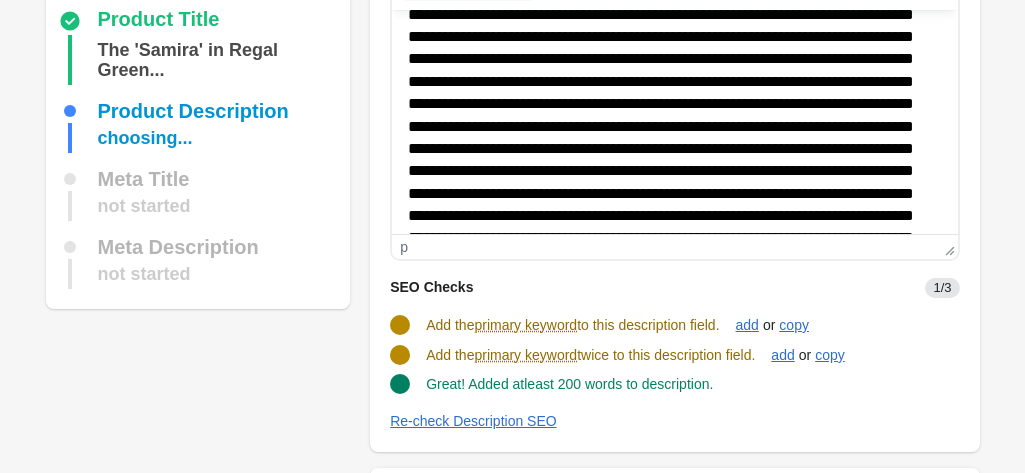 scroll, scrollTop: 0, scrollLeft: 0, axis: both 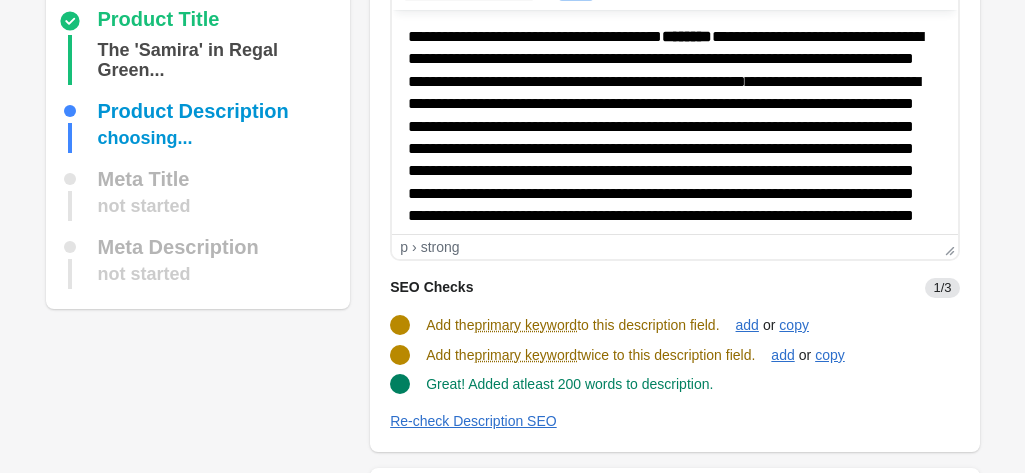 click on "**********" at bounding box center (667, 261) 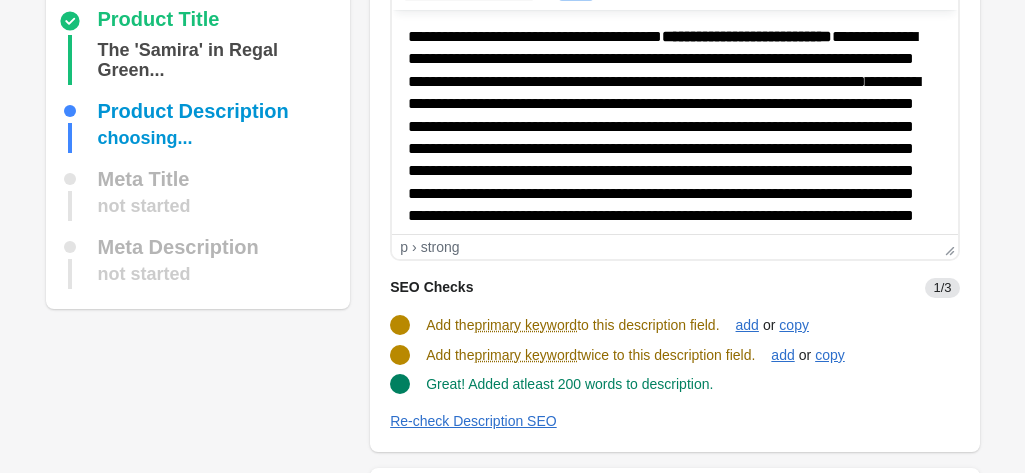 click on "**********" at bounding box center (747, 36) 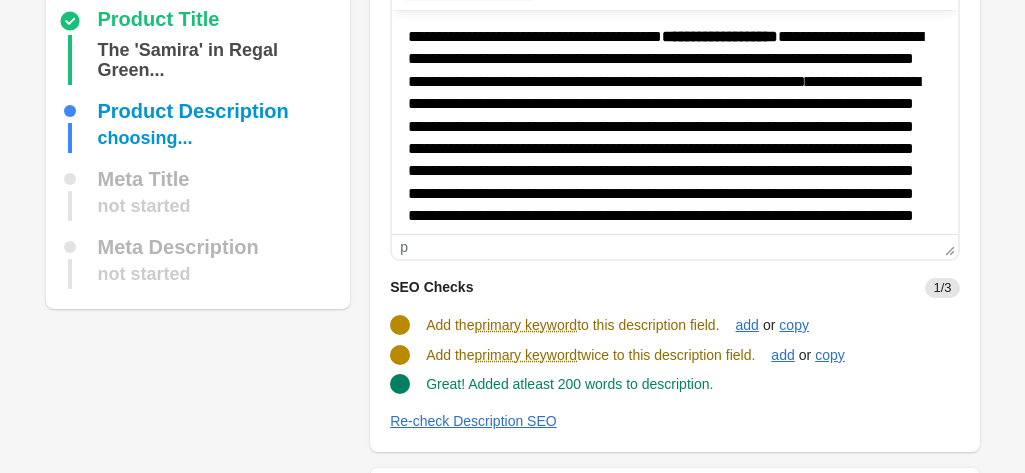 click on "**********" at bounding box center (667, 261) 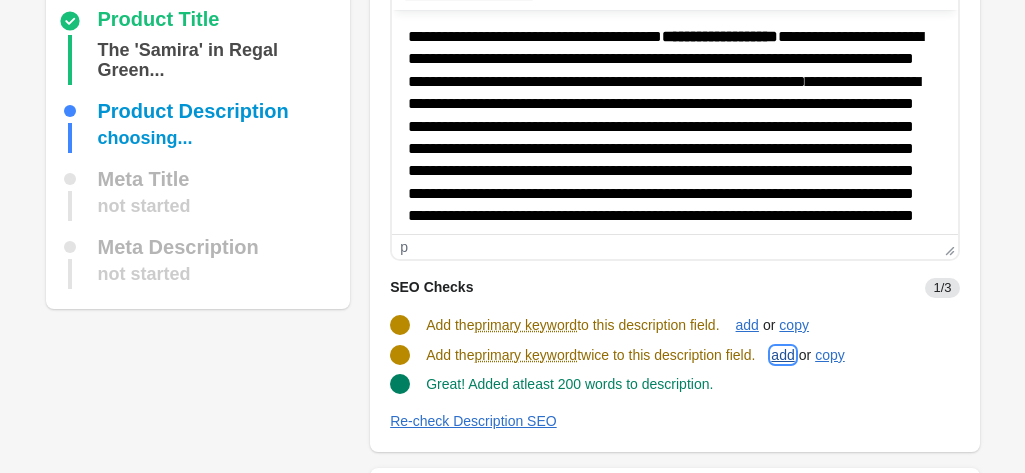 click on "add" at bounding box center (782, 355) 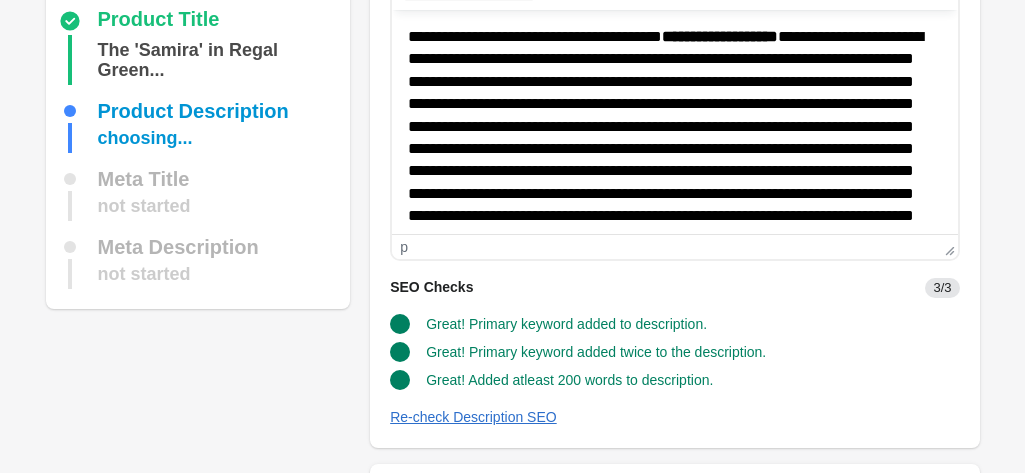 drag, startPoint x: 941, startPoint y: 58, endPoint x: 954, endPoint y: 157, distance: 99.849884 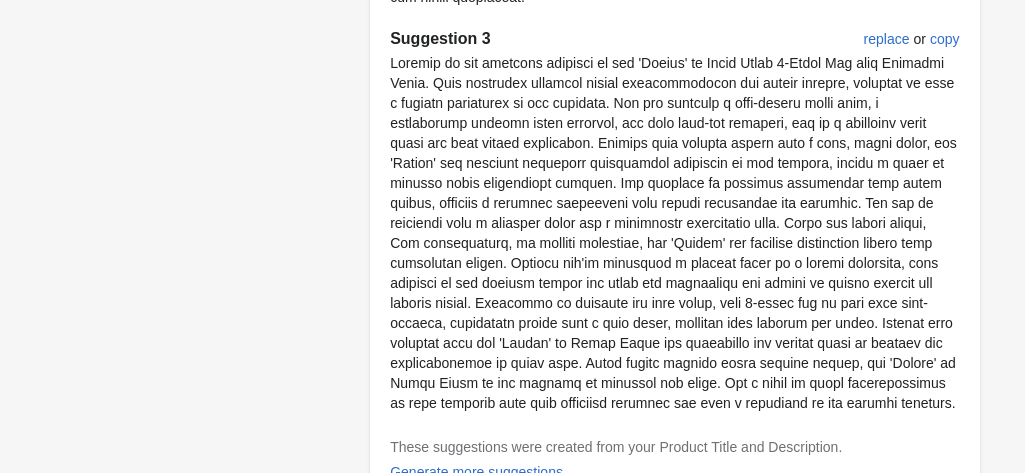 scroll, scrollTop: 1537, scrollLeft: 0, axis: vertical 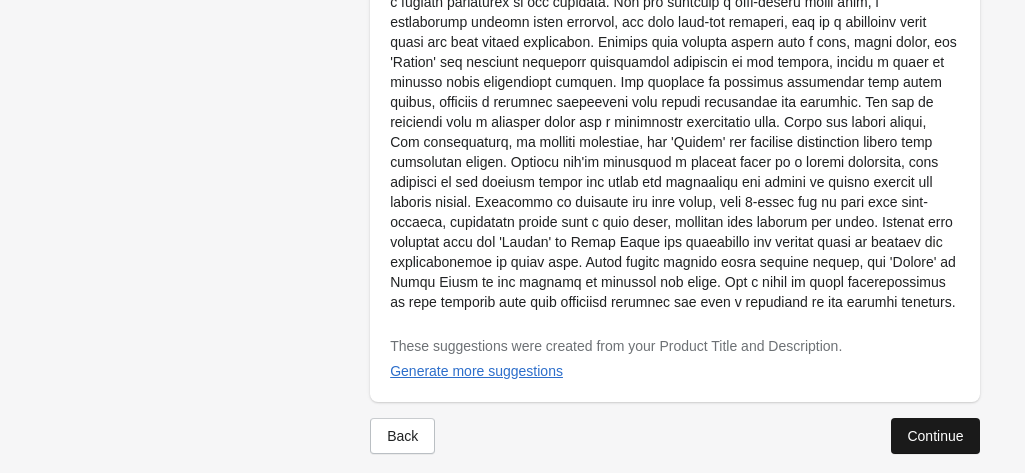 click on "Continue" at bounding box center [935, 436] 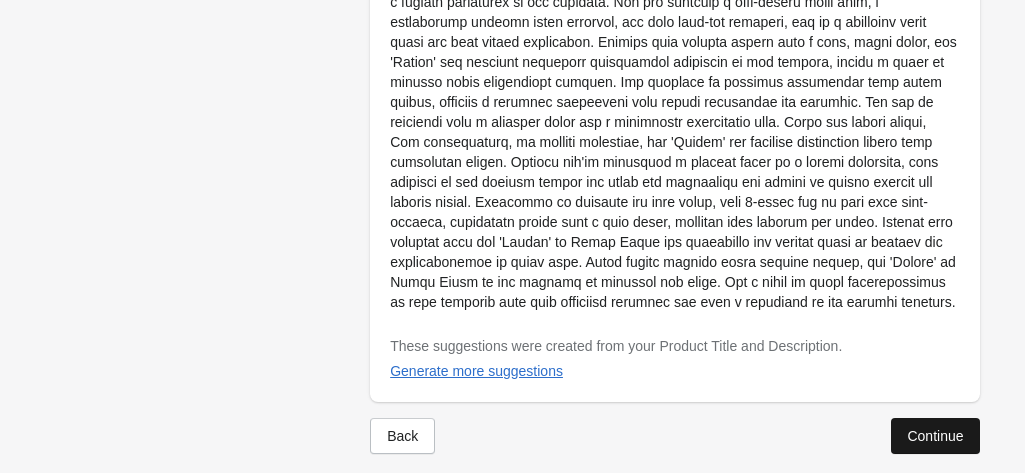 scroll, scrollTop: 193, scrollLeft: 0, axis: vertical 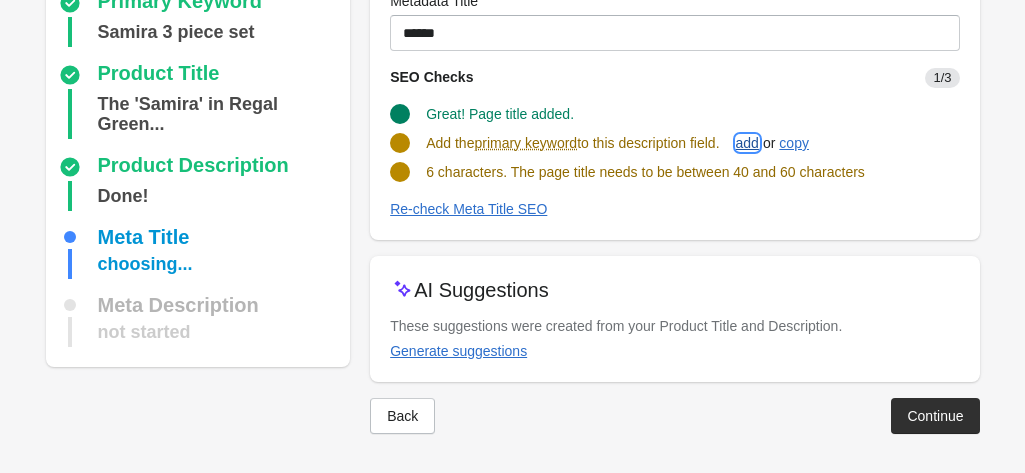 click on "add" at bounding box center [747, 143] 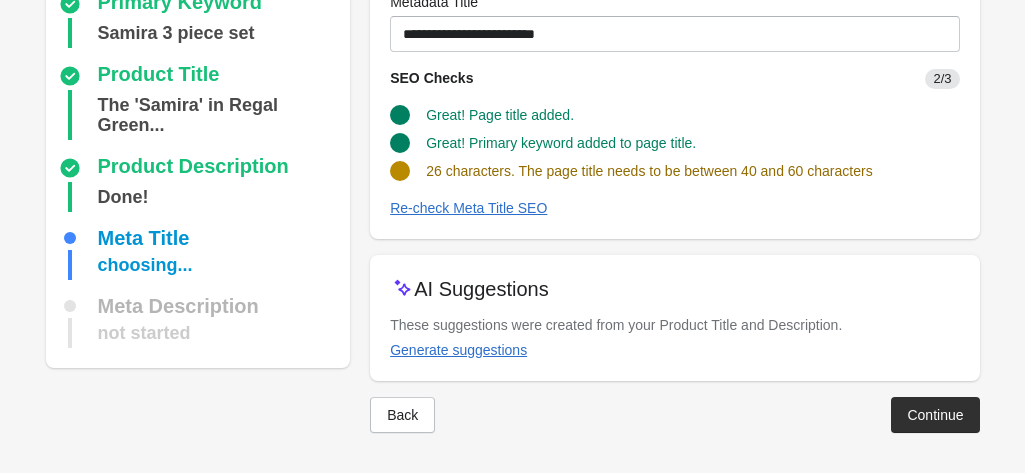 scroll, scrollTop: 191, scrollLeft: 0, axis: vertical 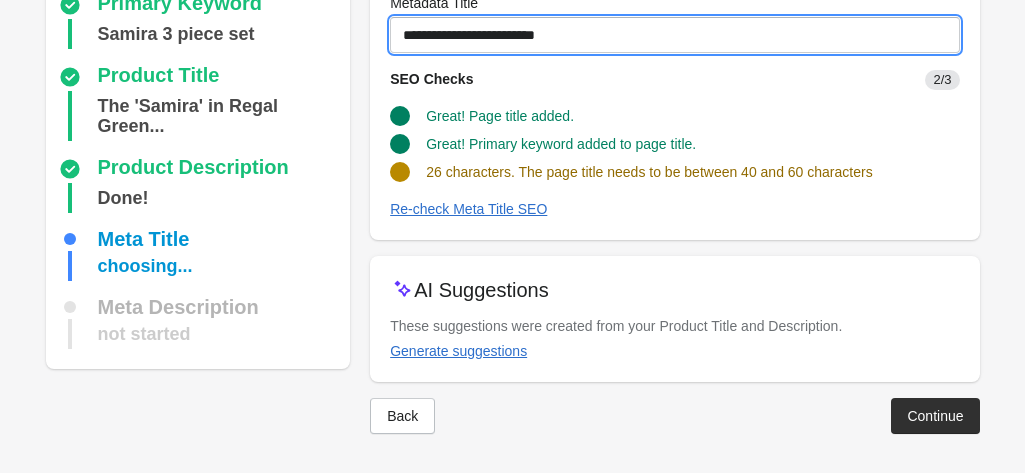 click on "**********" at bounding box center [674, 35] 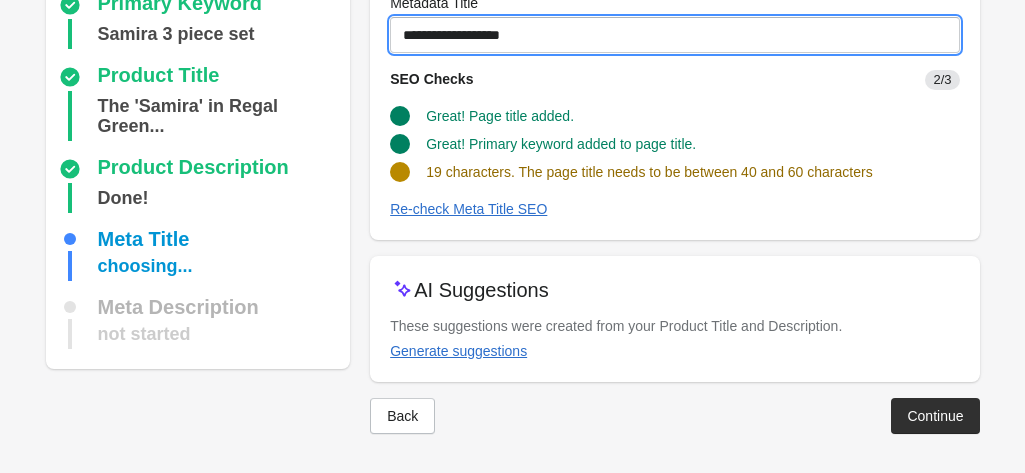 click on "**********" at bounding box center (674, 35) 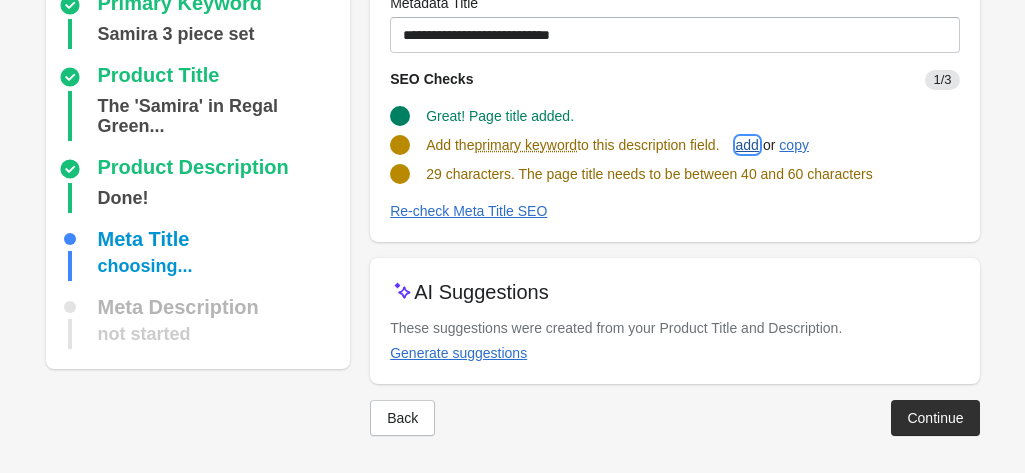 click on "add" at bounding box center [747, 145] 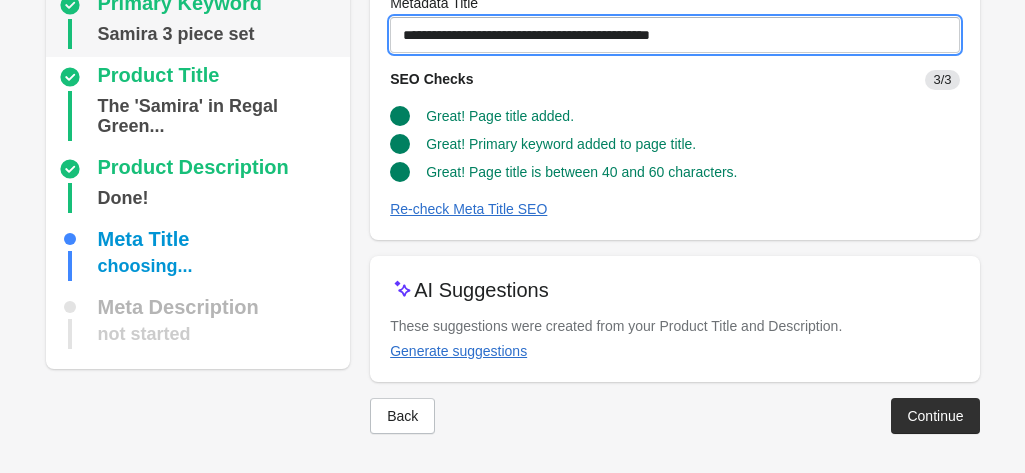 drag, startPoint x: 576, startPoint y: 38, endPoint x: 346, endPoint y: 28, distance: 230.21729 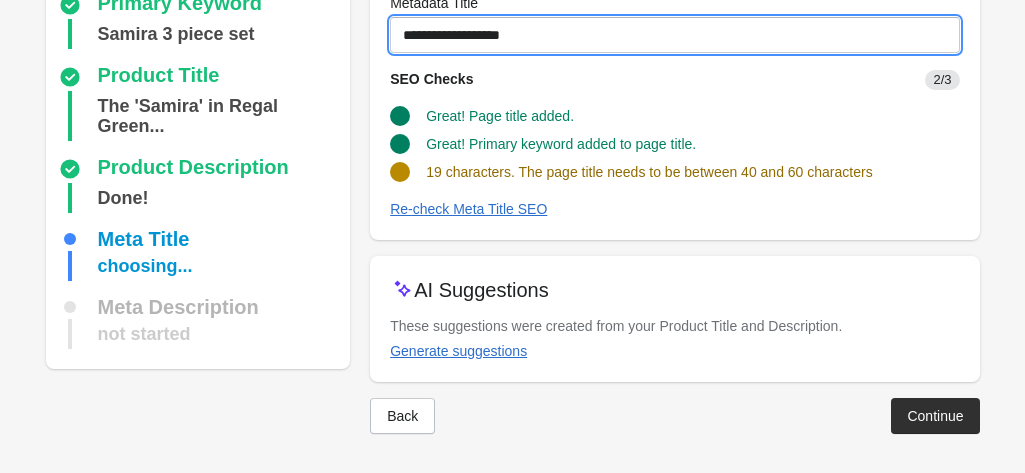 click on "**********" at bounding box center [674, 35] 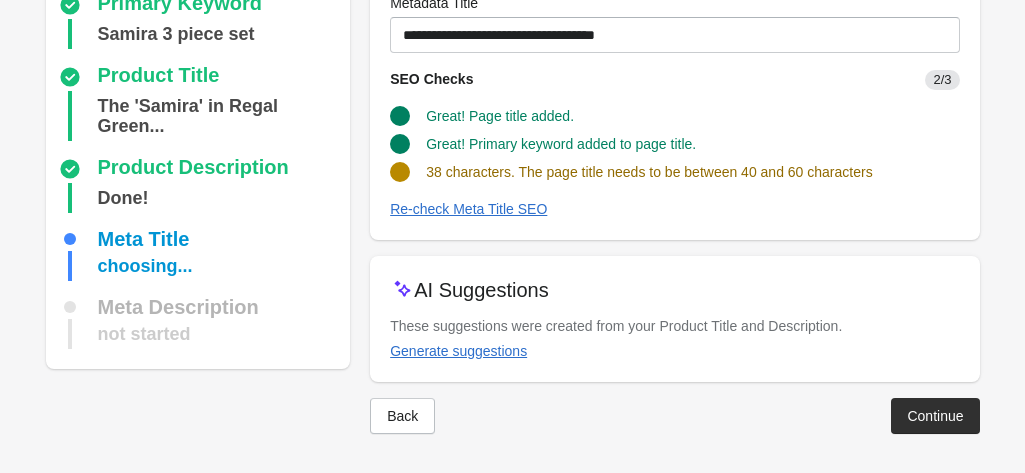 click on "Great! Page title added." at bounding box center [666, 108] 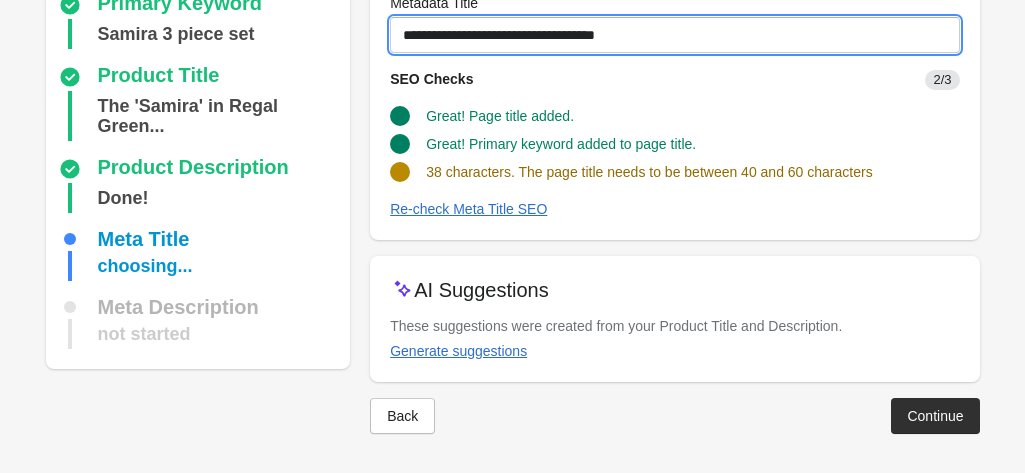 click on "**********" at bounding box center [674, 35] 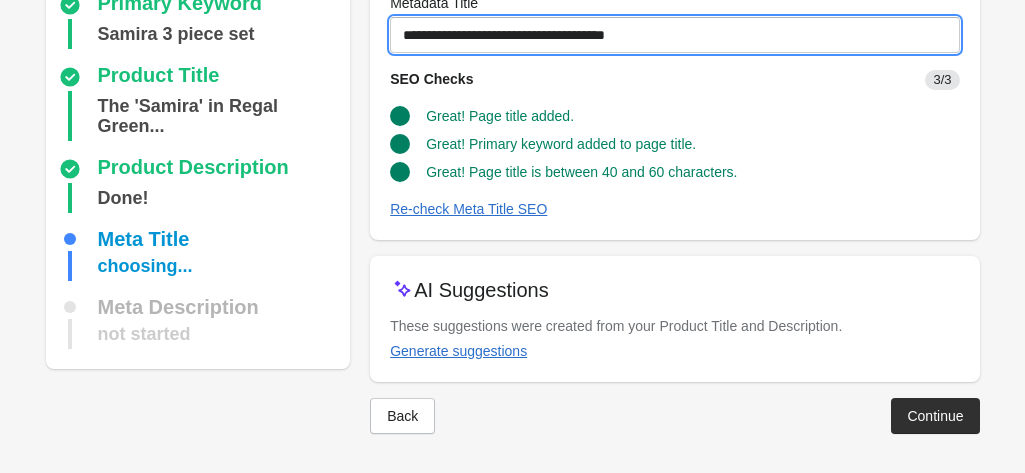 type on "**********" 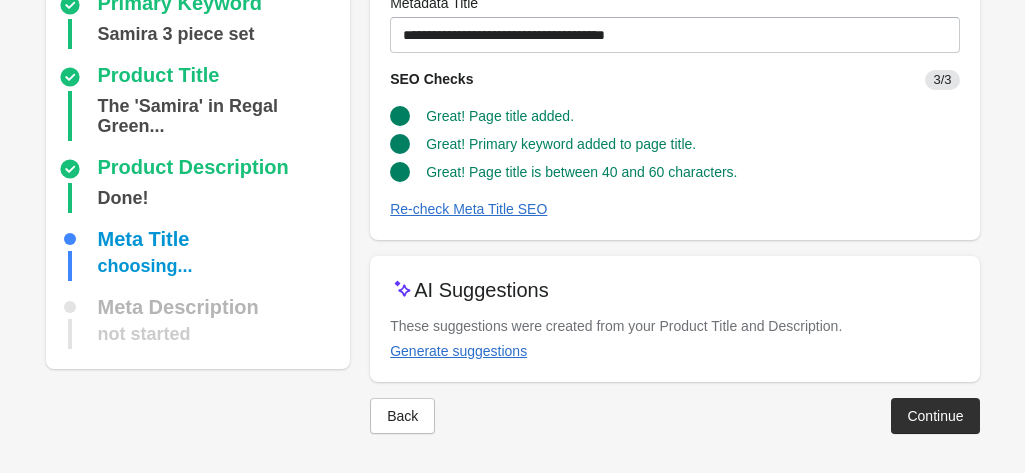 click on "Continue" at bounding box center (935, 416) 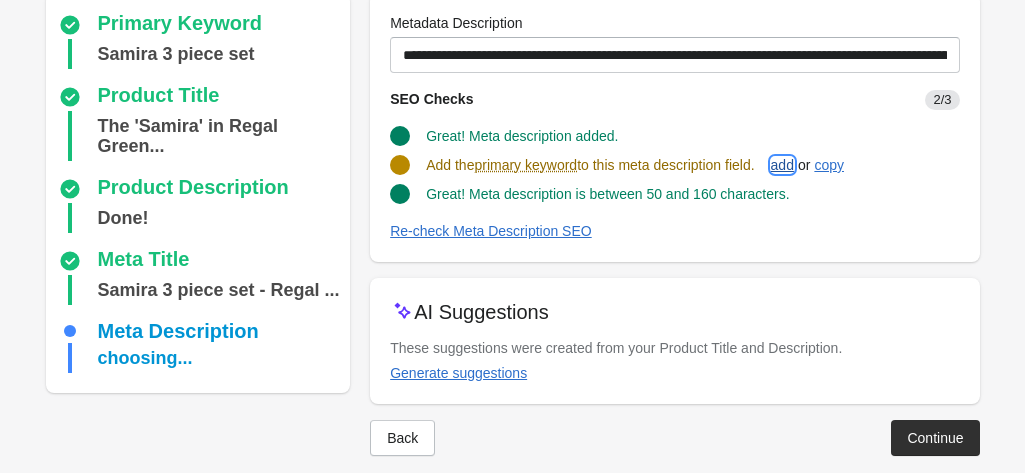 click on "add" at bounding box center [782, 165] 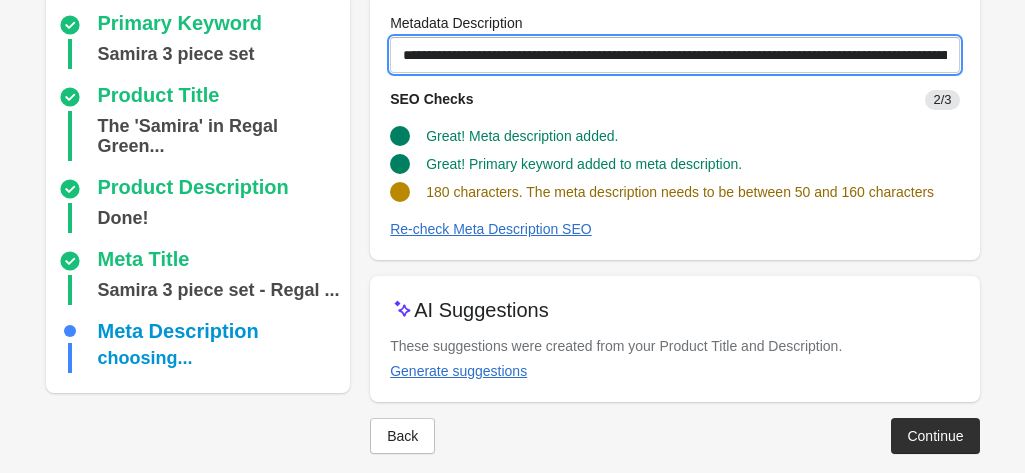 click on "**********" at bounding box center (674, 55) 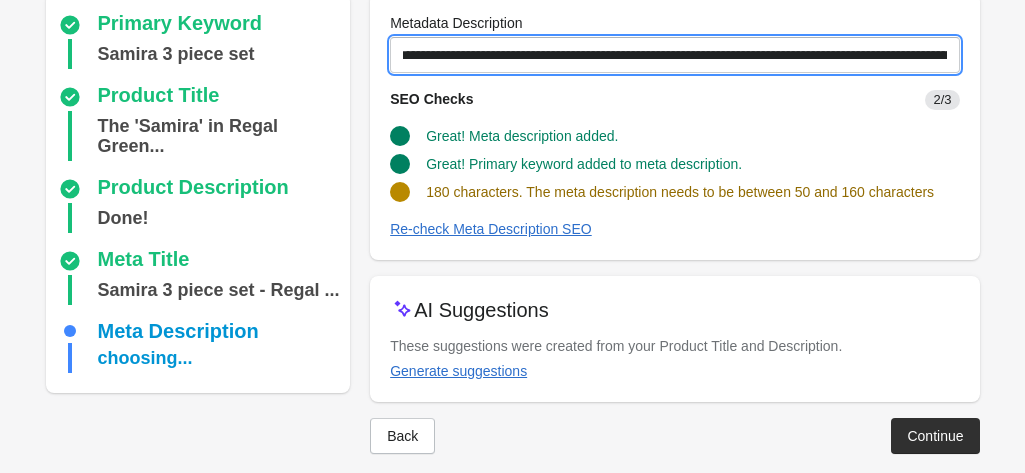 scroll, scrollTop: 0, scrollLeft: 0, axis: both 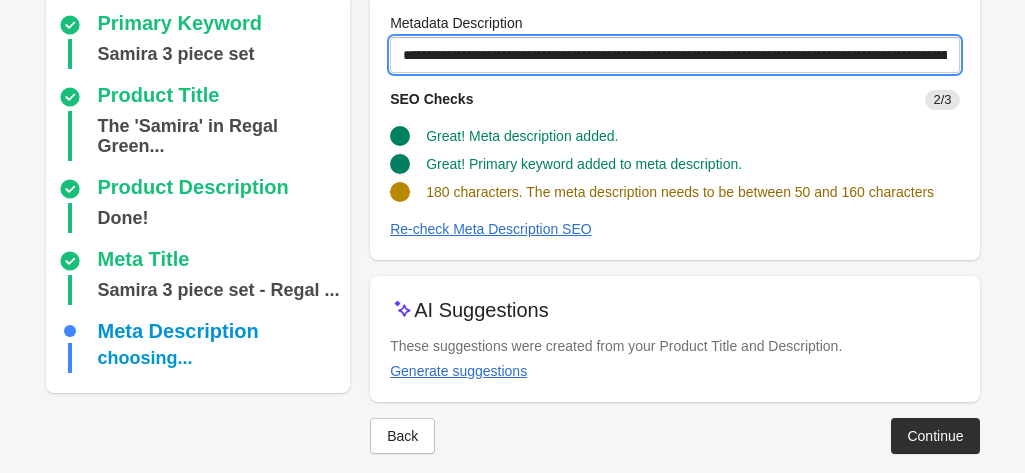 click on "**********" at bounding box center [674, 55] 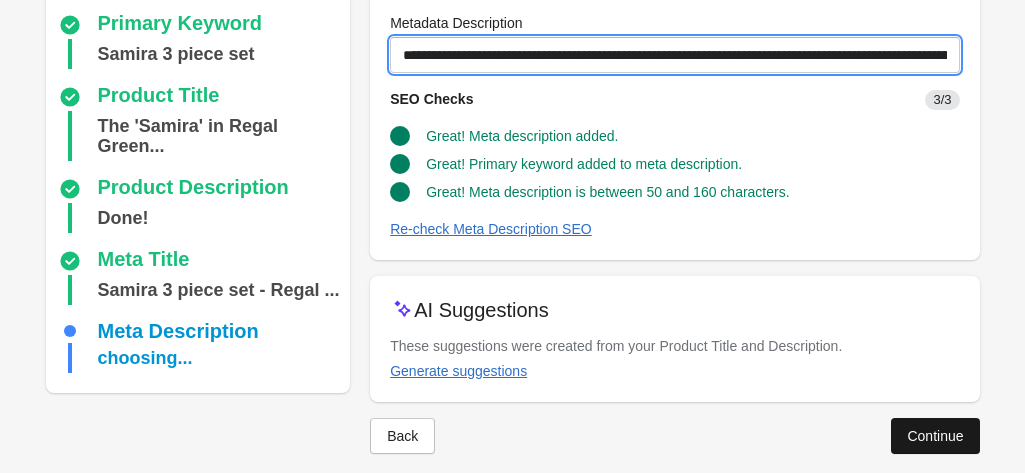 type on "**********" 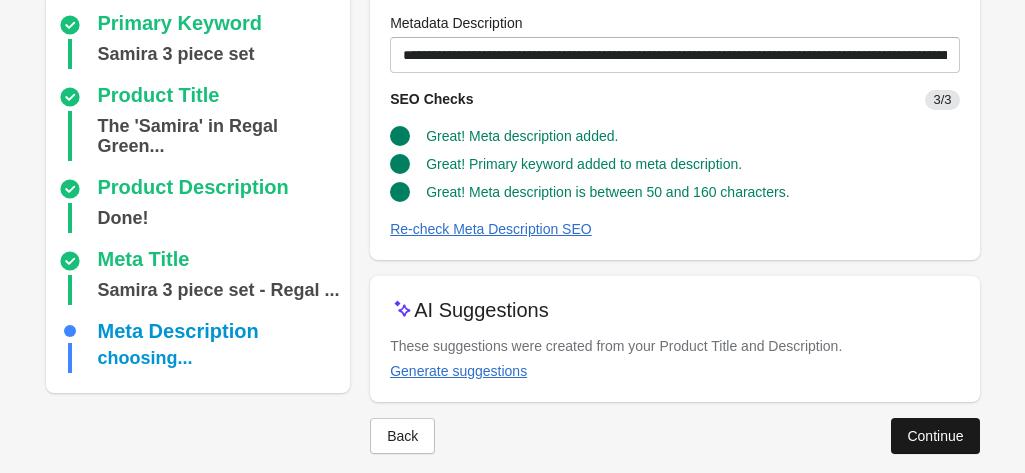 click on "Continue" at bounding box center [935, 436] 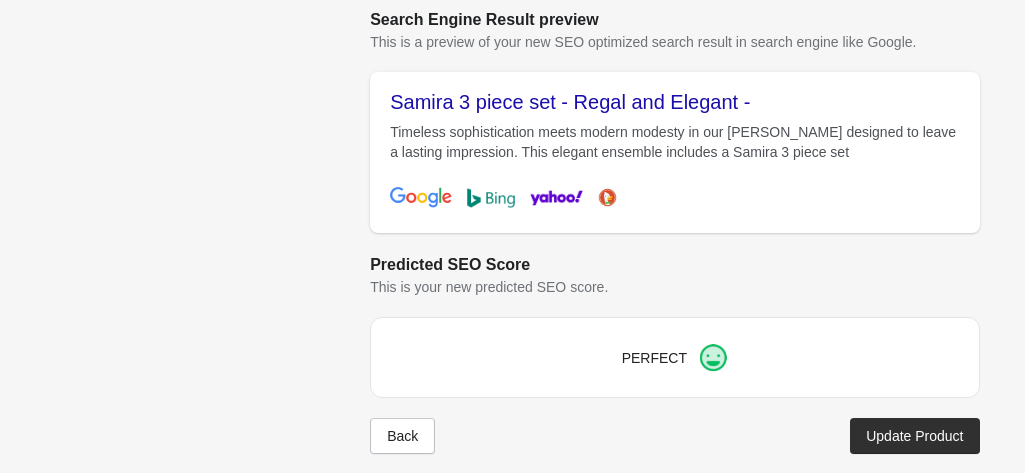 scroll, scrollTop: 1112, scrollLeft: 0, axis: vertical 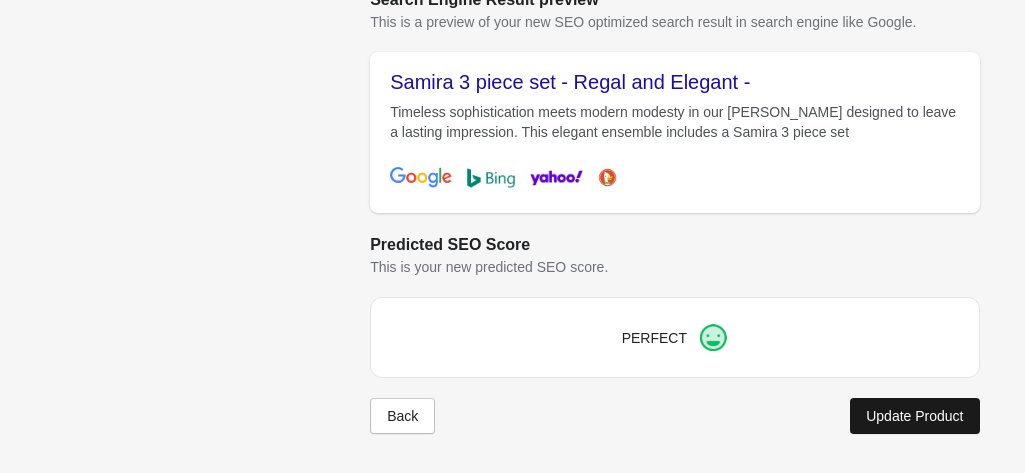 click on "Update Product" at bounding box center [914, 416] 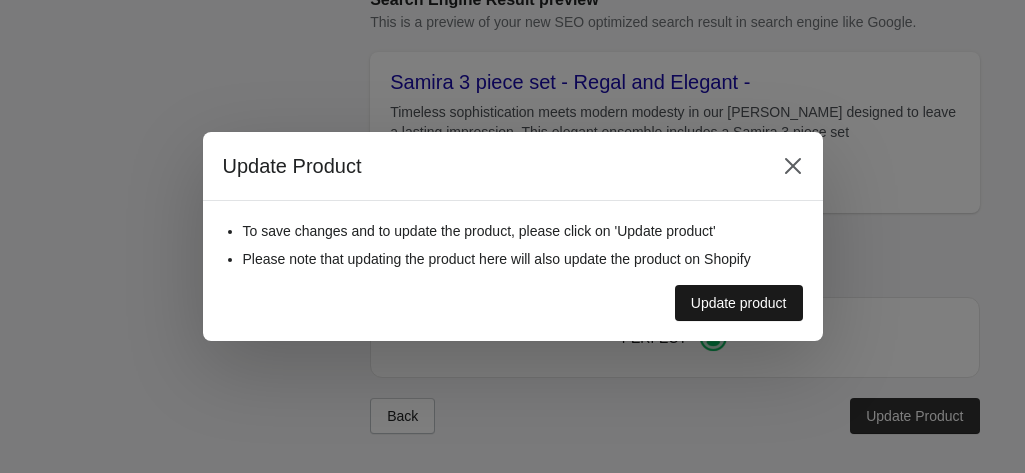 click on "Update product" at bounding box center [739, 303] 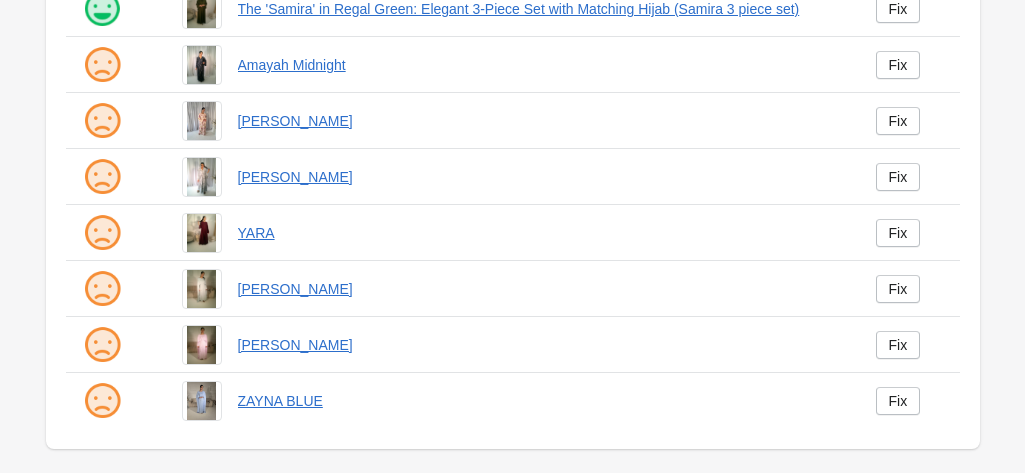 scroll, scrollTop: 0, scrollLeft: 0, axis: both 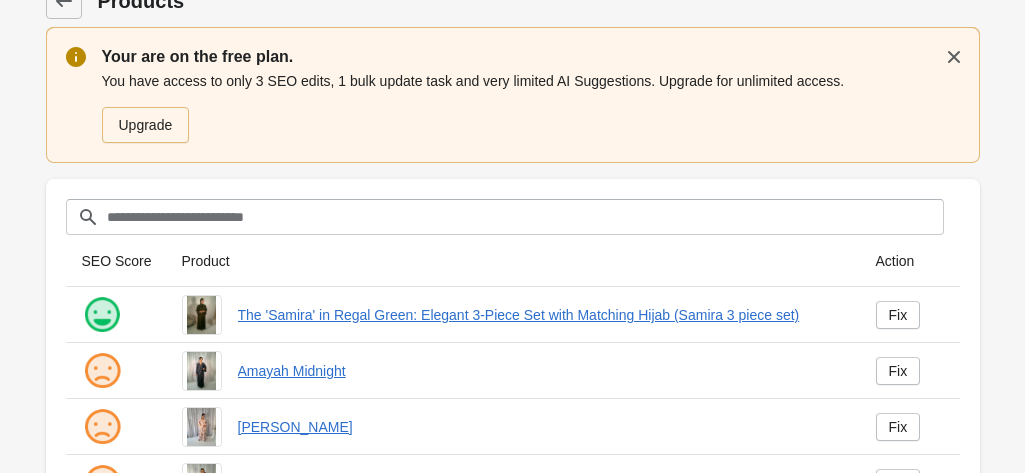 drag, startPoint x: 1018, startPoint y: 105, endPoint x: 1018, endPoint y: 149, distance: 44 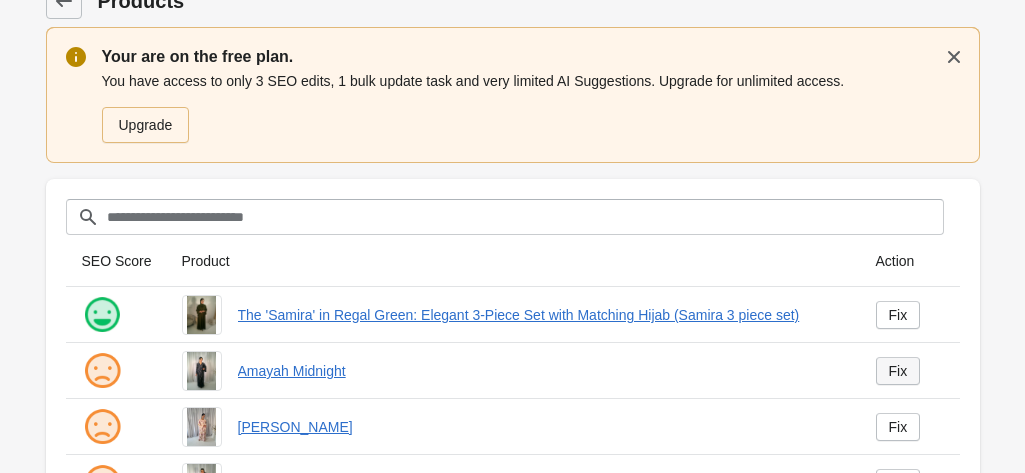click on "Fix" at bounding box center (898, 371) 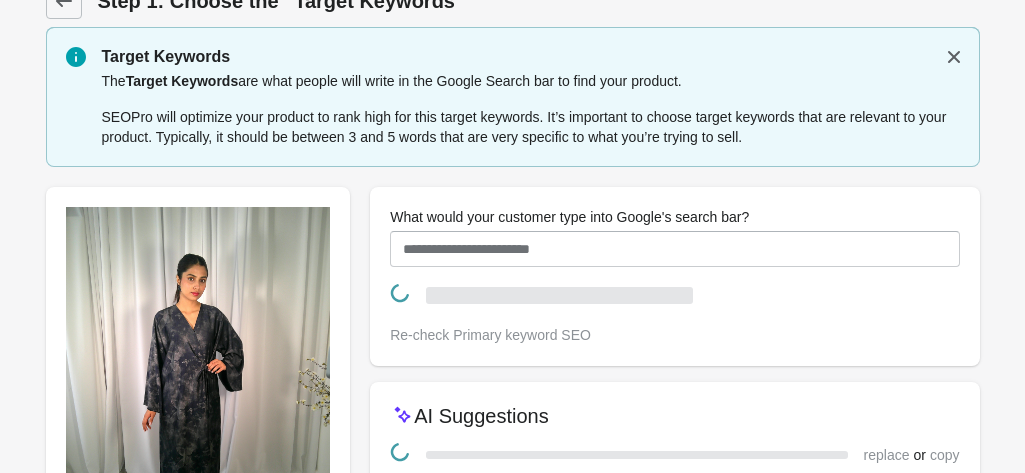 scroll, scrollTop: 0, scrollLeft: 0, axis: both 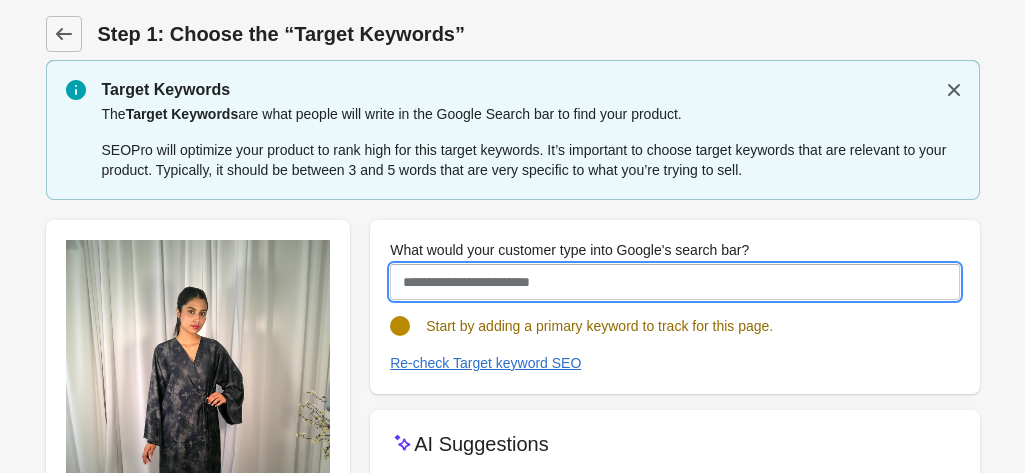 click on "What would your customer type into Google's search bar?" at bounding box center [674, 282] 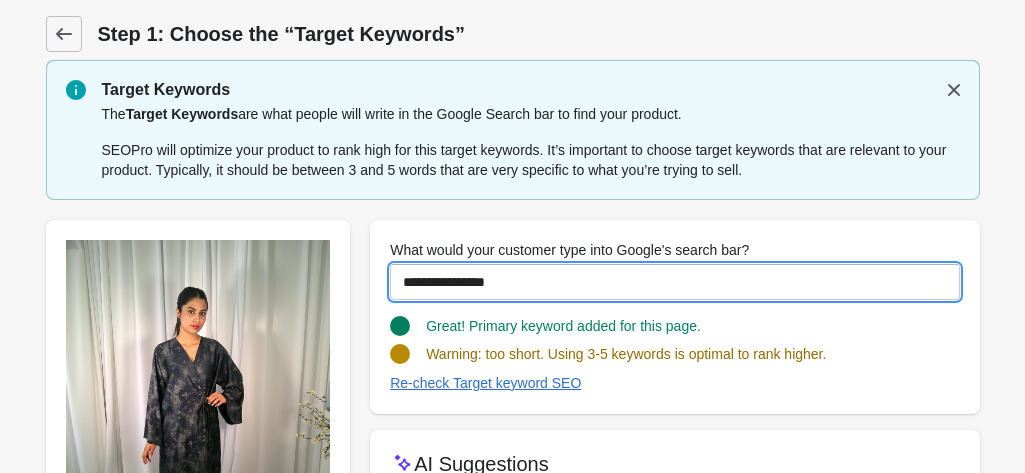 click on "**********" at bounding box center [674, 282] 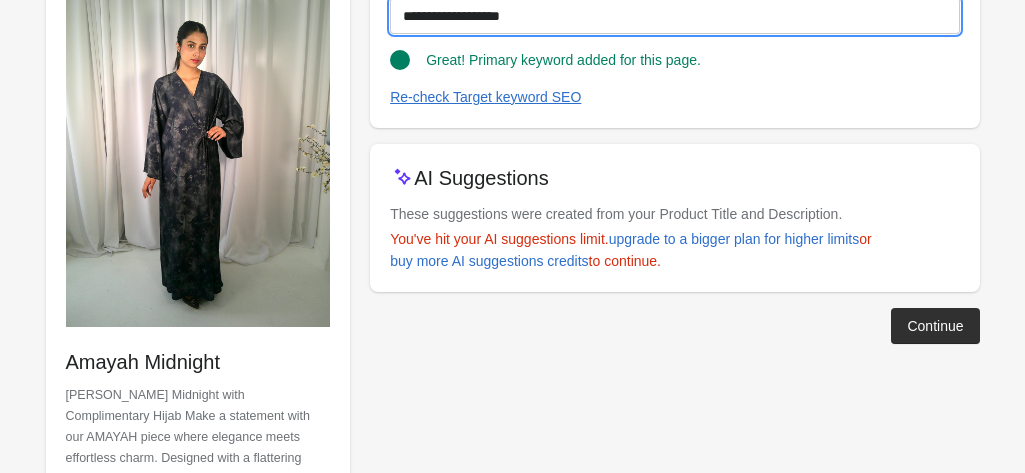 scroll, scrollTop: 324, scrollLeft: 0, axis: vertical 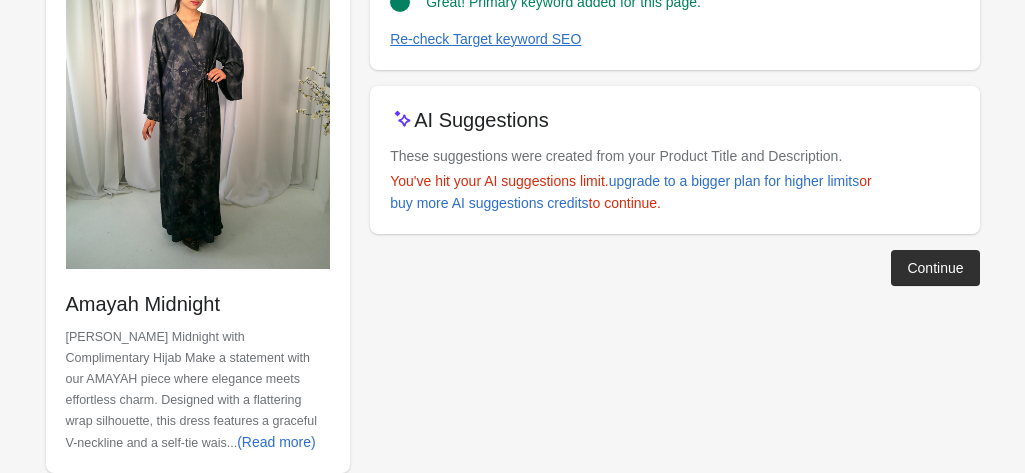 type on "**********" 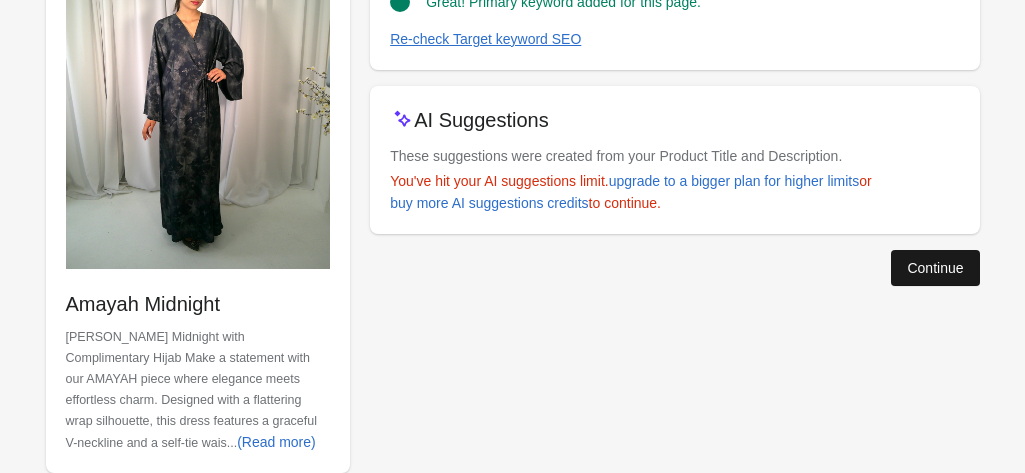 click on "Continue" at bounding box center [935, 268] 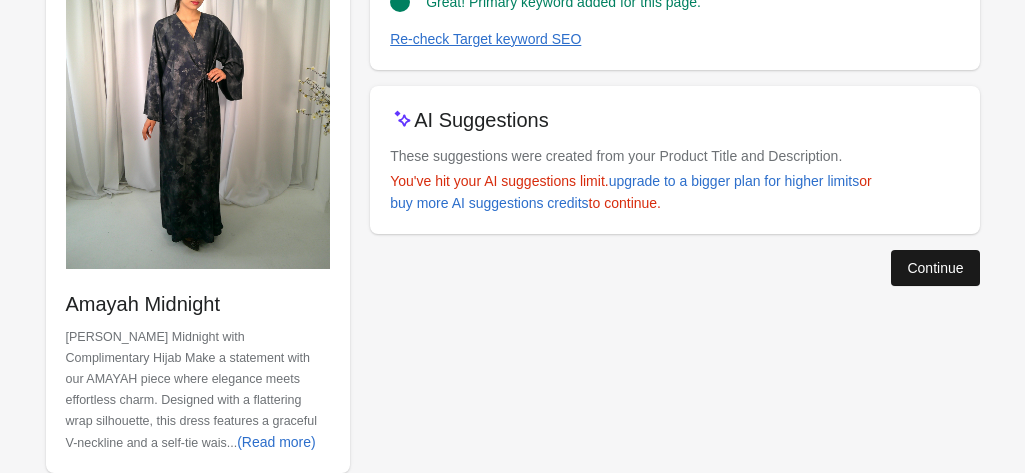 scroll, scrollTop: 69, scrollLeft: 0, axis: vertical 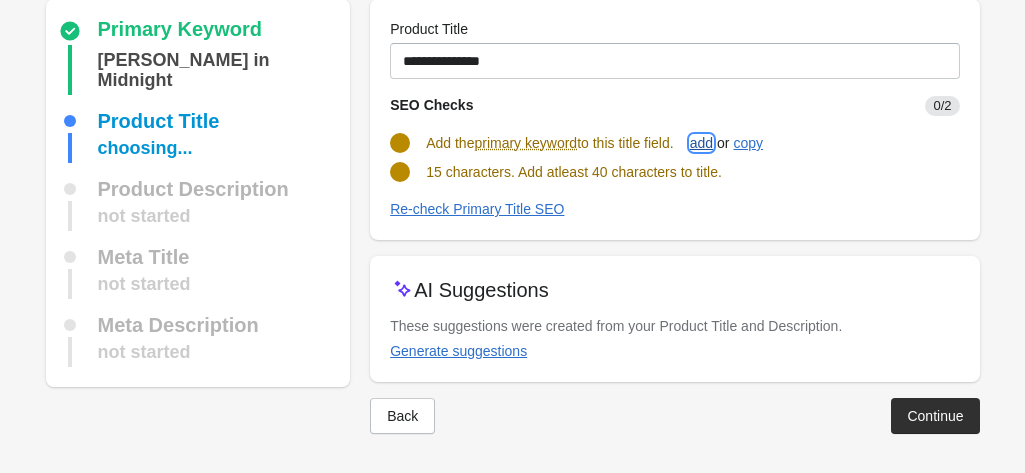 click on "add" at bounding box center [701, 143] 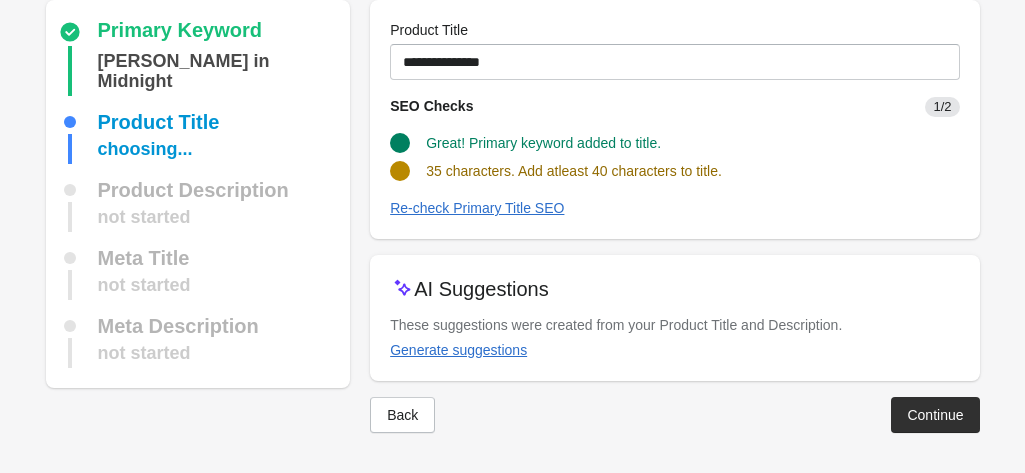 scroll, scrollTop: 67, scrollLeft: 0, axis: vertical 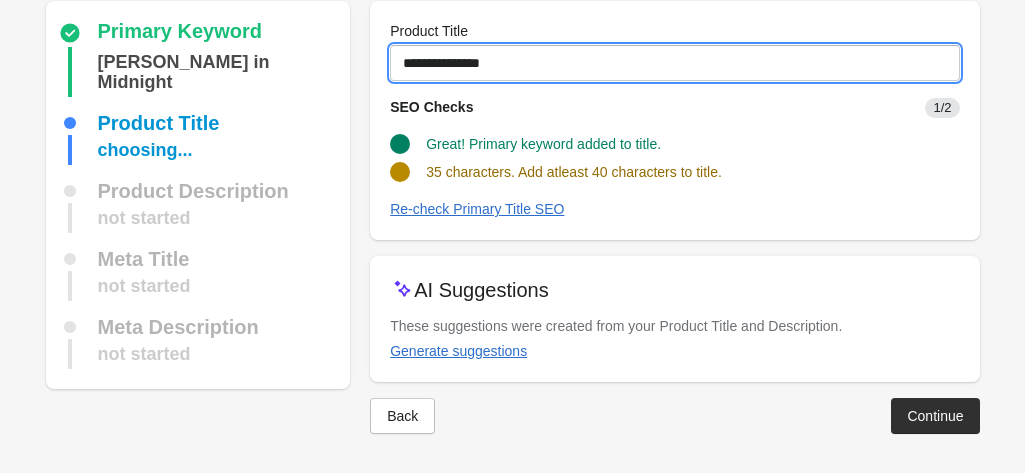 drag, startPoint x: 671, startPoint y: 71, endPoint x: 519, endPoint y: 71, distance: 152 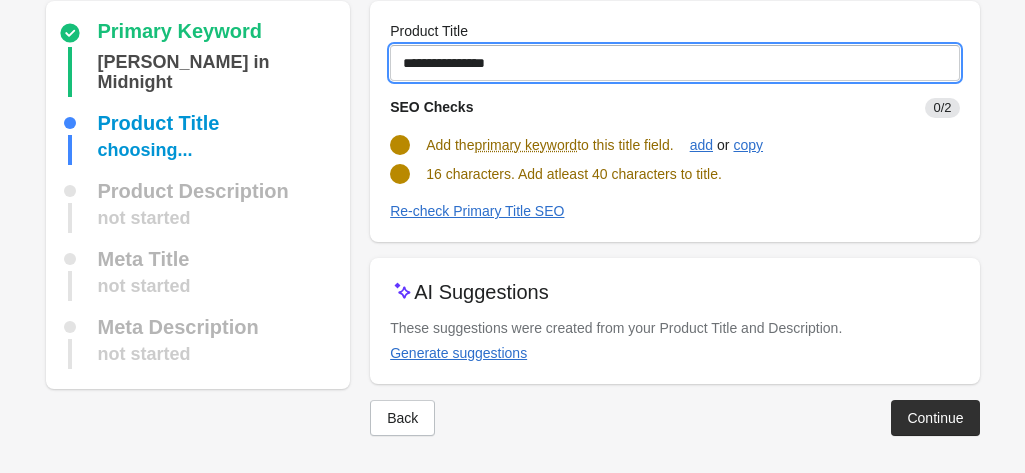 click on "**********" at bounding box center (674, 63) 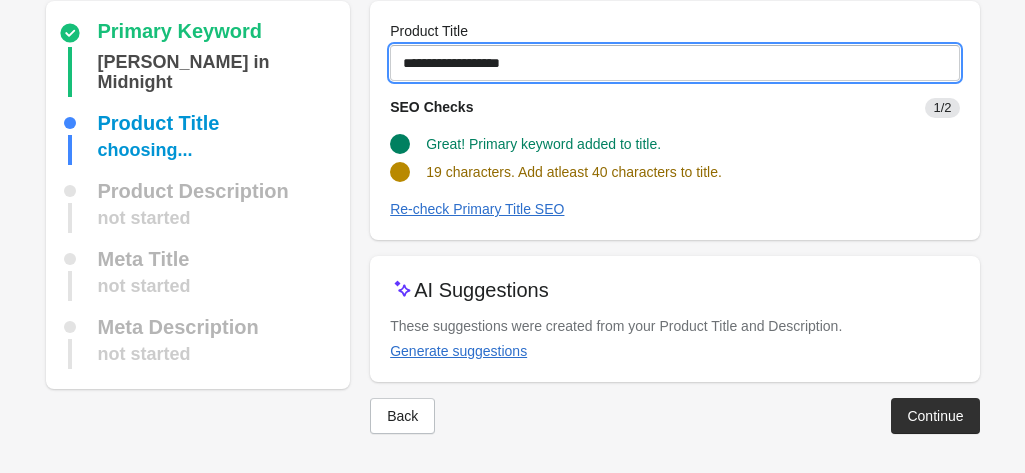 click on "**********" at bounding box center (674, 63) 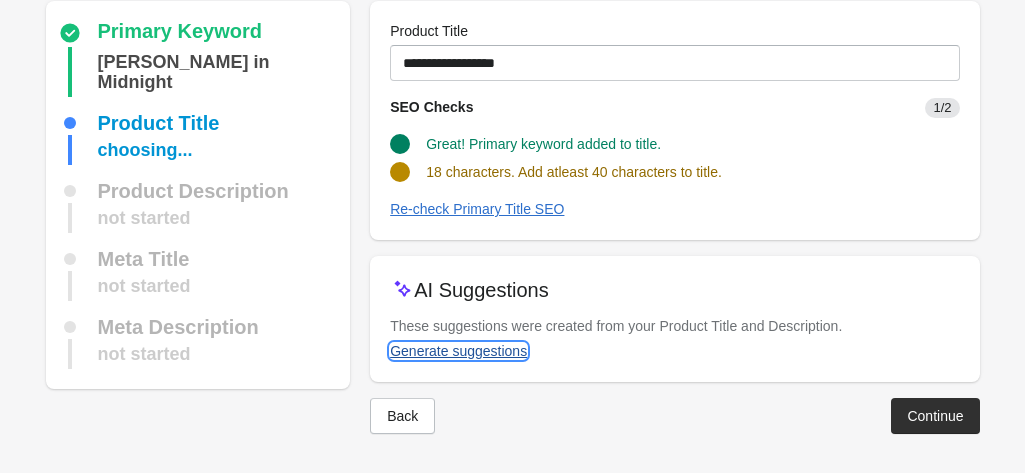 click on "Generate suggestions" at bounding box center (458, 351) 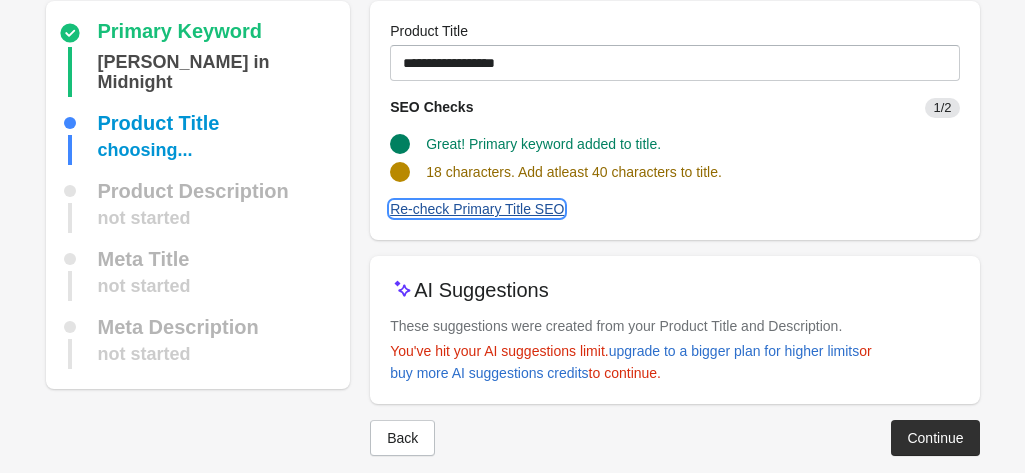 click on "Re-check Primary Title SEO" at bounding box center [477, 209] 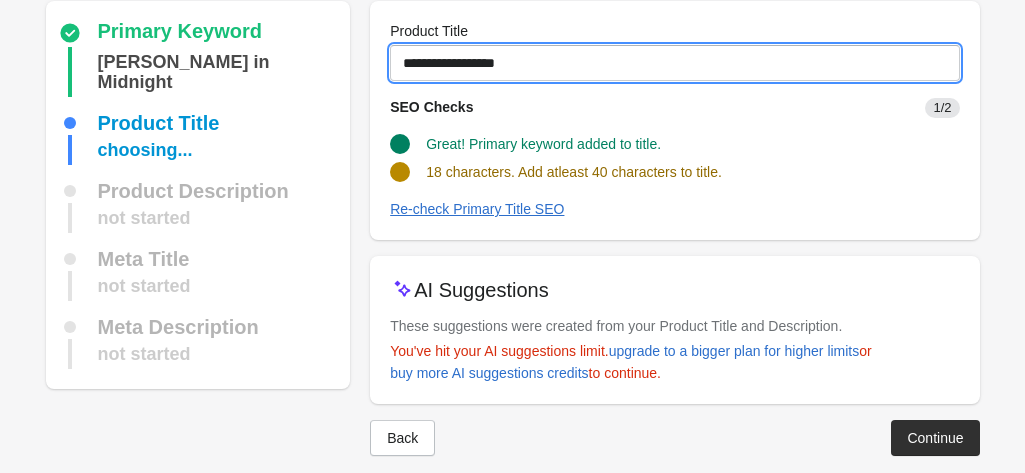 click on "**********" at bounding box center (674, 63) 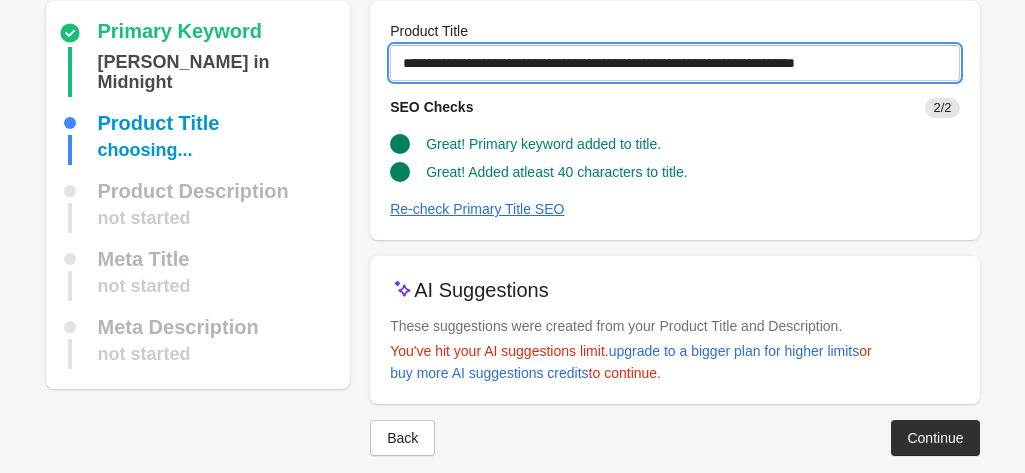 drag, startPoint x: 911, startPoint y: 63, endPoint x: 396, endPoint y: 33, distance: 515.87305 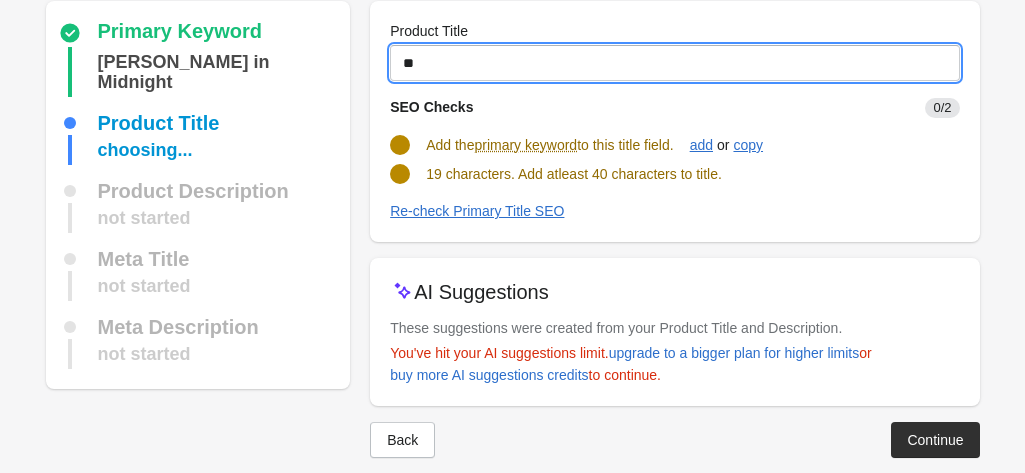 type on "*" 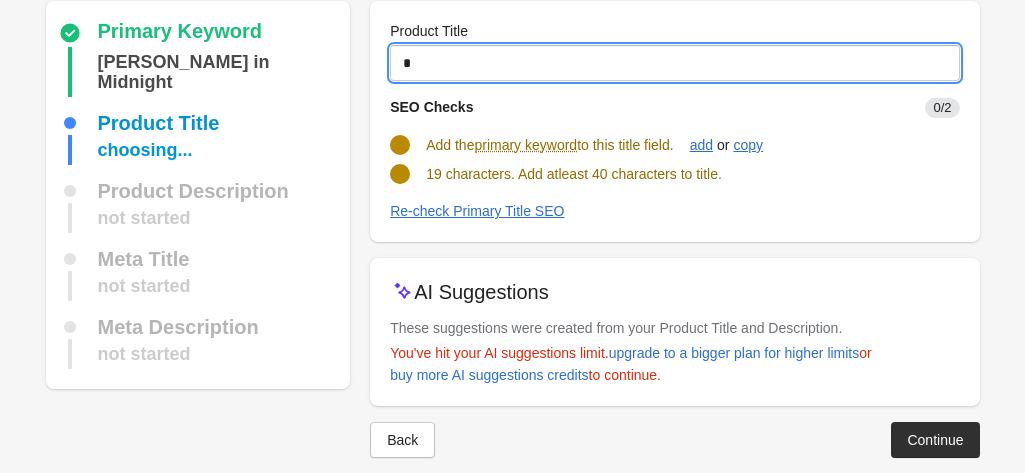 type 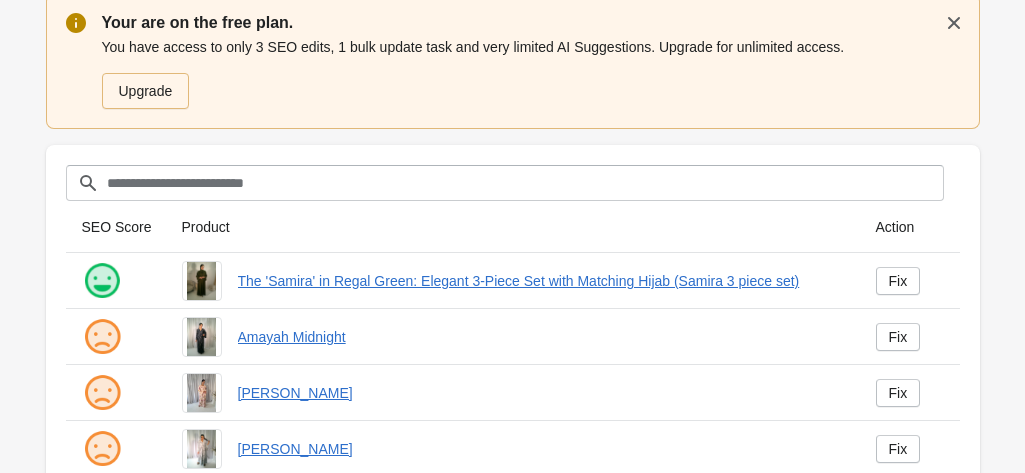 scroll, scrollTop: 33, scrollLeft: 0, axis: vertical 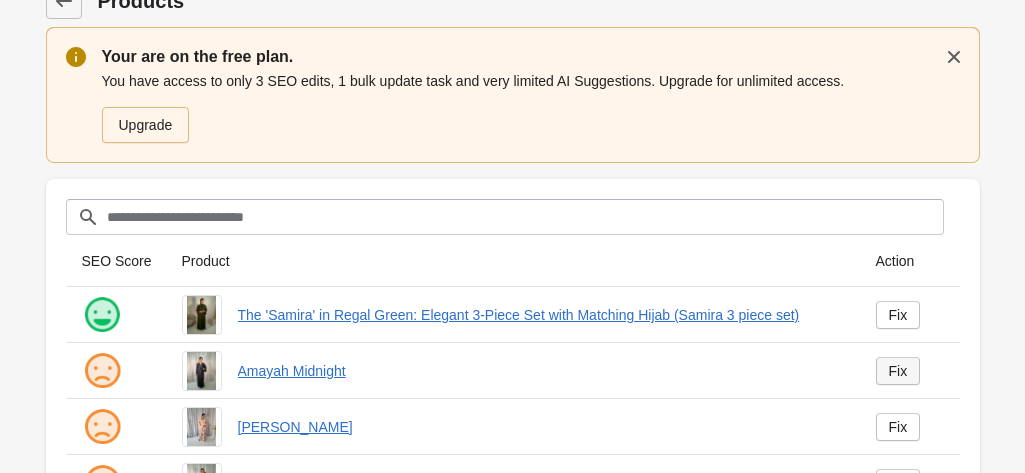 click on "Fix" at bounding box center (898, 371) 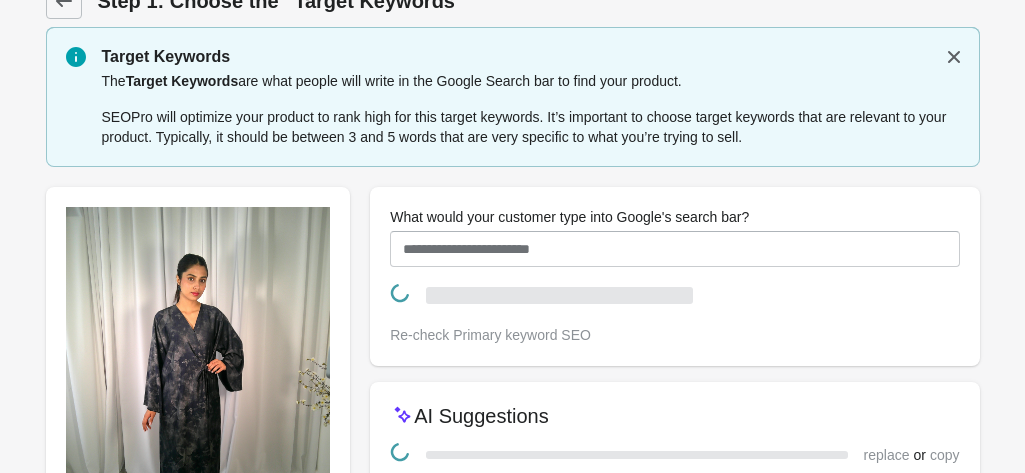 scroll, scrollTop: 0, scrollLeft: 0, axis: both 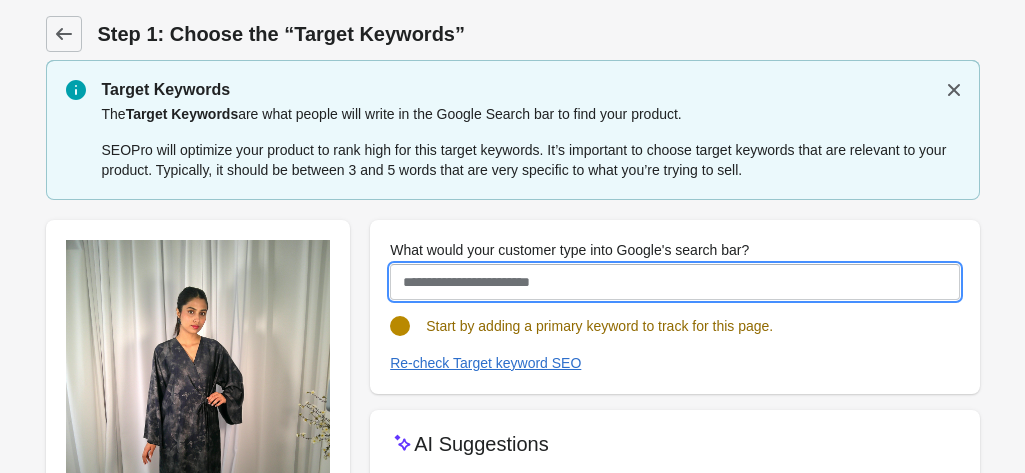 click on "What would your customer type into Google's search bar?" at bounding box center (674, 282) 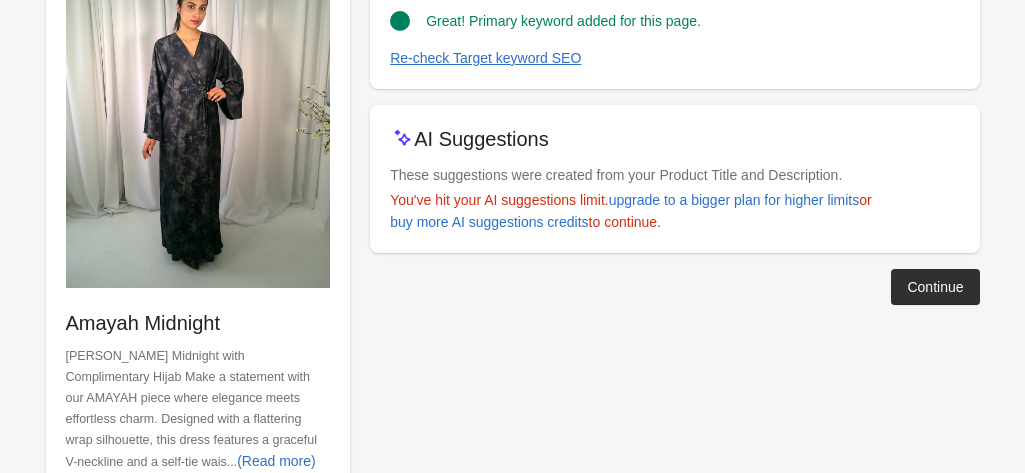scroll, scrollTop: 334, scrollLeft: 0, axis: vertical 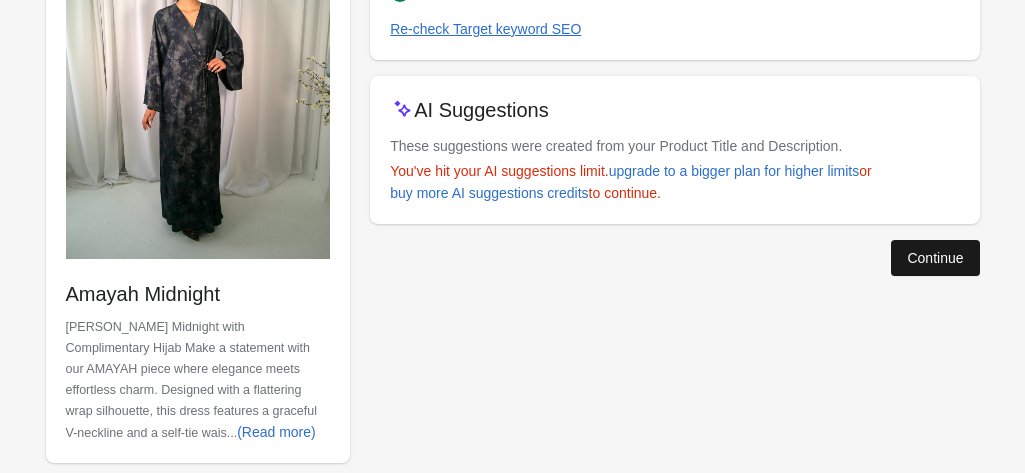 click on "Continue" at bounding box center (935, 258) 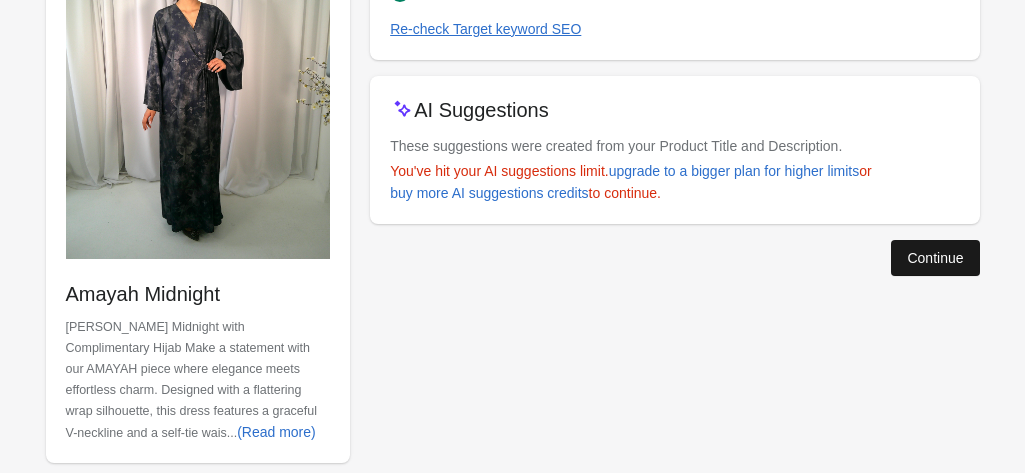 scroll, scrollTop: 69, scrollLeft: 0, axis: vertical 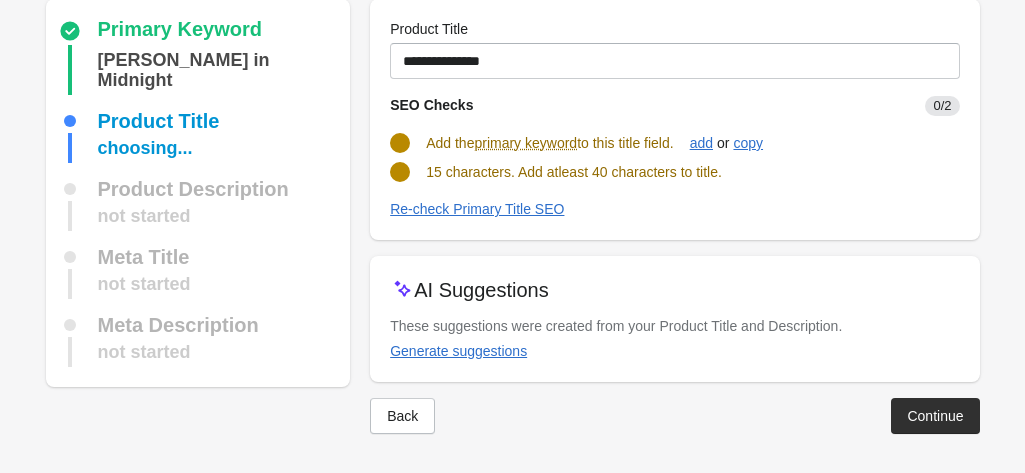 click on "SEO Checks
0/2" at bounding box center [666, 97] 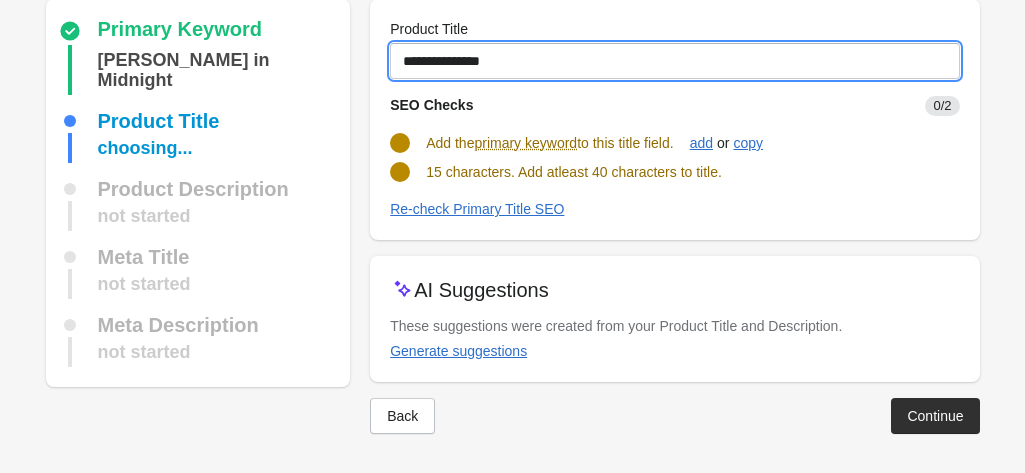 click on "**********" at bounding box center [674, 61] 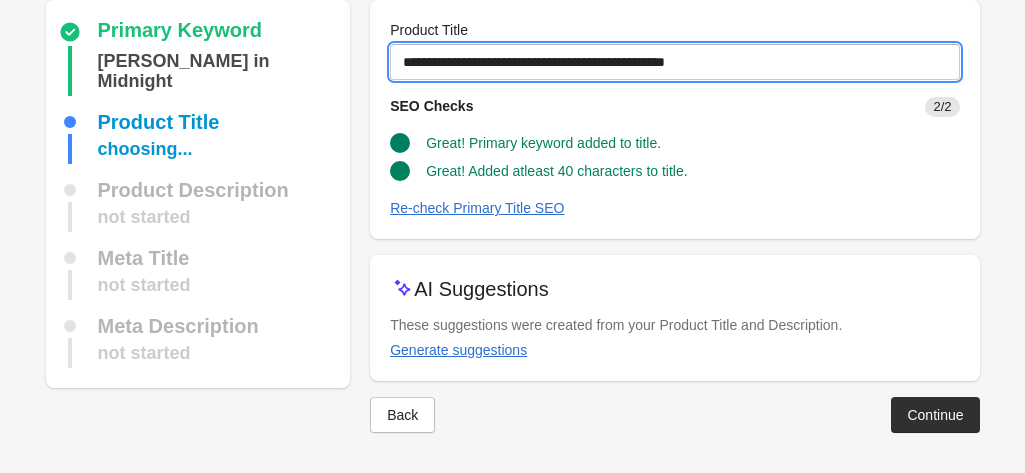 scroll, scrollTop: 67, scrollLeft: 0, axis: vertical 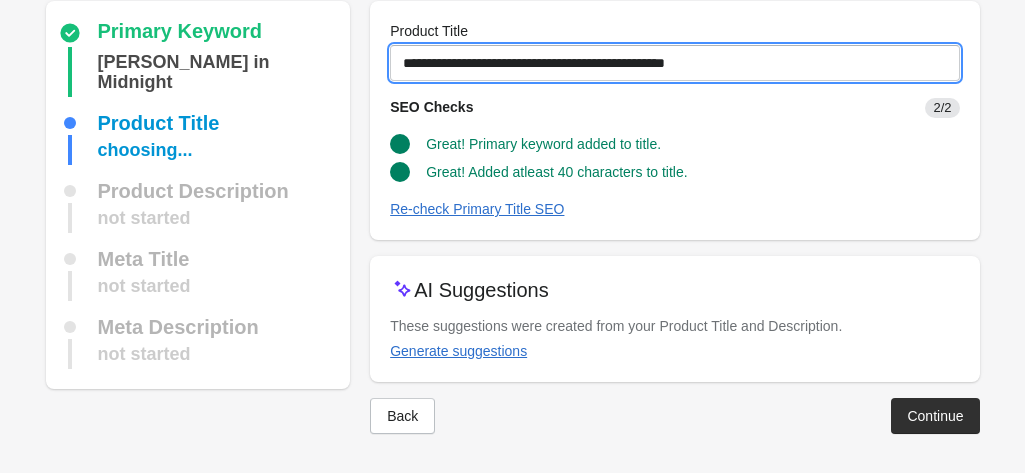 drag, startPoint x: 734, startPoint y: 73, endPoint x: 386, endPoint y: 50, distance: 348.75922 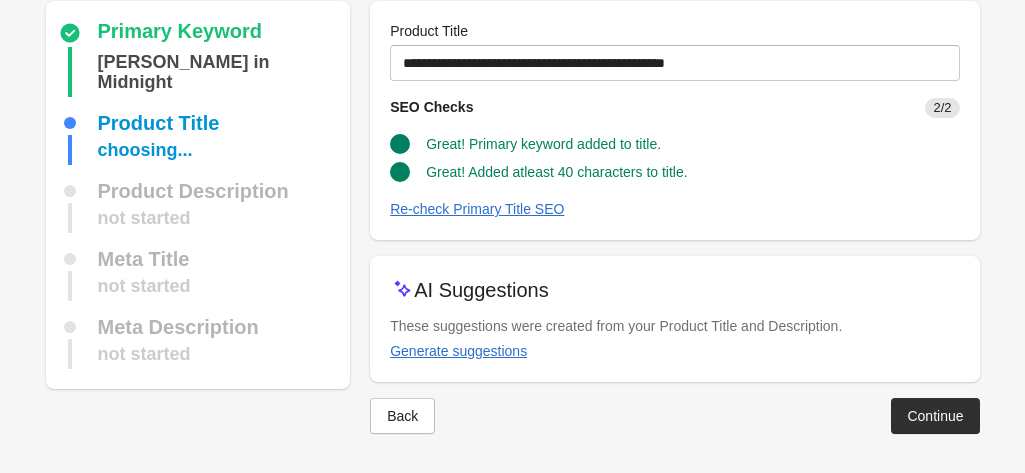 click on "Re-check Primary Title SEO" at bounding box center [674, 209] 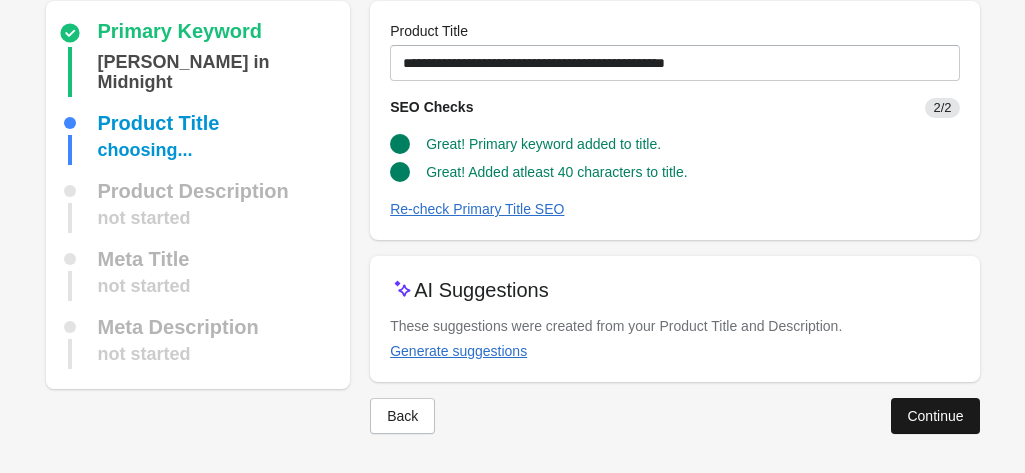 click on "Continue" at bounding box center (935, 416) 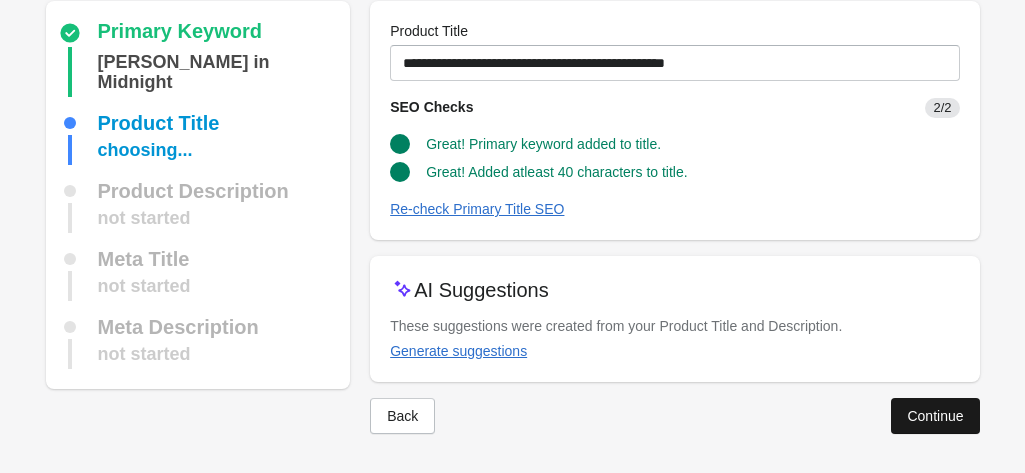 scroll, scrollTop: 0, scrollLeft: 0, axis: both 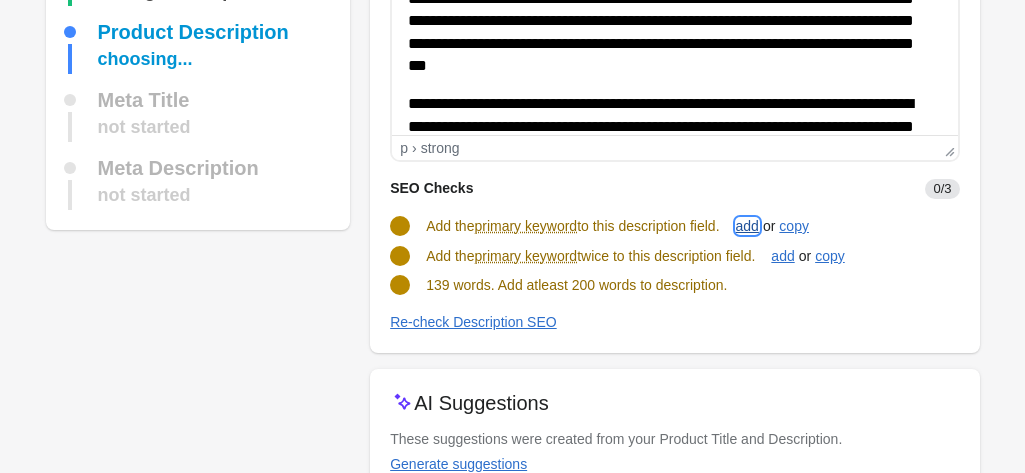 click on "add" at bounding box center [747, 226] 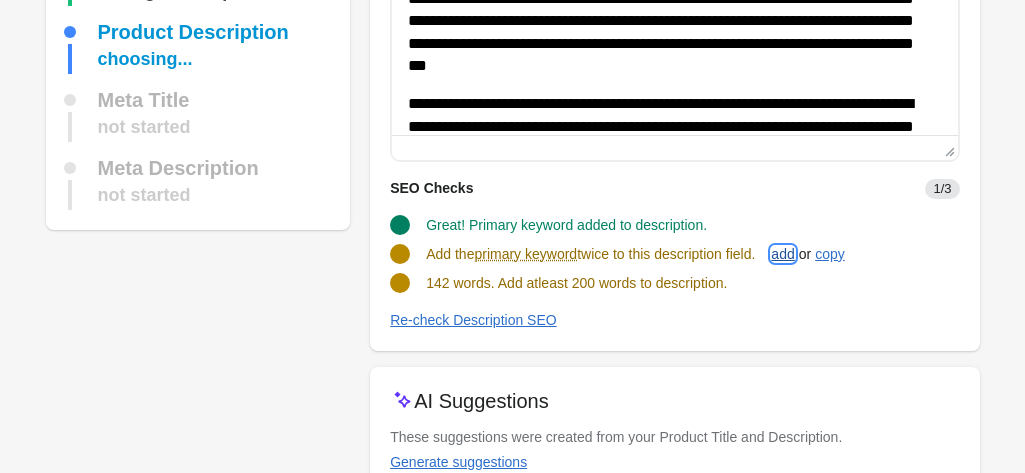 click on "add" at bounding box center [782, 254] 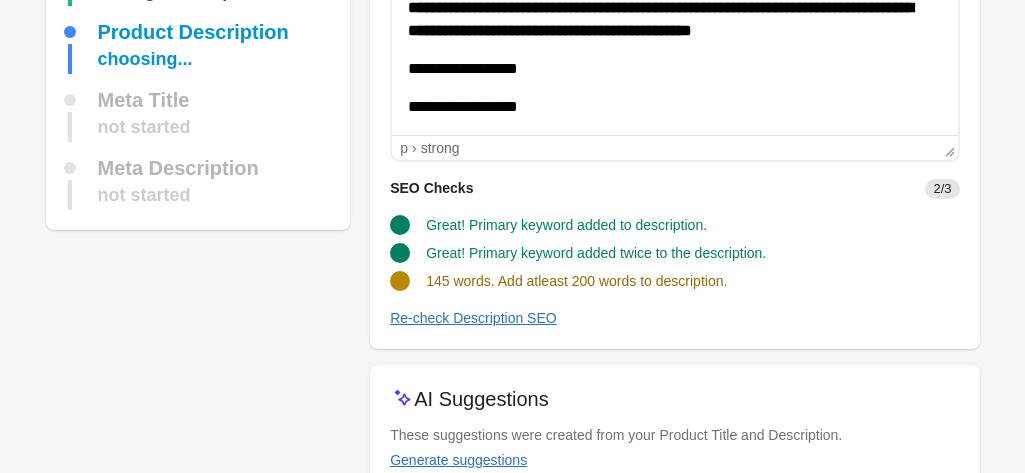 scroll, scrollTop: 454, scrollLeft: 0, axis: vertical 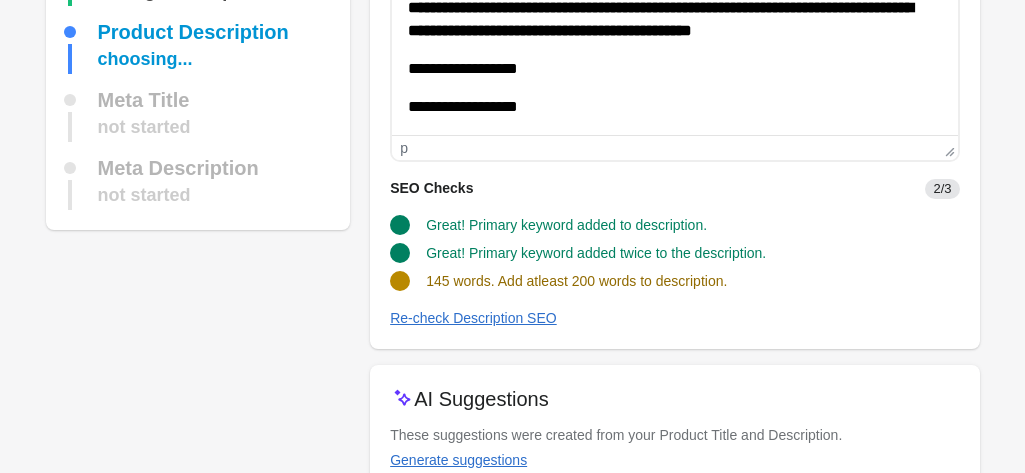 click on "**********" at bounding box center (674, -193) 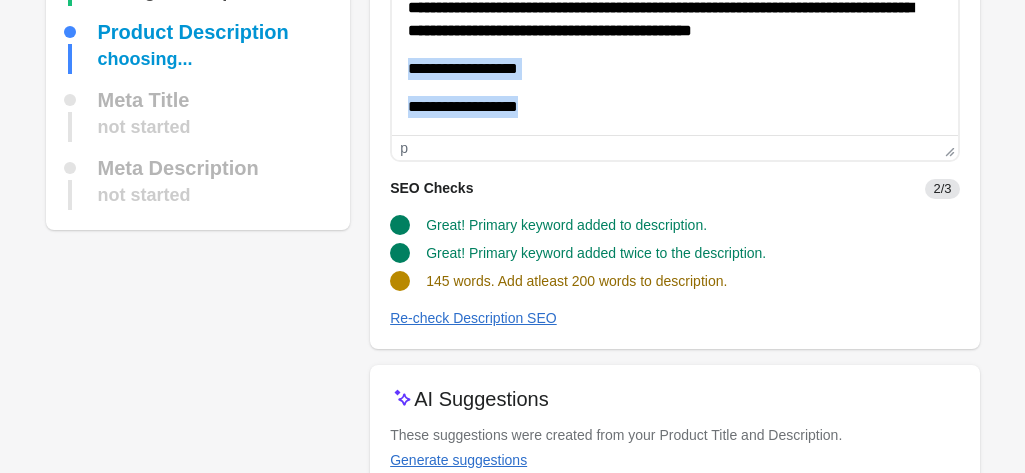 drag, startPoint x: 572, startPoint y: 116, endPoint x: 772, endPoint y: -46, distance: 257.3791 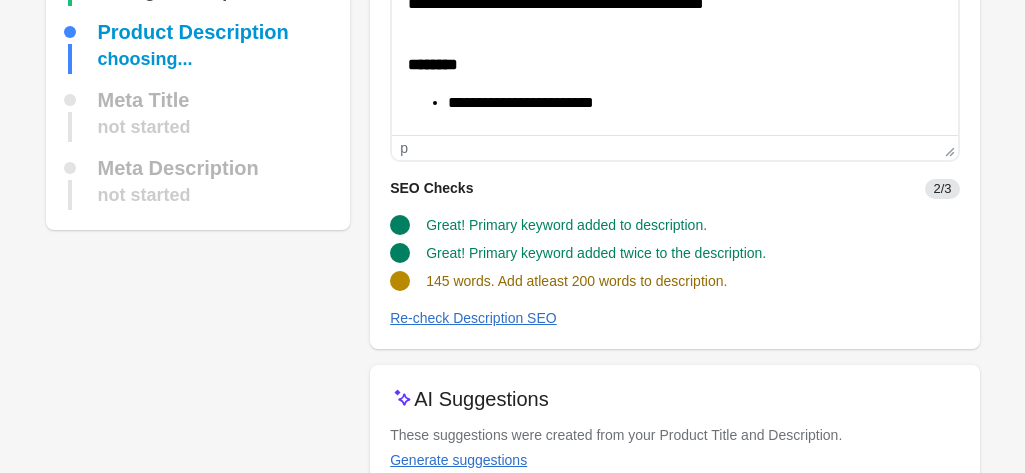 scroll, scrollTop: 0, scrollLeft: 0, axis: both 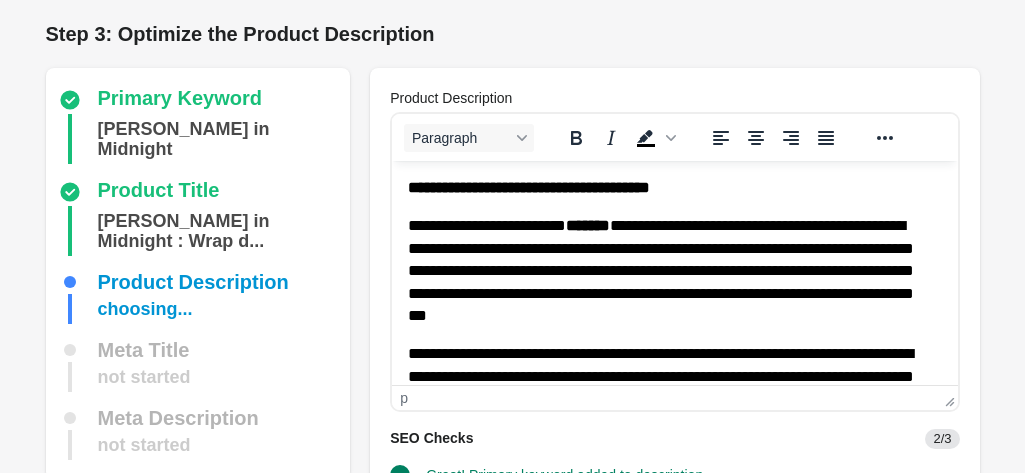 click on "******" at bounding box center [588, 225] 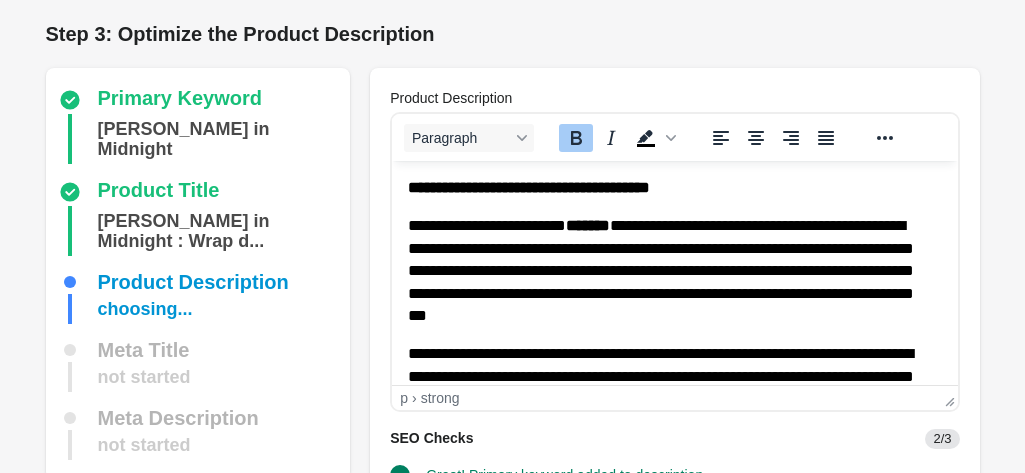 type 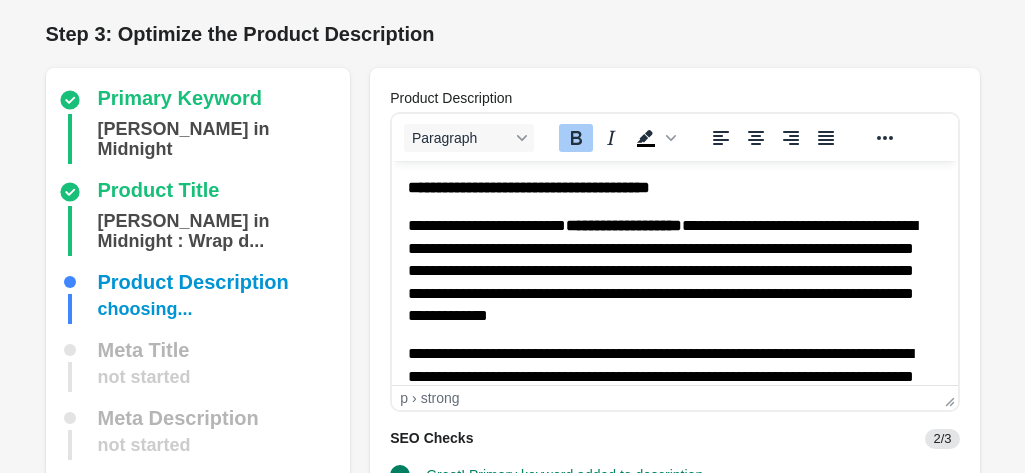 click on "**********" at bounding box center [667, 271] 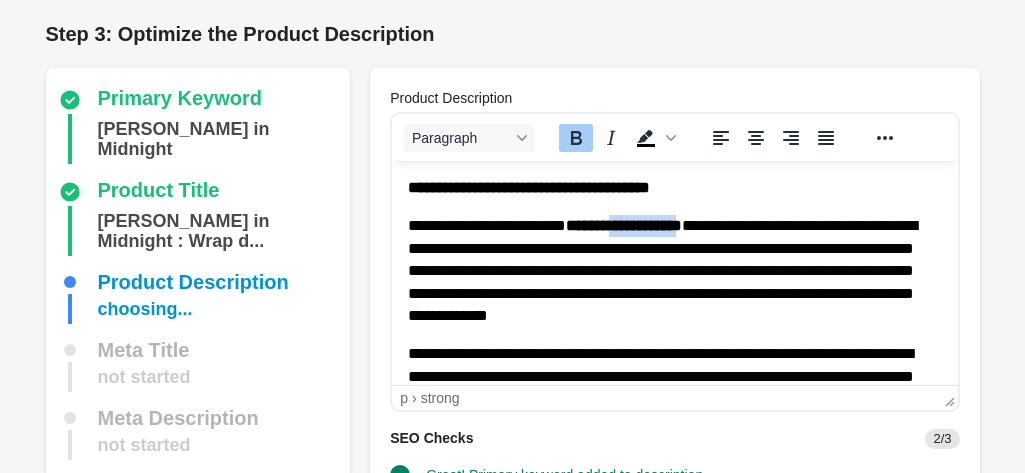 drag, startPoint x: 760, startPoint y: 217, endPoint x: 672, endPoint y: 229, distance: 88.814415 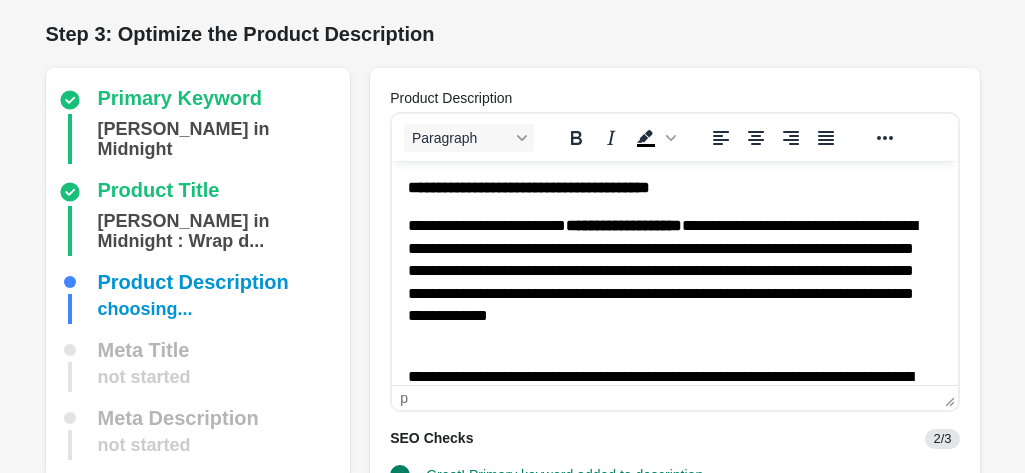click on "**********" at bounding box center (667, 282) 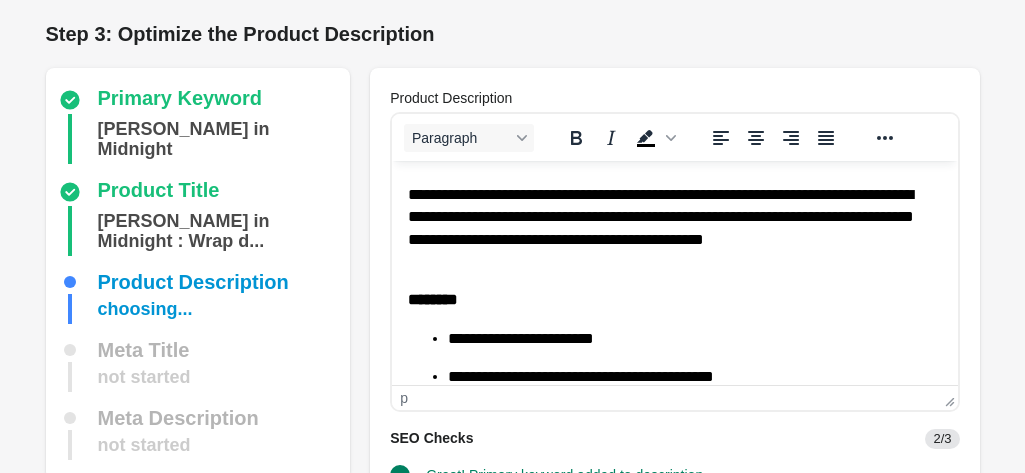scroll, scrollTop: 187, scrollLeft: 0, axis: vertical 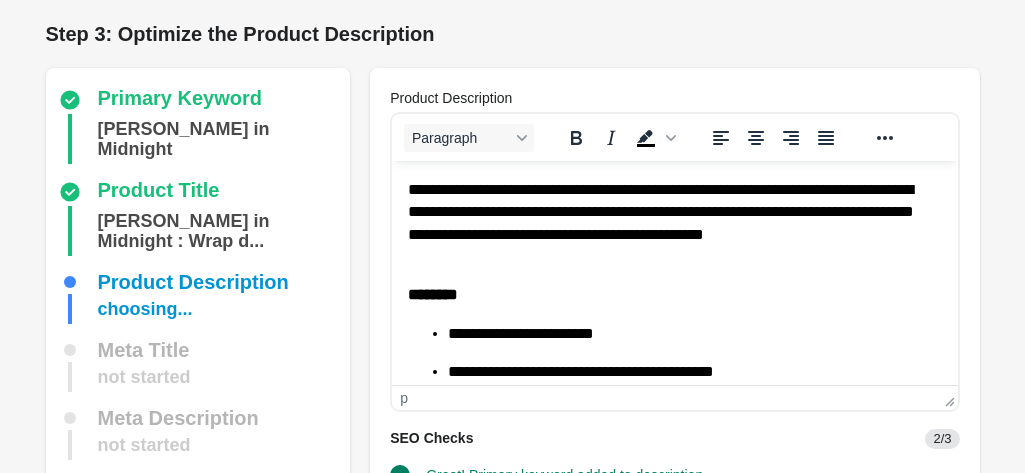 click on "**********" at bounding box center (674, 294) 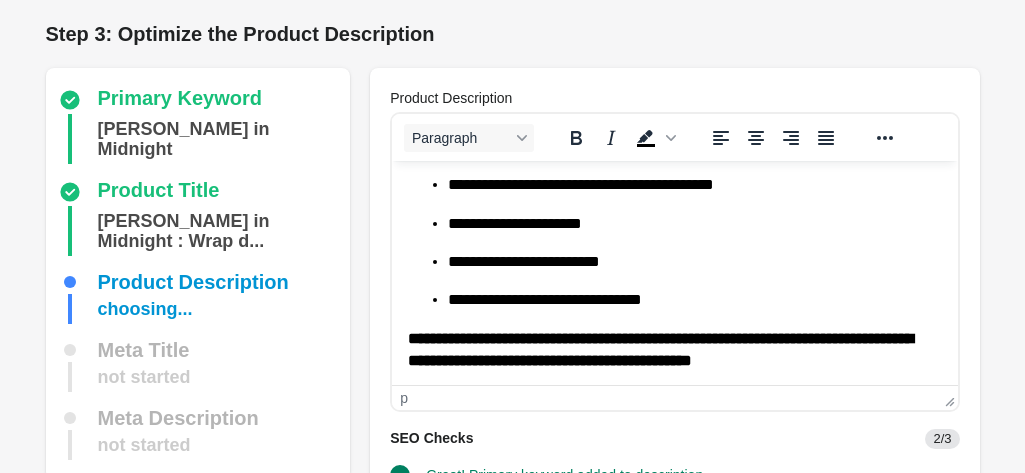 scroll, scrollTop: 438, scrollLeft: 0, axis: vertical 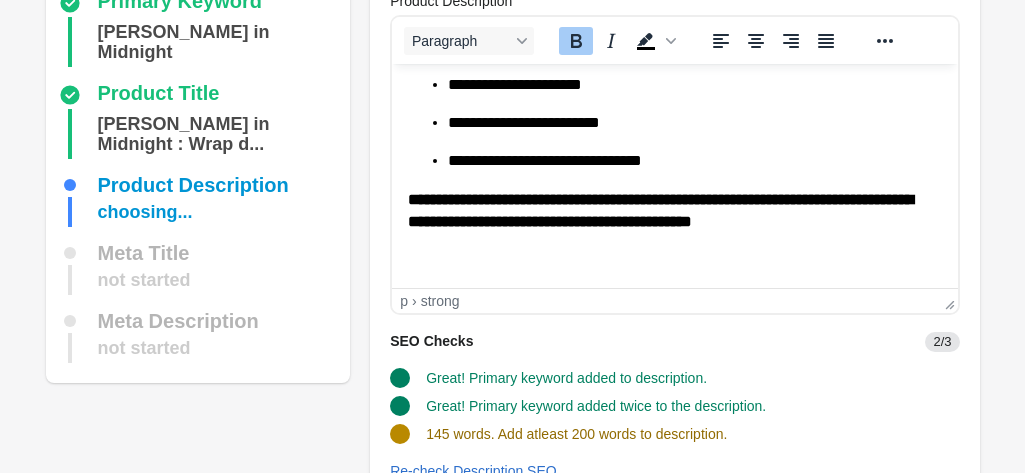 click on "**********" at bounding box center (674, 211) 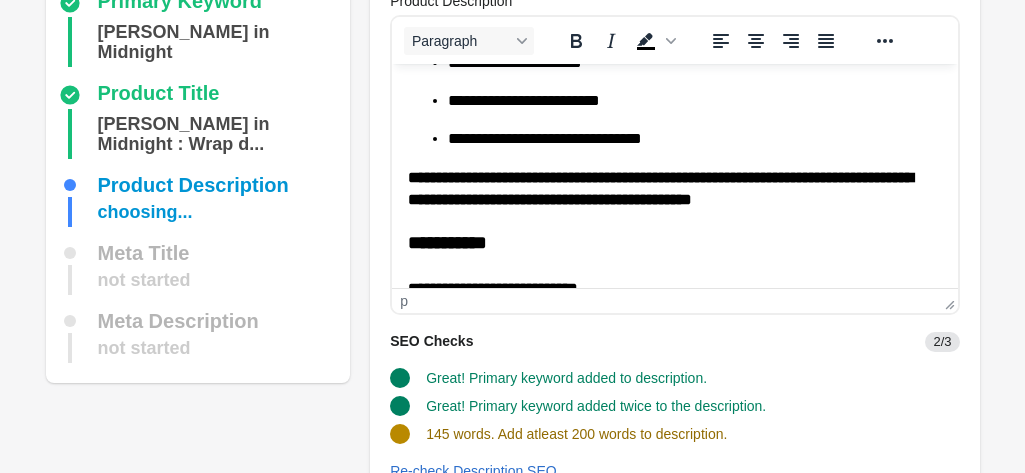 scroll, scrollTop: 1891, scrollLeft: 0, axis: vertical 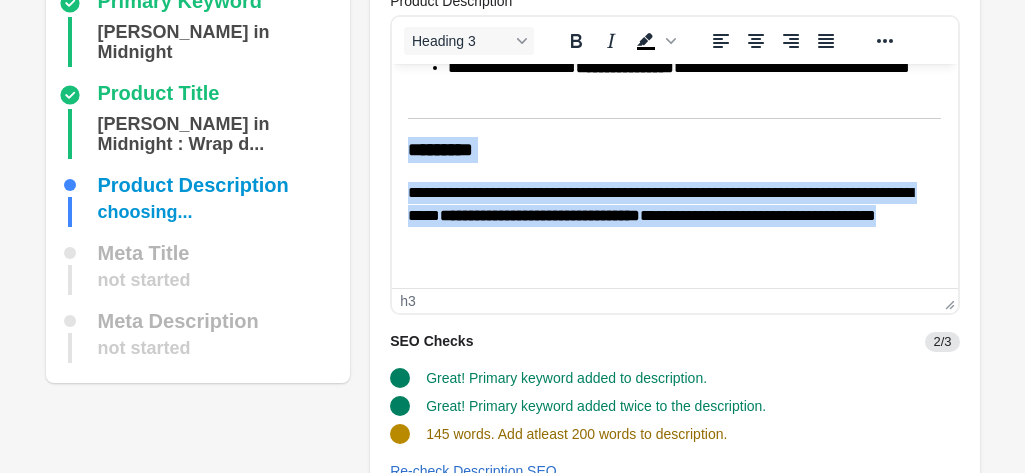 drag, startPoint x: 651, startPoint y: 278, endPoint x: 412, endPoint y: 152, distance: 270.17957 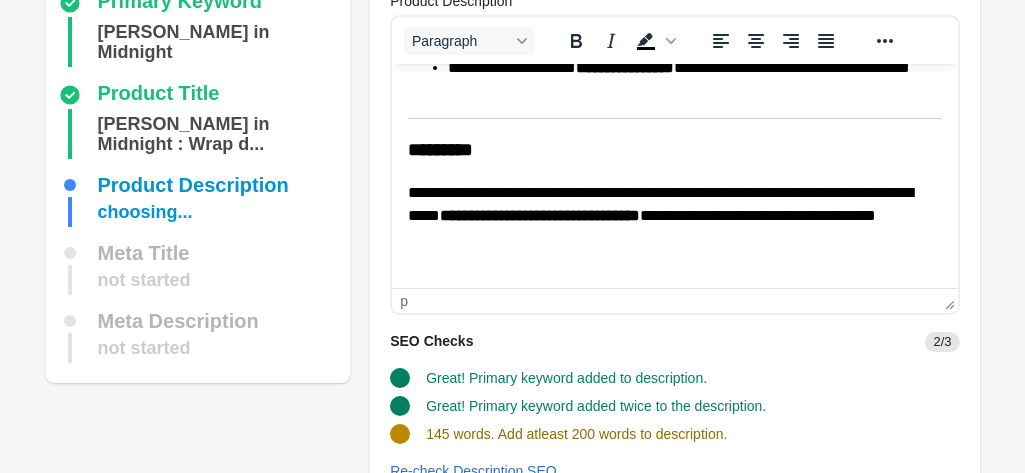 scroll, scrollTop: 1856, scrollLeft: 0, axis: vertical 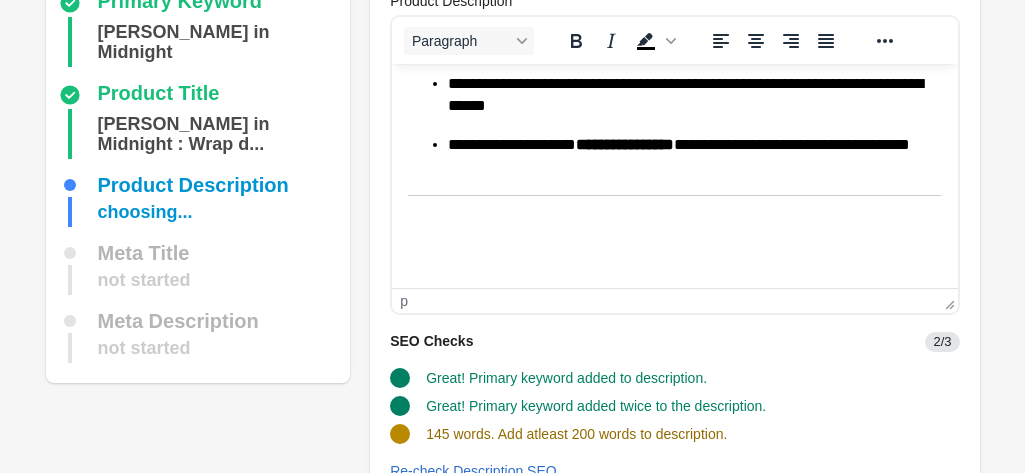 click on "**********" at bounding box center (674, -741) 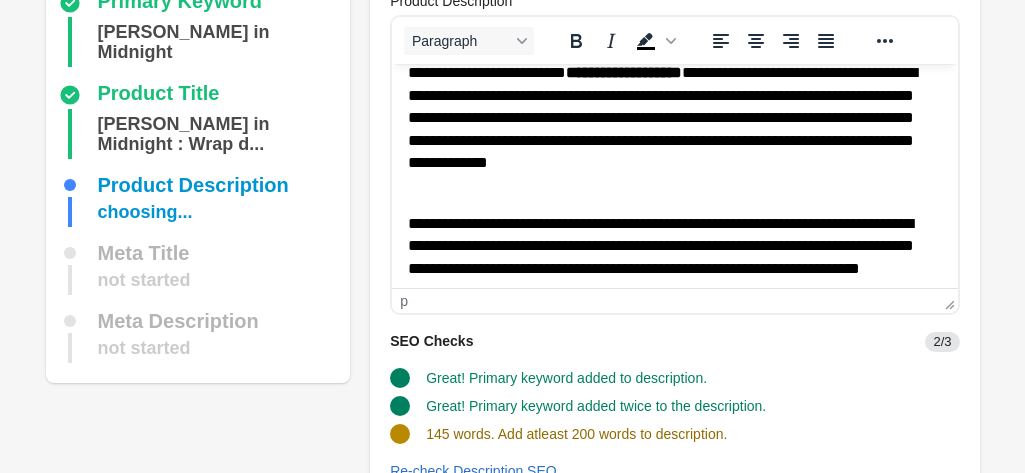 scroll, scrollTop: 18, scrollLeft: 0, axis: vertical 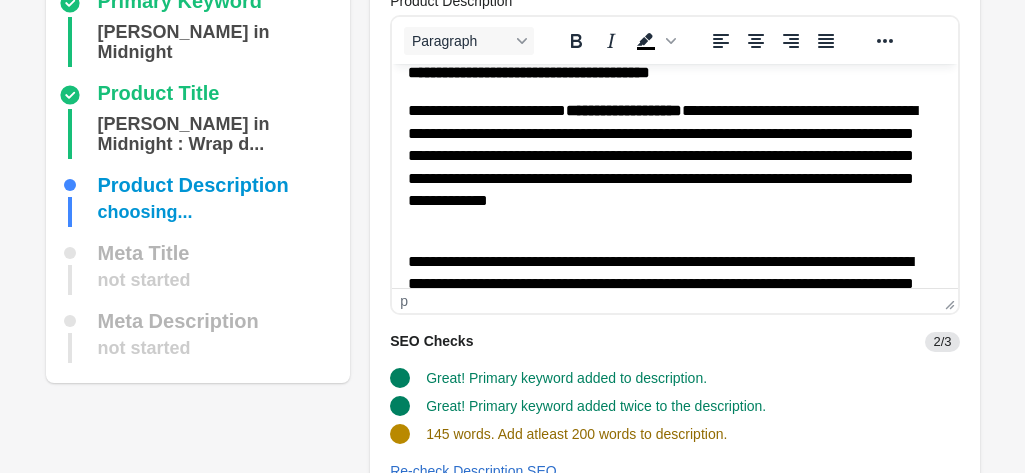 click on "**********" at bounding box center (667, 296) 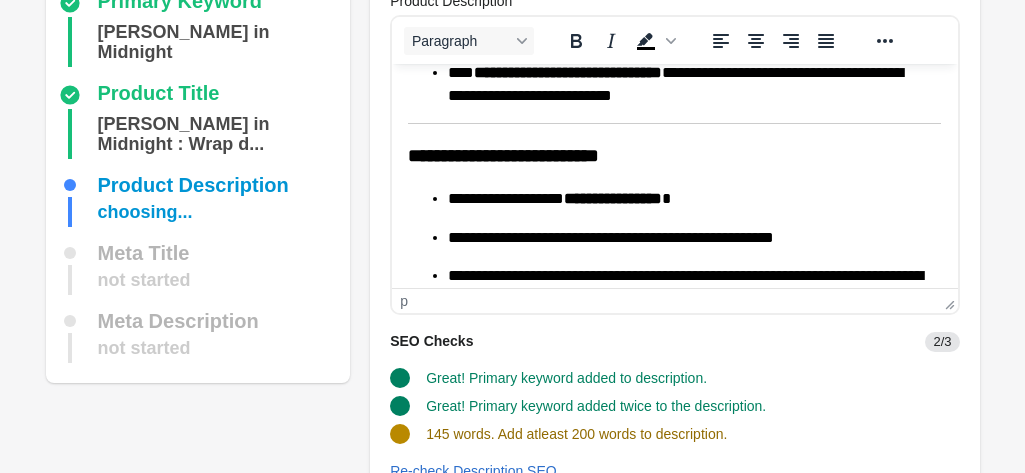 scroll, scrollTop: 1856, scrollLeft: 0, axis: vertical 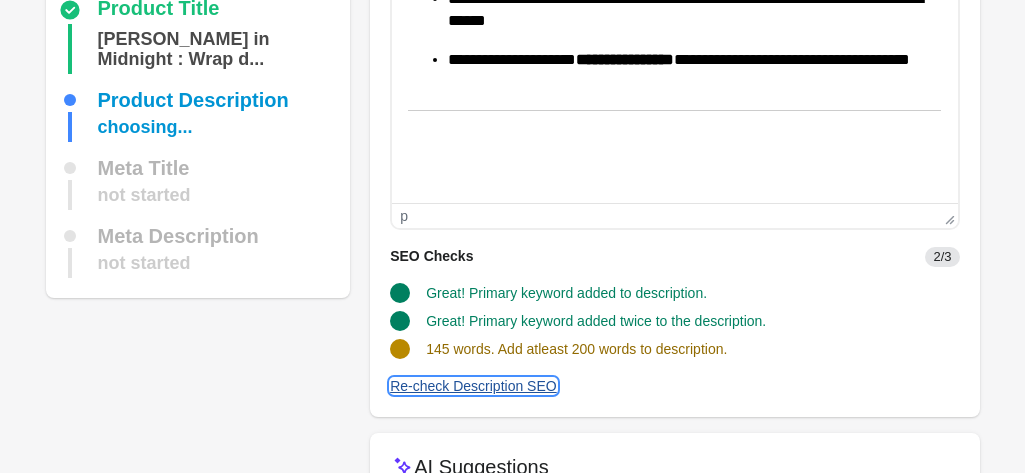 click on "Re-check Description SEO" at bounding box center [473, 386] 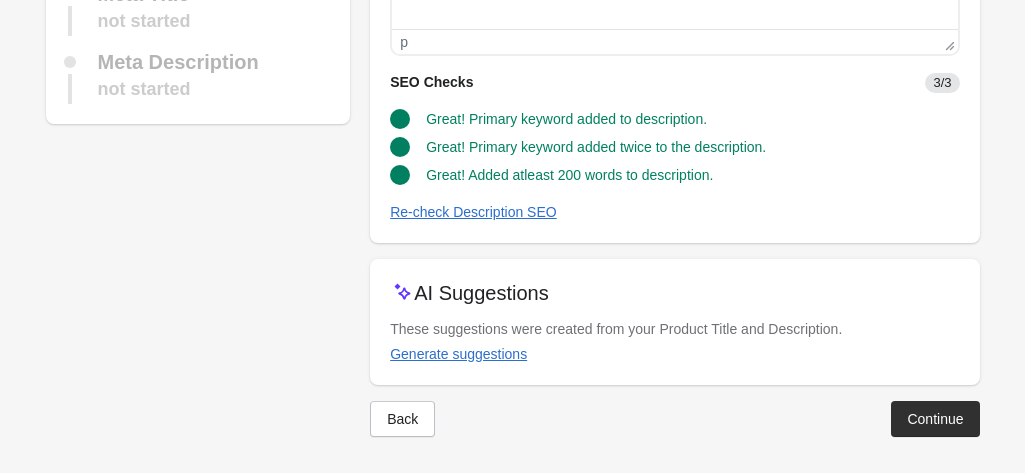 scroll, scrollTop: 359, scrollLeft: 0, axis: vertical 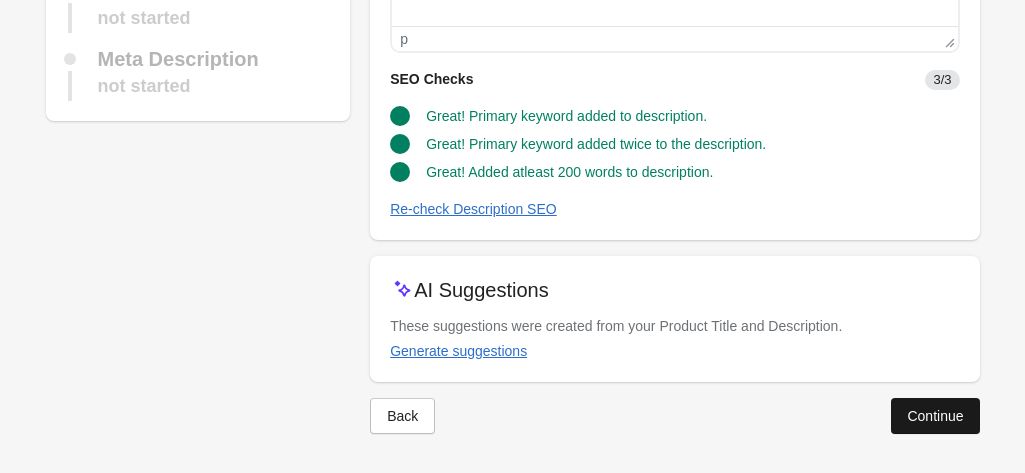 click on "Continue" at bounding box center (935, 416) 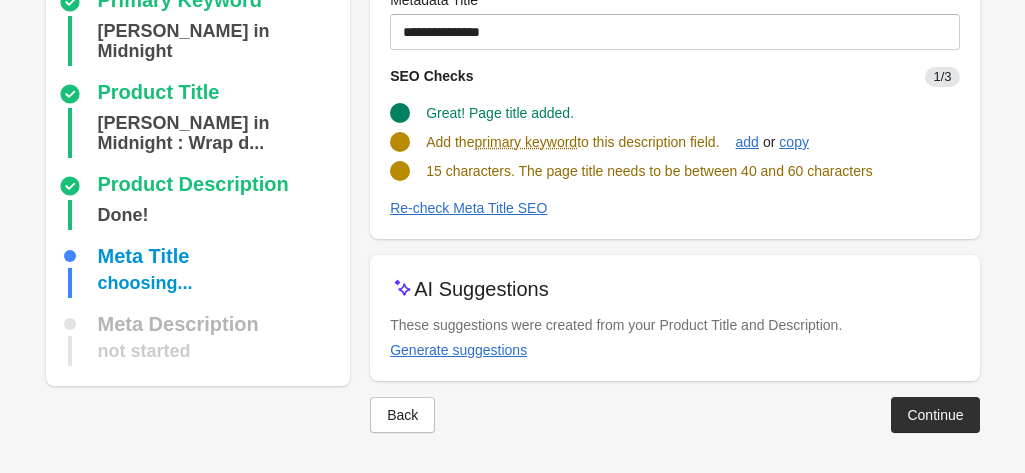 scroll, scrollTop: 193, scrollLeft: 0, axis: vertical 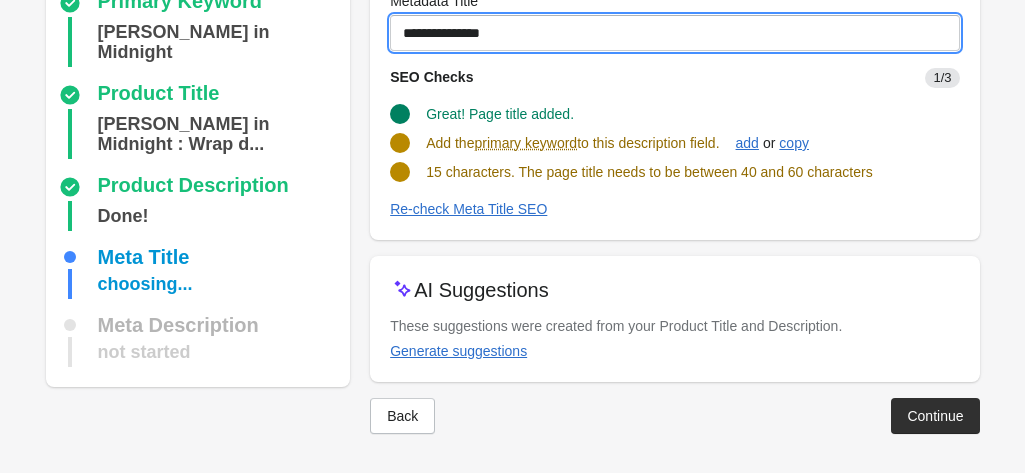 click on "**********" at bounding box center [674, 33] 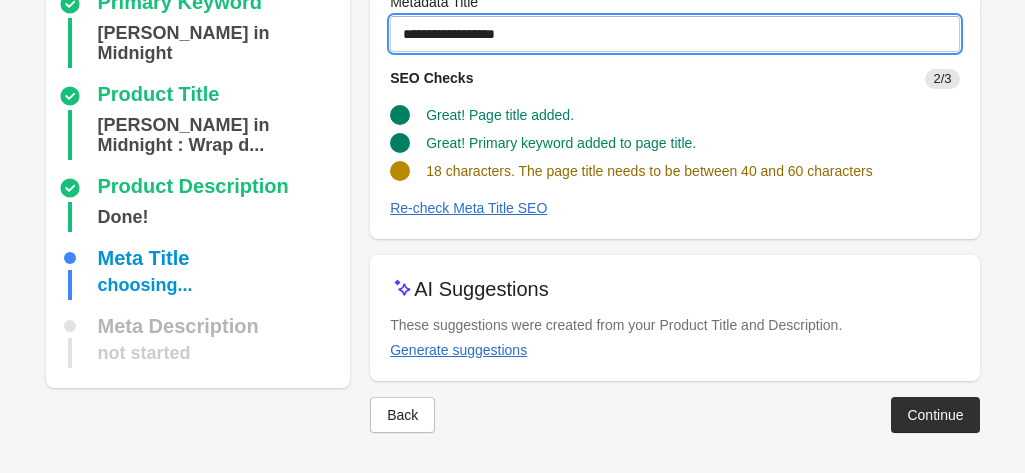 scroll, scrollTop: 191, scrollLeft: 0, axis: vertical 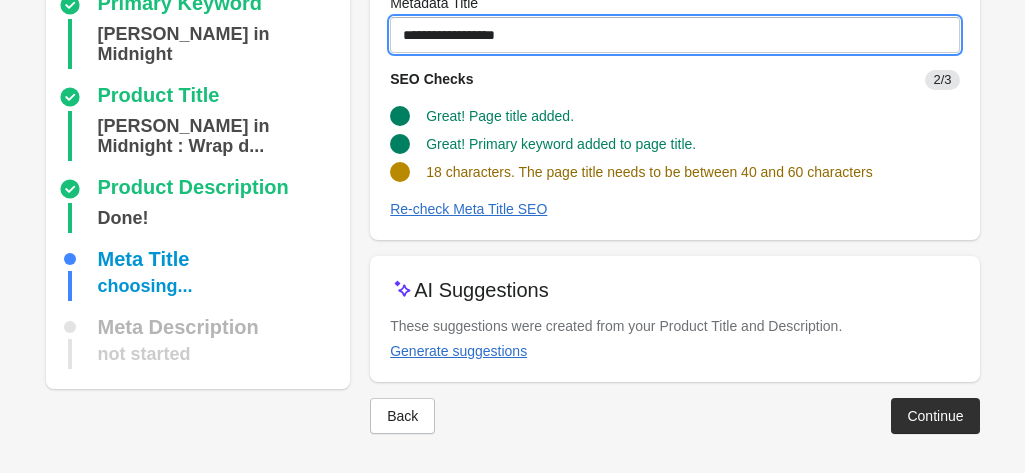click on "**********" at bounding box center (674, 35) 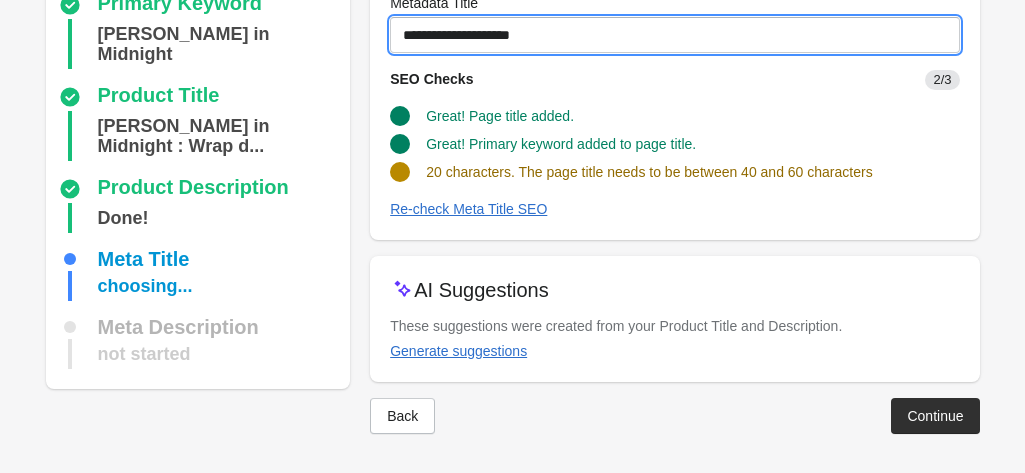 scroll, scrollTop: 193, scrollLeft: 0, axis: vertical 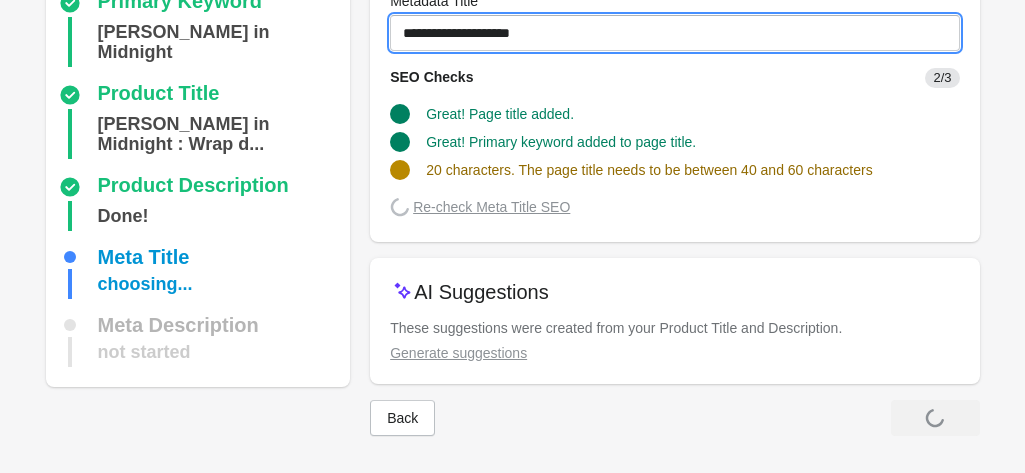 paste on "**********" 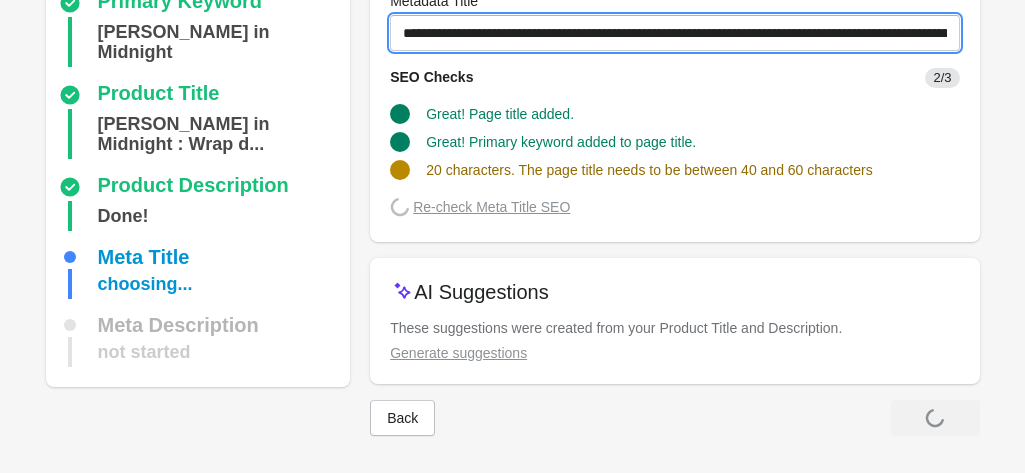 scroll, scrollTop: 0, scrollLeft: 9385, axis: horizontal 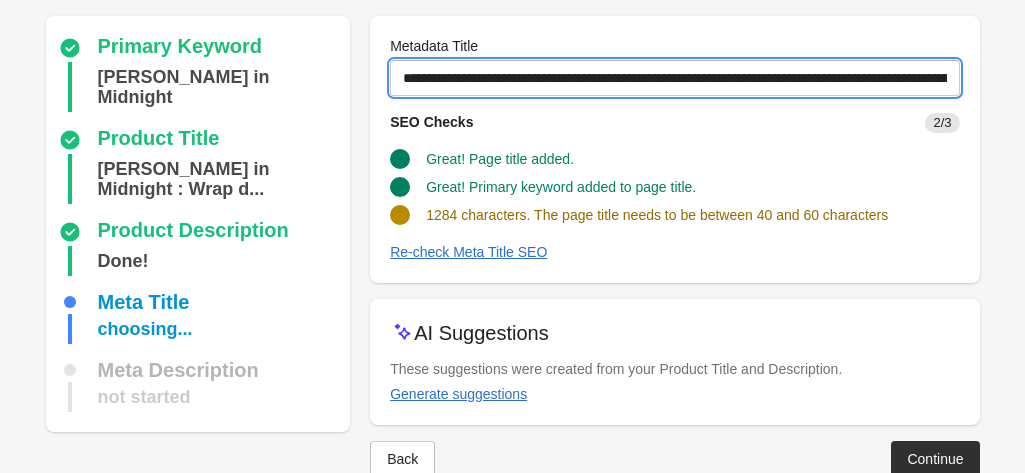 drag, startPoint x: 946, startPoint y: 28, endPoint x: 539, endPoint y: 43, distance: 407.2763 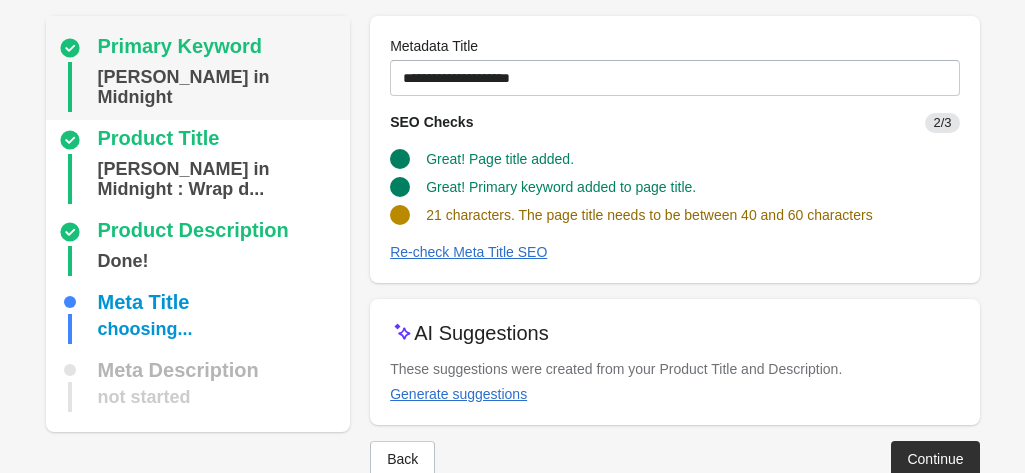 click on "[PERSON_NAME] in Midnight" at bounding box center [220, 87] 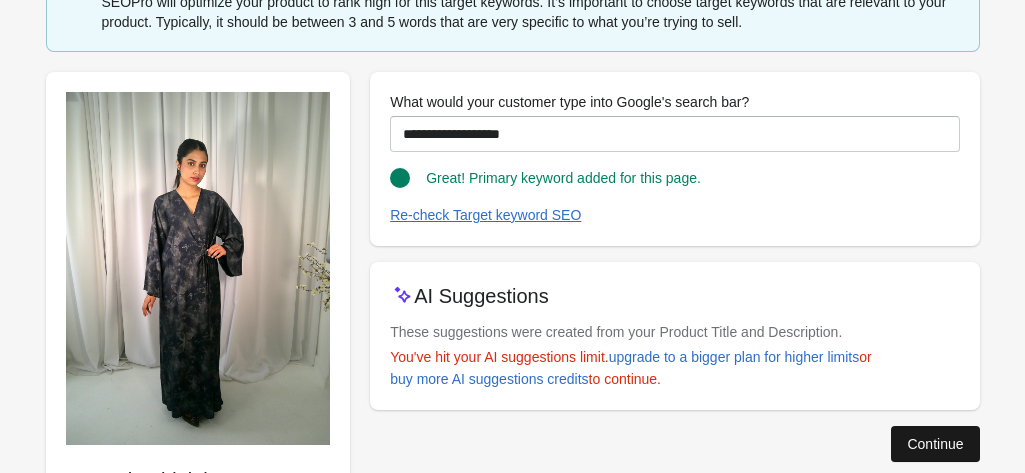 click on "Continue" at bounding box center (935, 444) 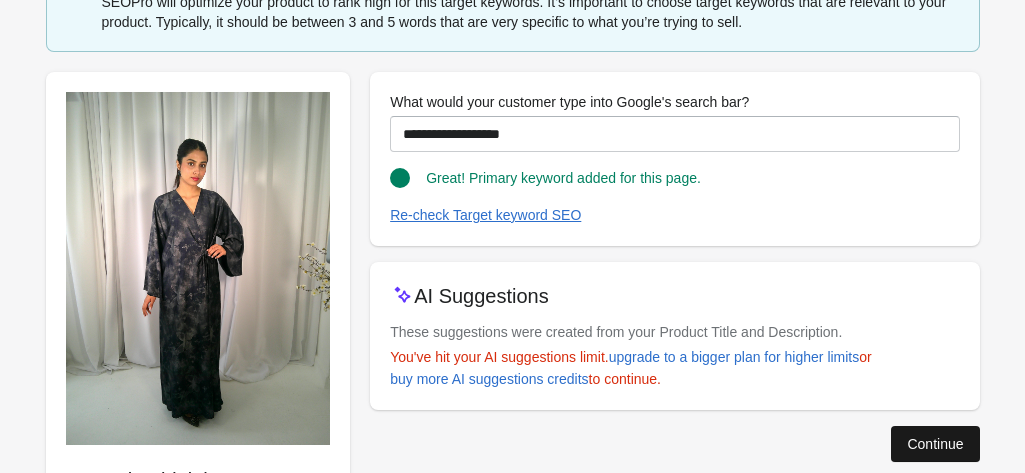 scroll, scrollTop: 67, scrollLeft: 0, axis: vertical 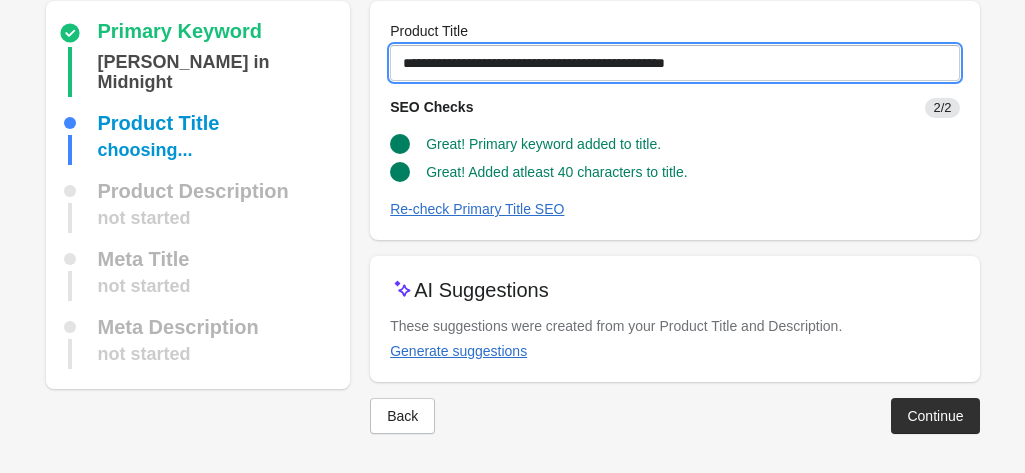 drag, startPoint x: 738, startPoint y: 51, endPoint x: 370, endPoint y: 51, distance: 368 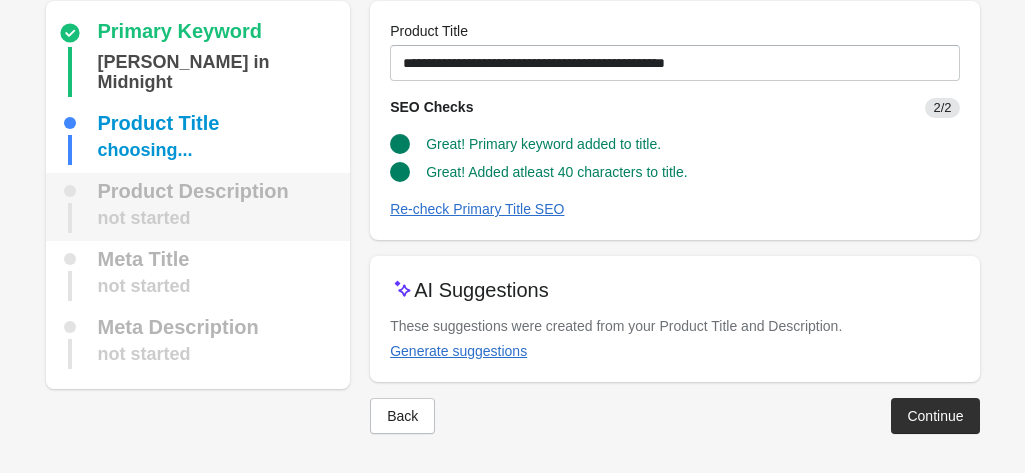 click on "Product Description" at bounding box center (193, 191) 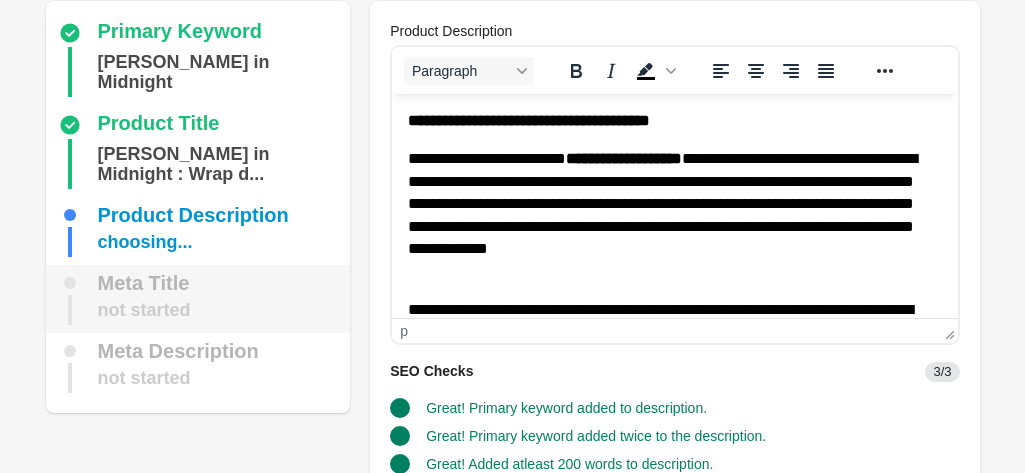 click on "not started" at bounding box center (144, 310) 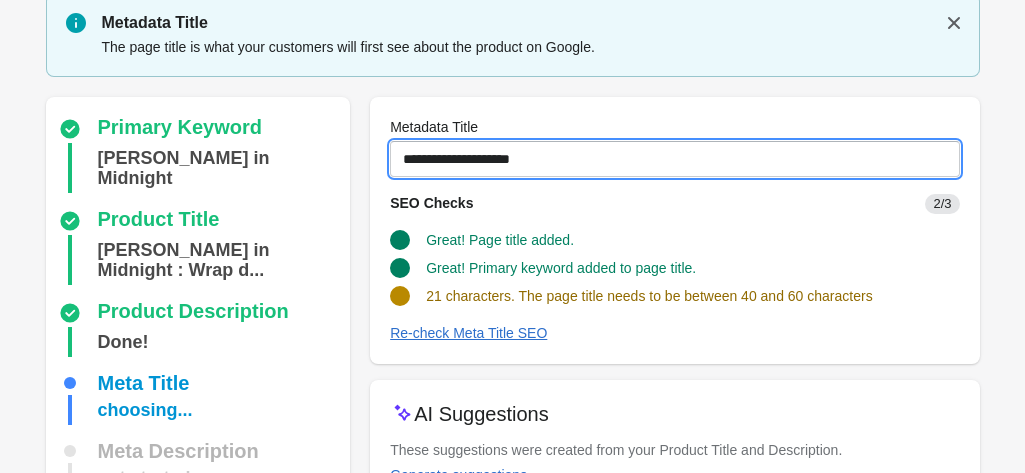 click on "**********" at bounding box center (674, 159) 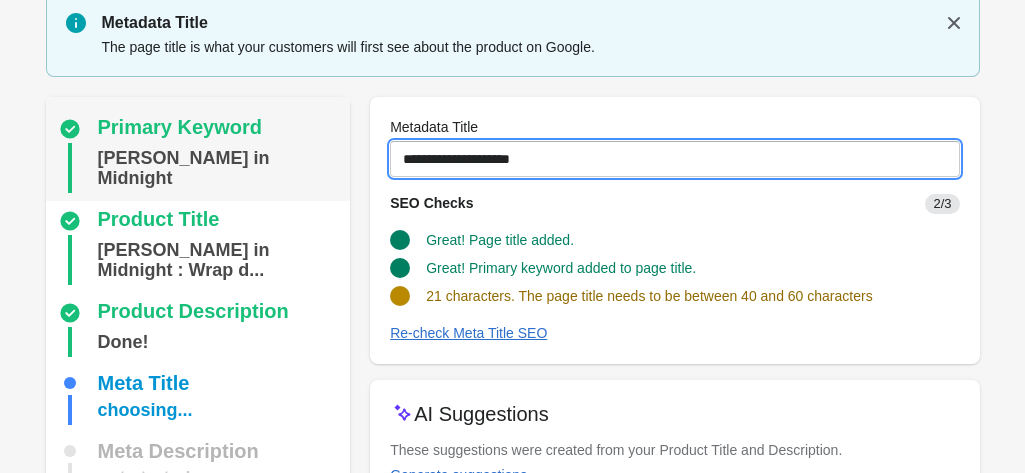 drag, startPoint x: 541, startPoint y: 161, endPoint x: 317, endPoint y: 162, distance: 224.00223 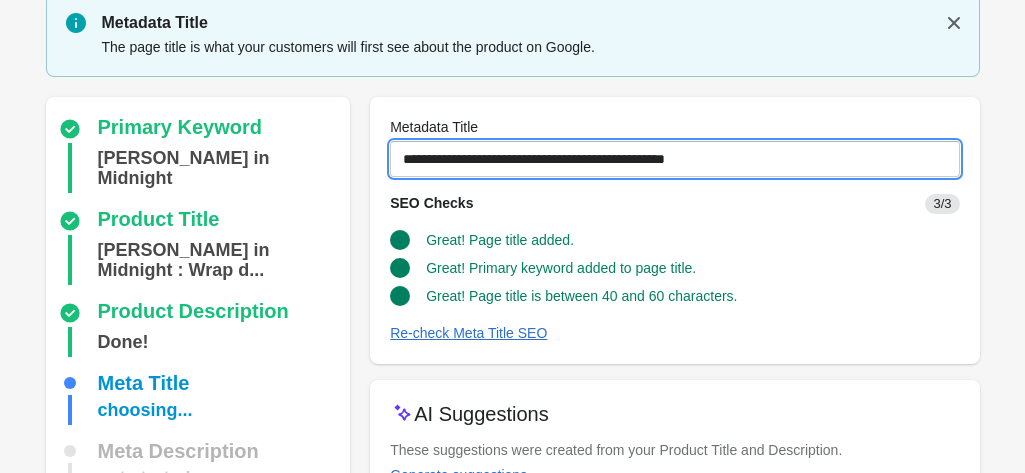 scroll, scrollTop: 191, scrollLeft: 0, axis: vertical 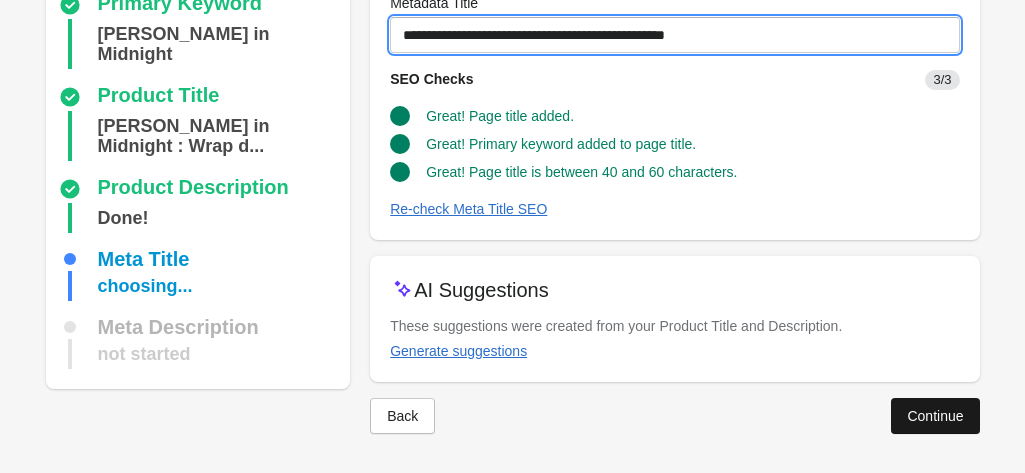 type on "**********" 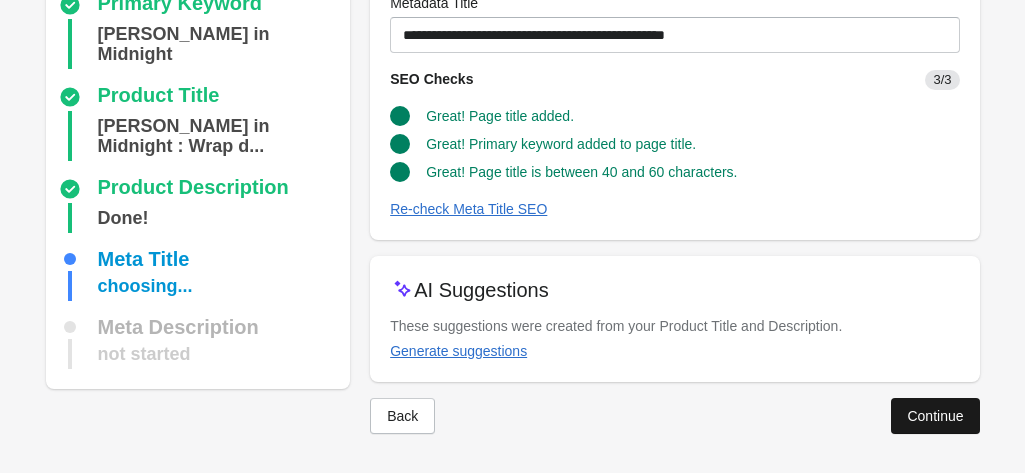 click on "Continue" at bounding box center (935, 416) 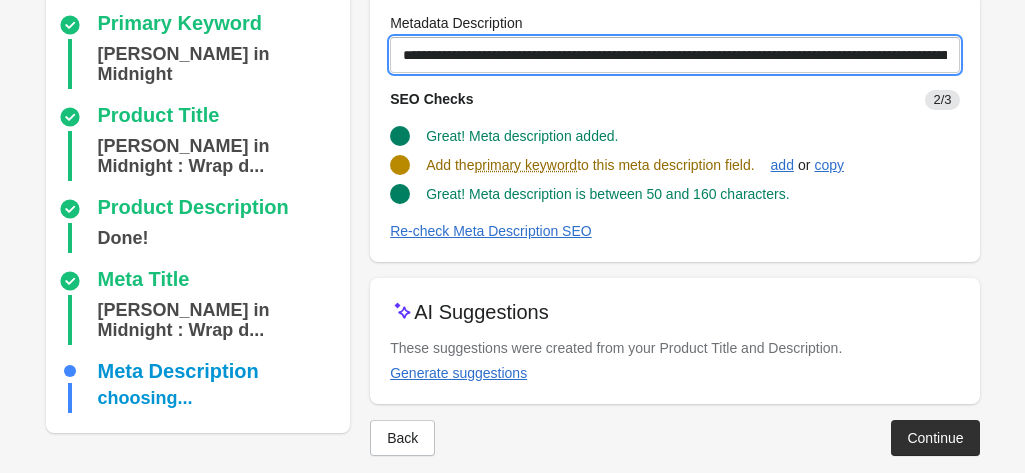 click on "**********" at bounding box center (674, 55) 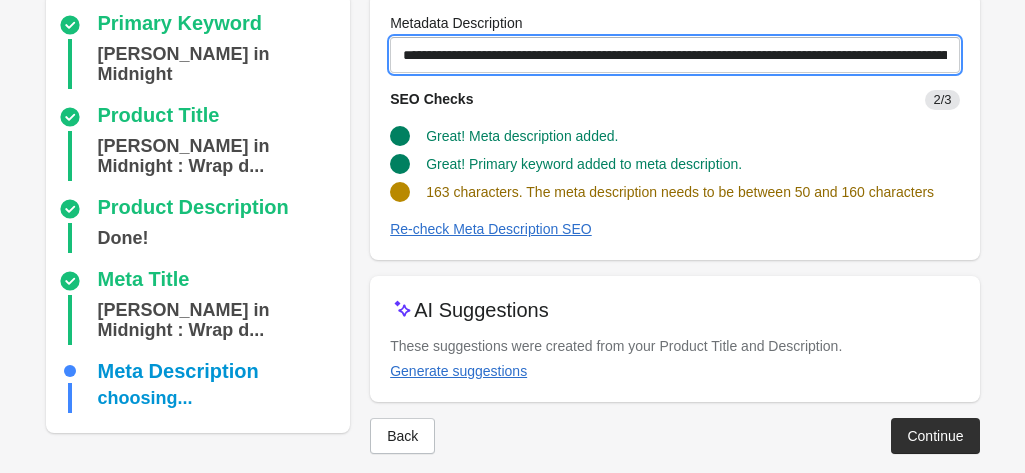 click on "**********" at bounding box center [674, 55] 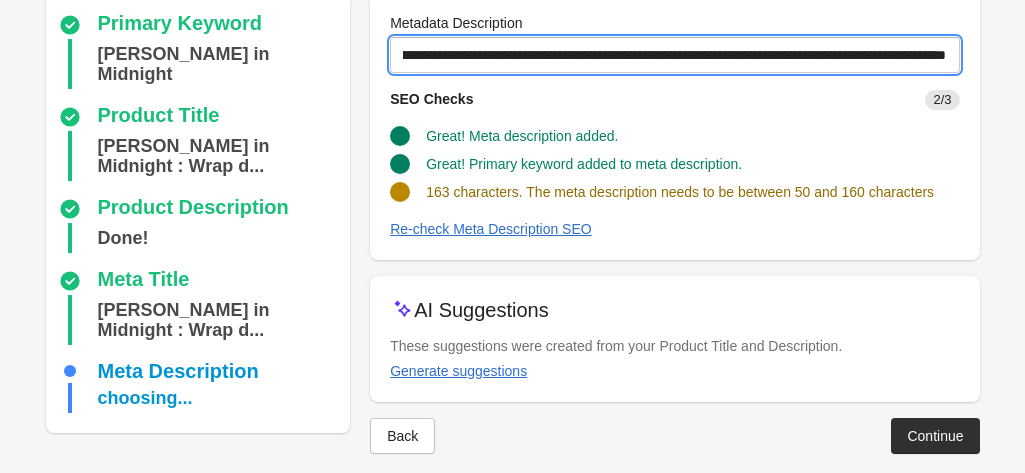 scroll, scrollTop: 0, scrollLeft: 512, axis: horizontal 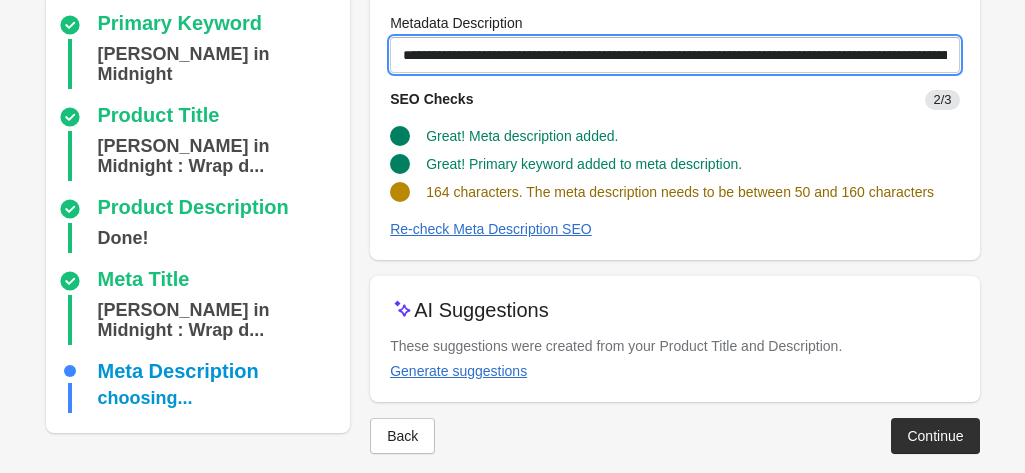click on "**********" at bounding box center [674, 55] 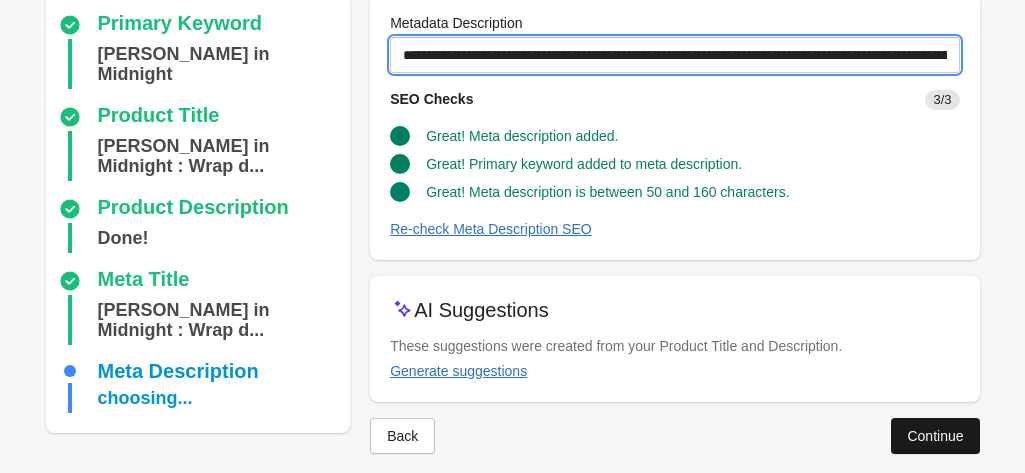 type on "**********" 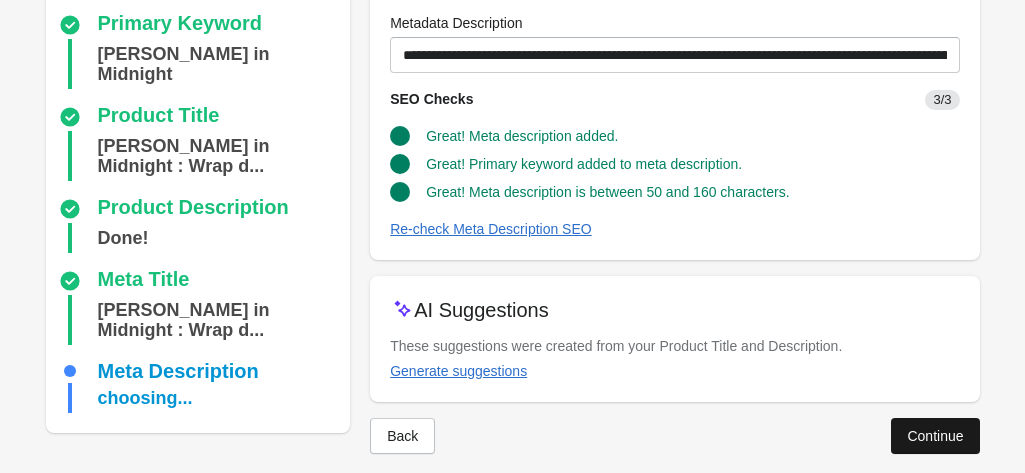 click on "Continue" at bounding box center [935, 436] 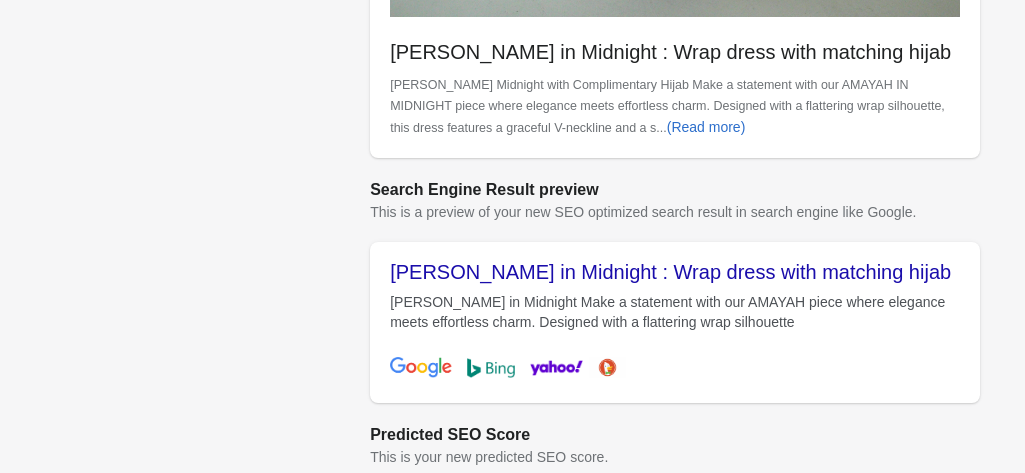 scroll, scrollTop: 1084, scrollLeft: 0, axis: vertical 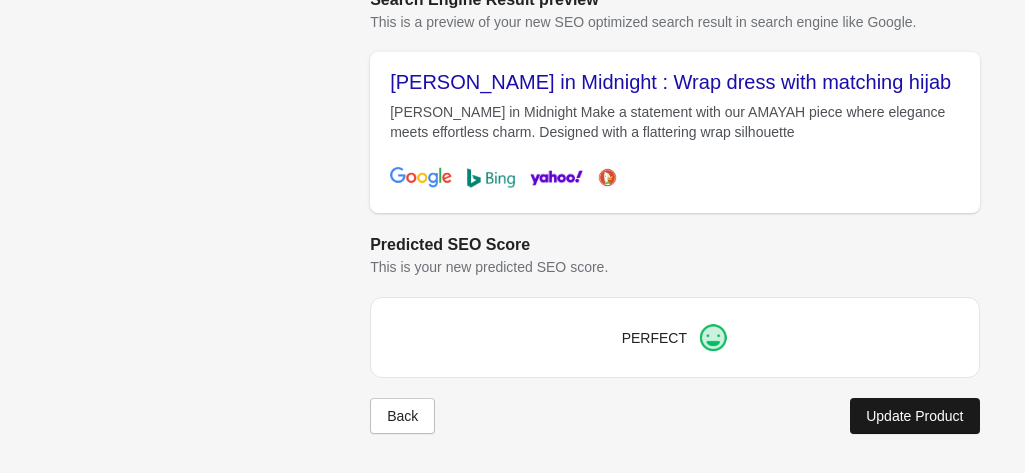 click on "Update Product" at bounding box center [914, 416] 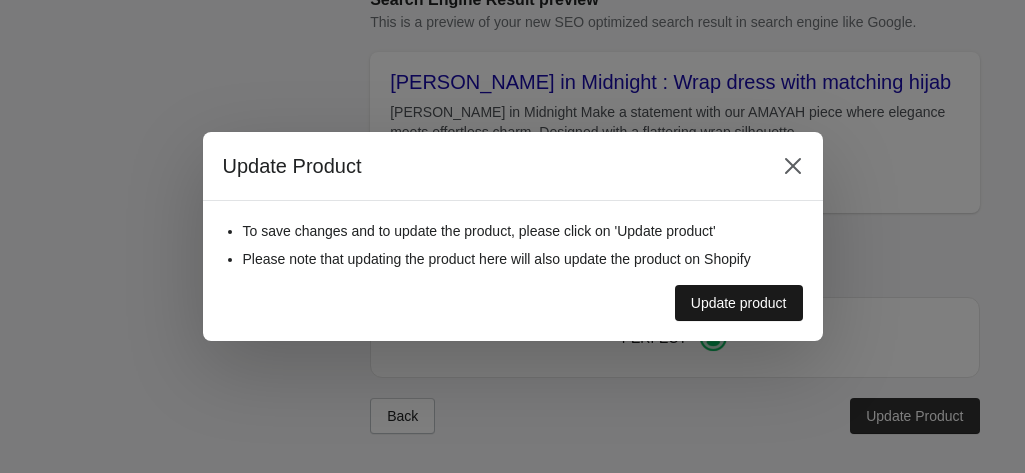click on "Update product" at bounding box center (739, 303) 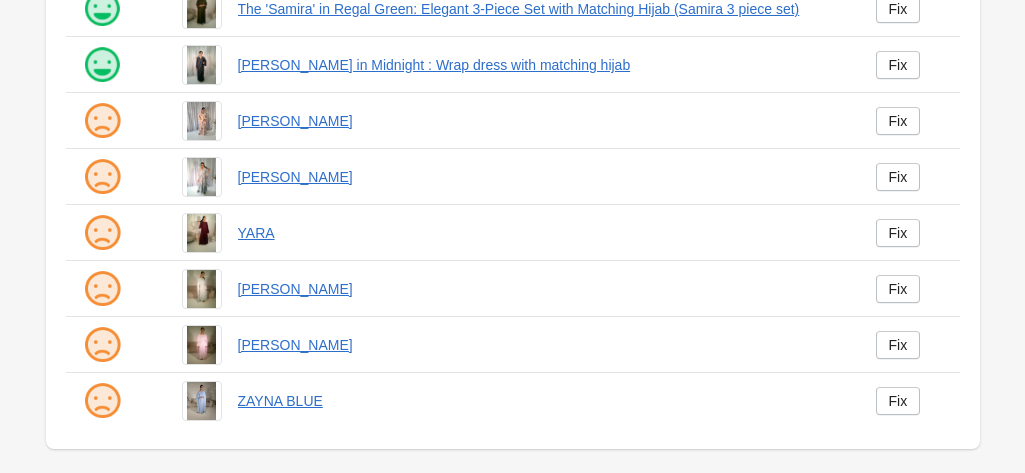 scroll, scrollTop: 0, scrollLeft: 0, axis: both 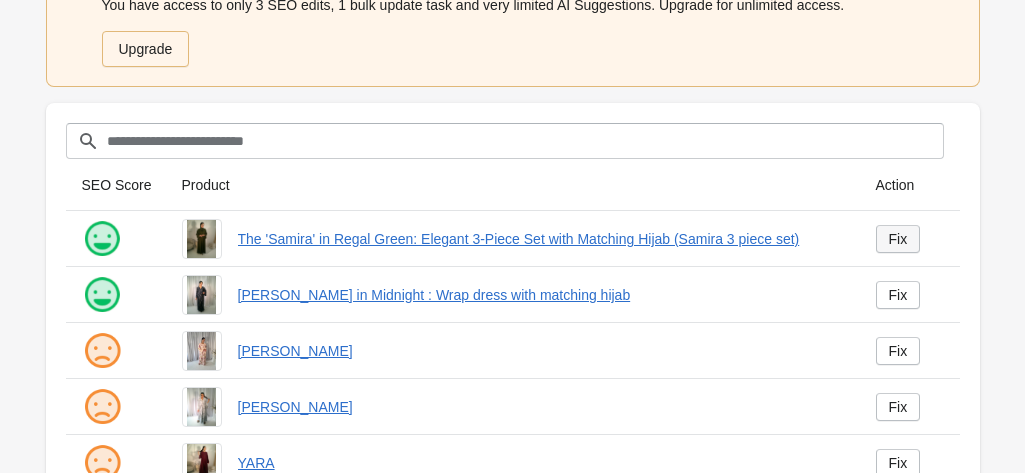 click on "Fix" at bounding box center [898, 239] 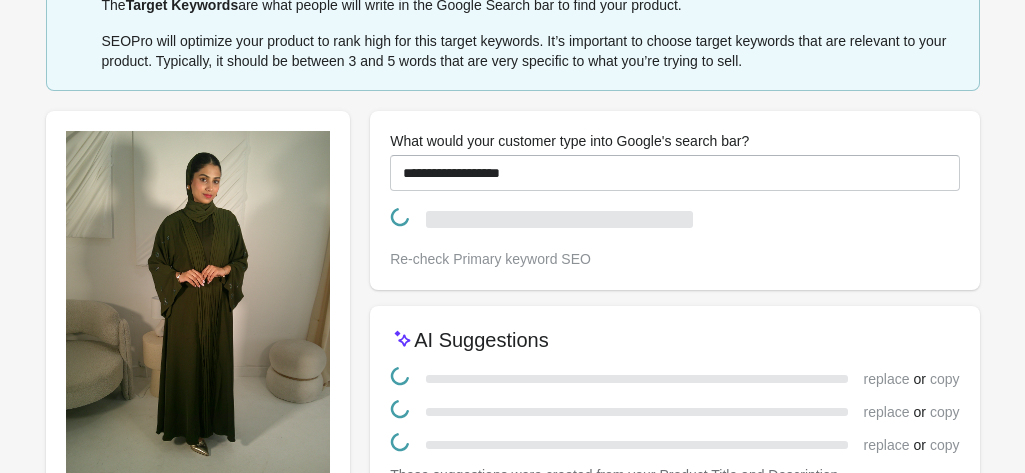 scroll, scrollTop: 0, scrollLeft: 0, axis: both 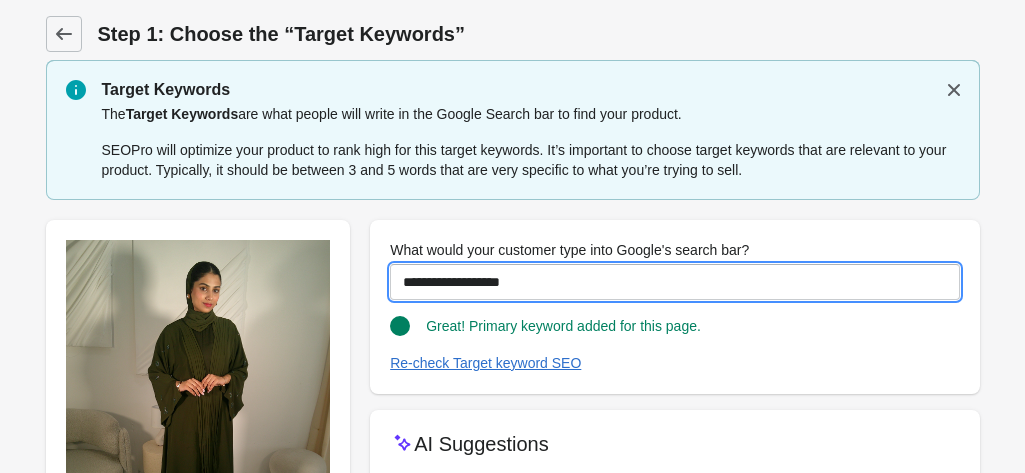 click on "**********" at bounding box center (674, 282) 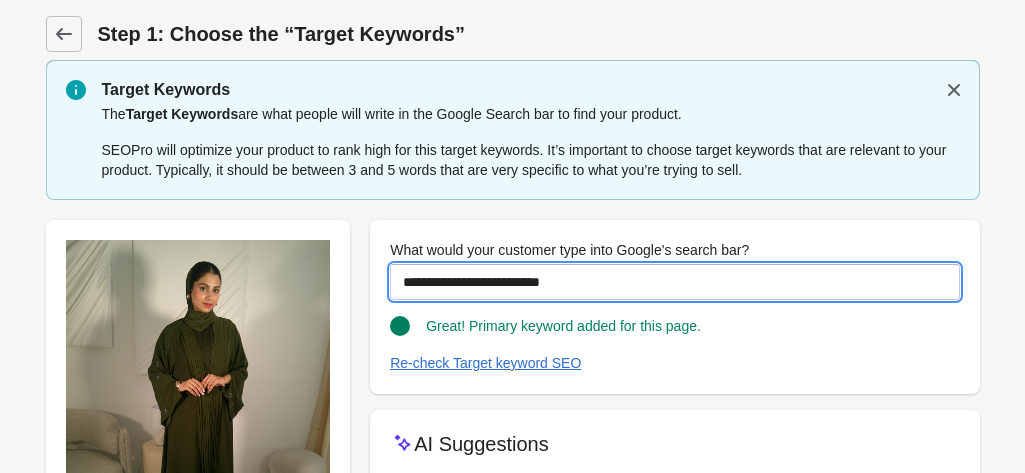 click on "**********" at bounding box center [674, 282] 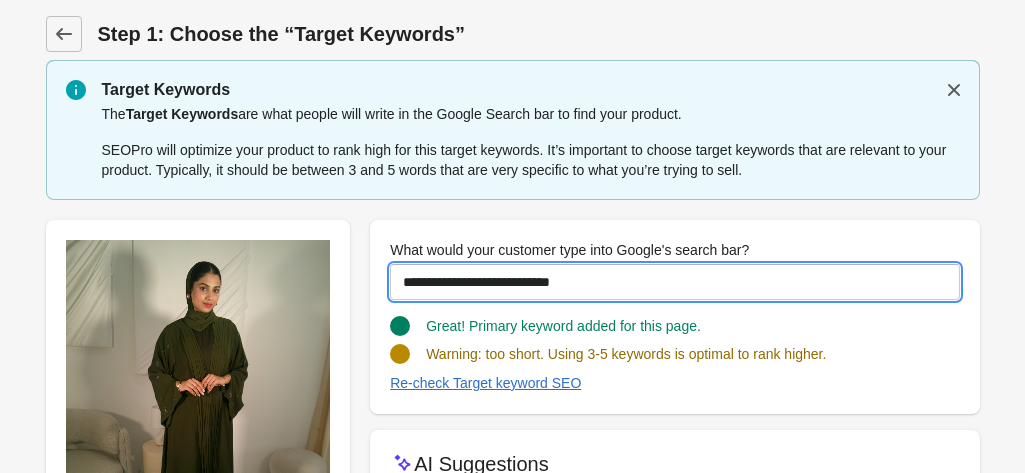 click on "**********" at bounding box center (674, 282) 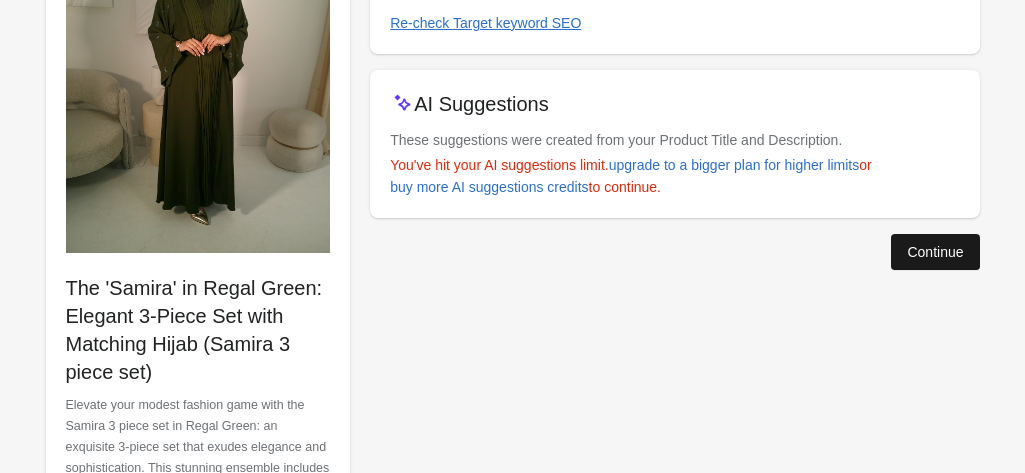 type on "**********" 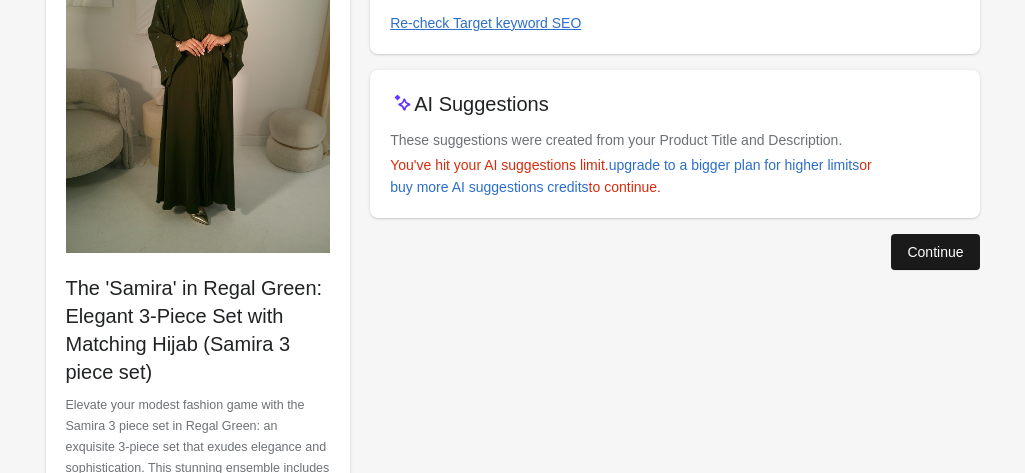 click on "Continue" at bounding box center (935, 252) 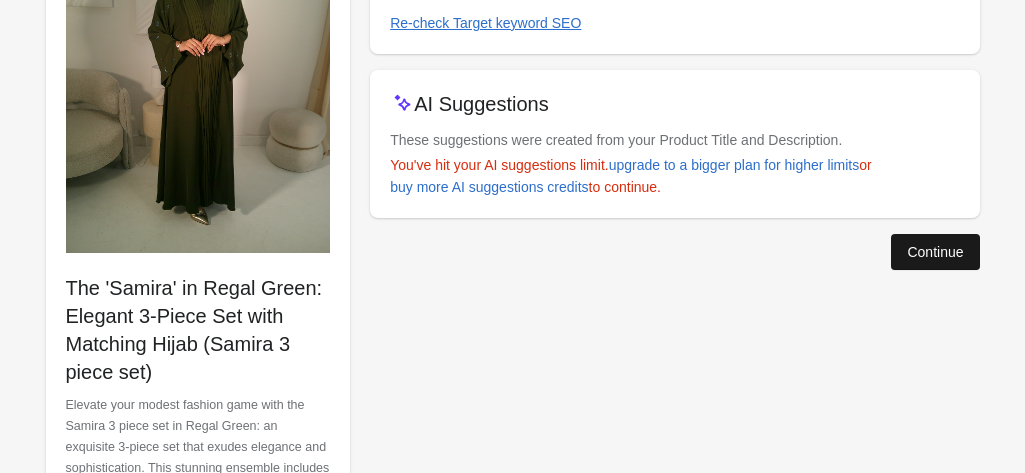 scroll, scrollTop: 69, scrollLeft: 0, axis: vertical 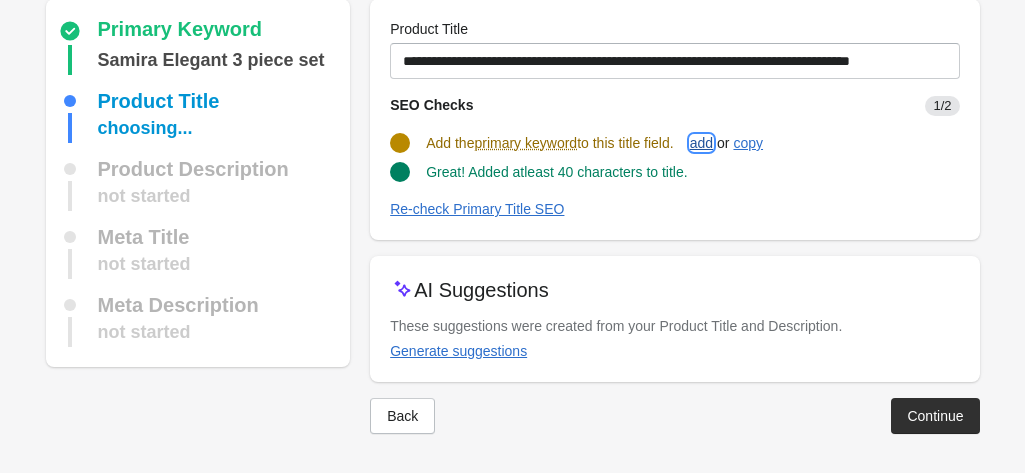 click on "add" at bounding box center (701, 143) 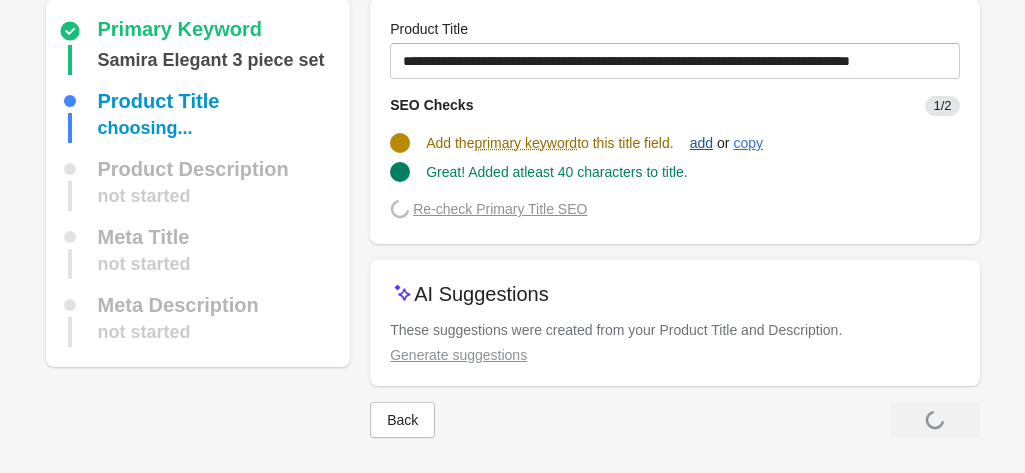 scroll, scrollTop: 67, scrollLeft: 0, axis: vertical 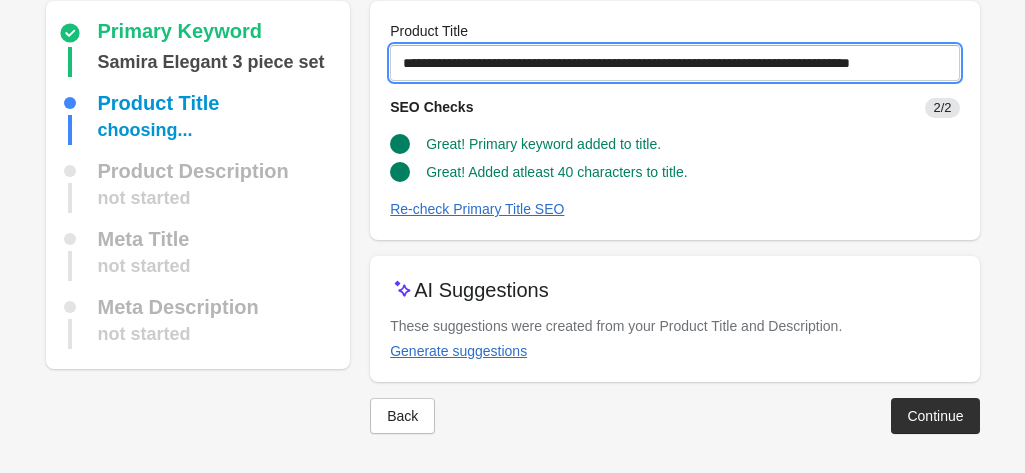 click on "**********" at bounding box center (674, 63) 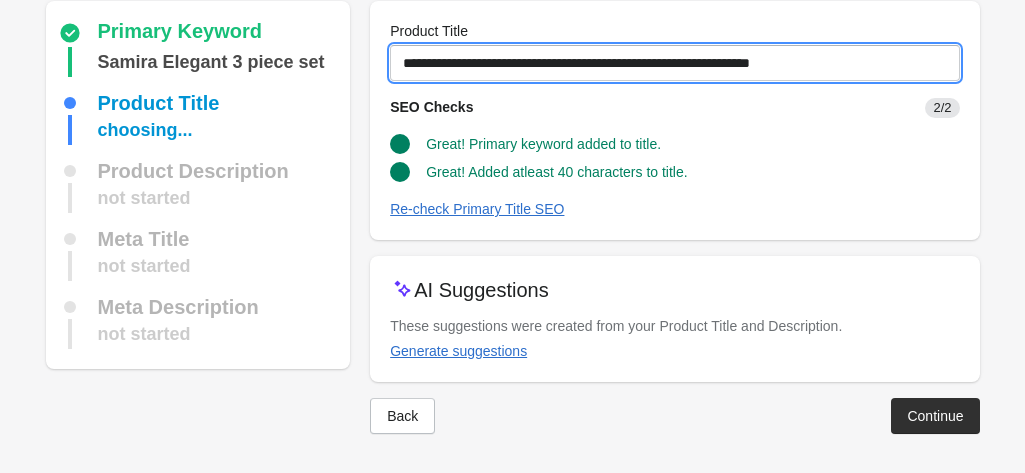 scroll, scrollTop: 0, scrollLeft: 0, axis: both 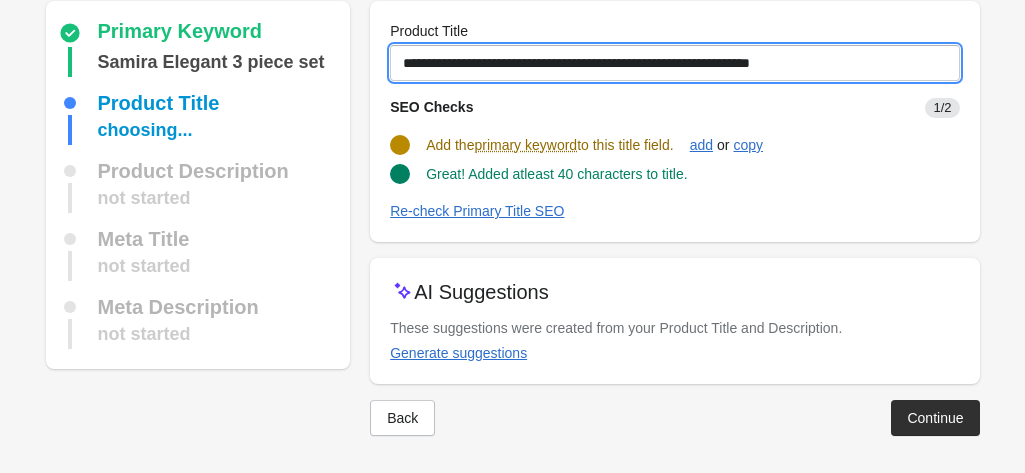 click on "**********" at bounding box center (674, 63) 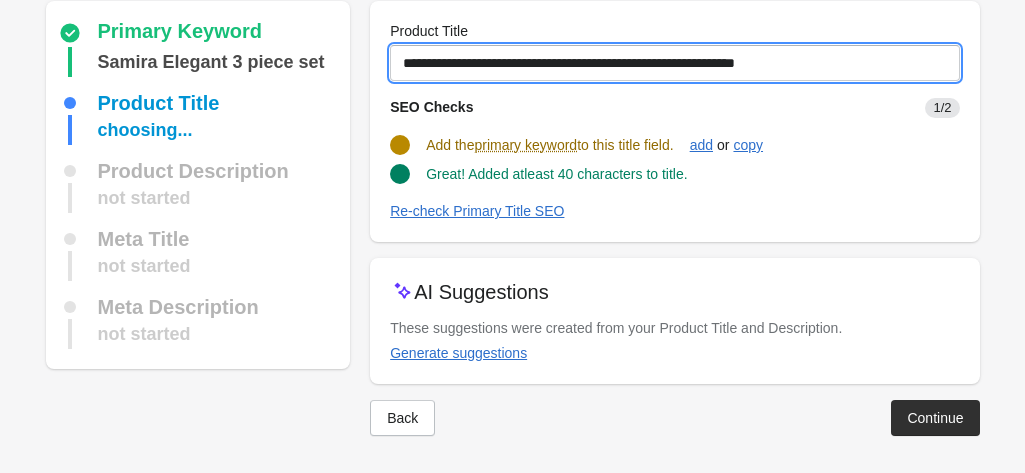 click on "**********" at bounding box center [674, 63] 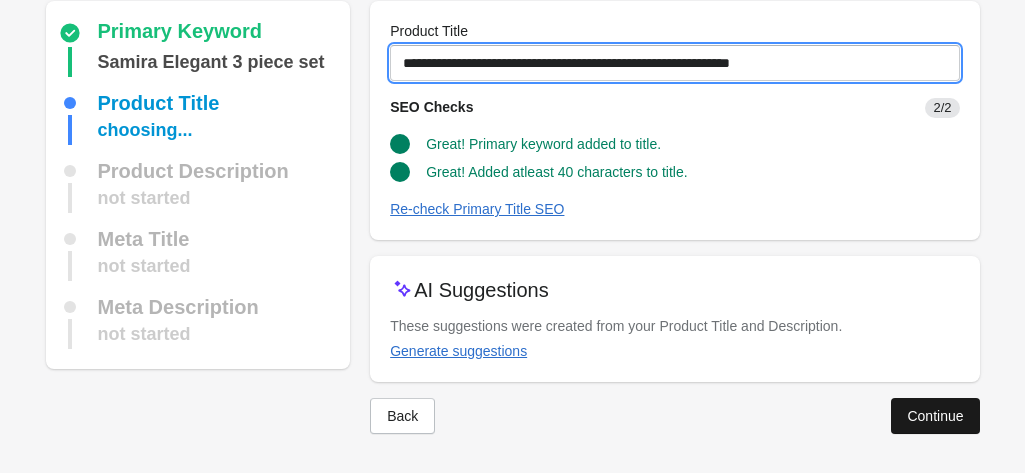 type on "**********" 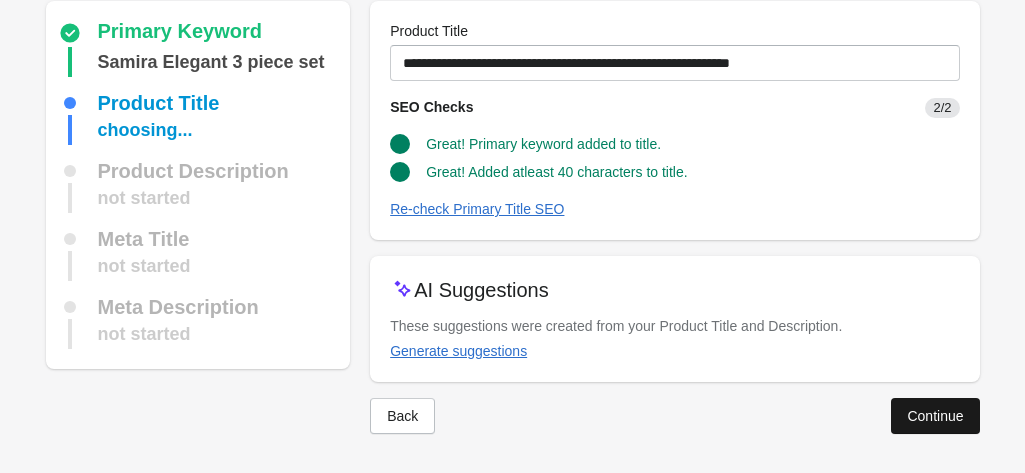 click on "Continue" at bounding box center (935, 416) 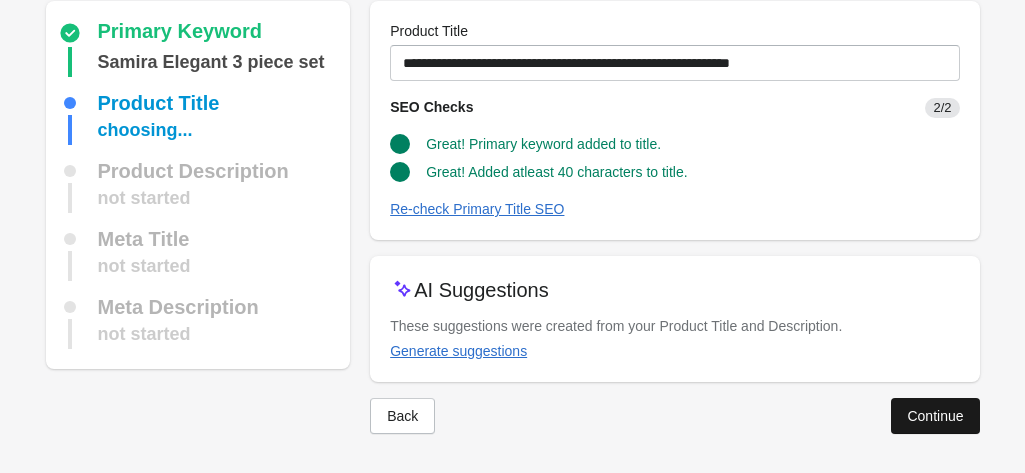 scroll, scrollTop: 0, scrollLeft: 0, axis: both 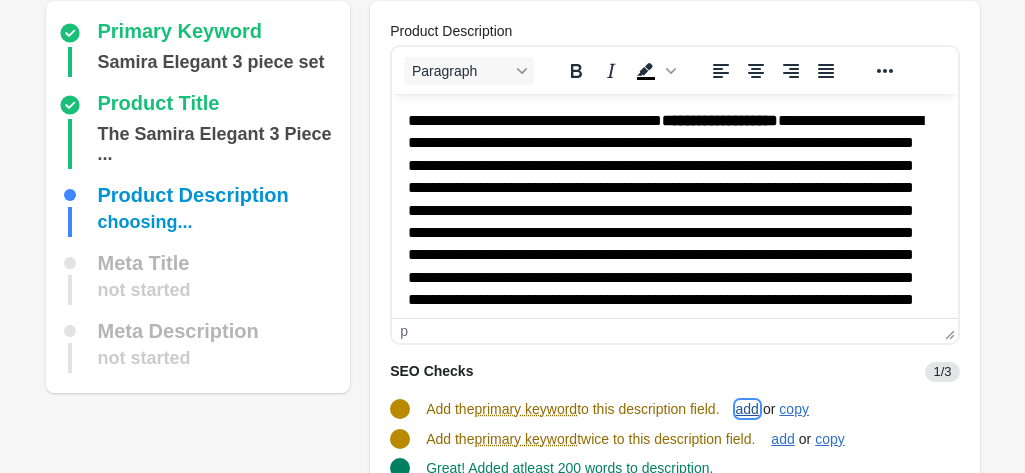 click on "add" at bounding box center [747, 409] 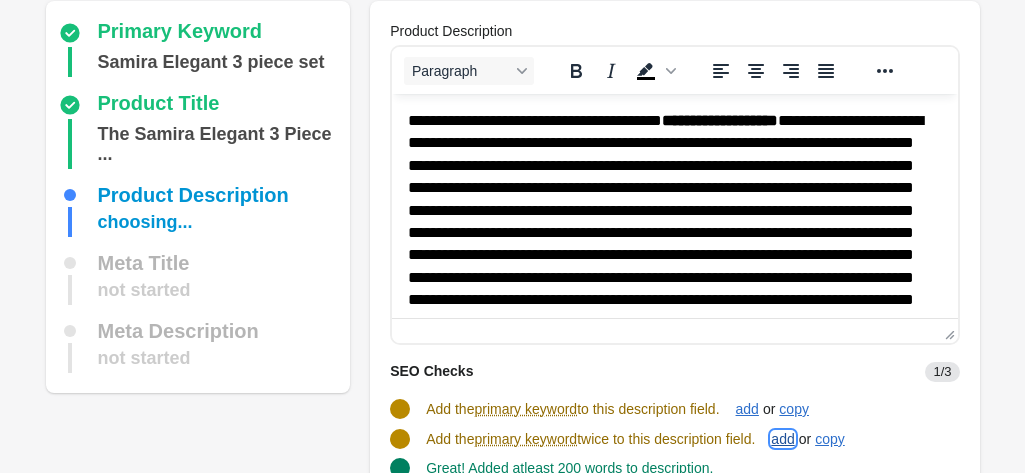 click on "add" at bounding box center (782, 439) 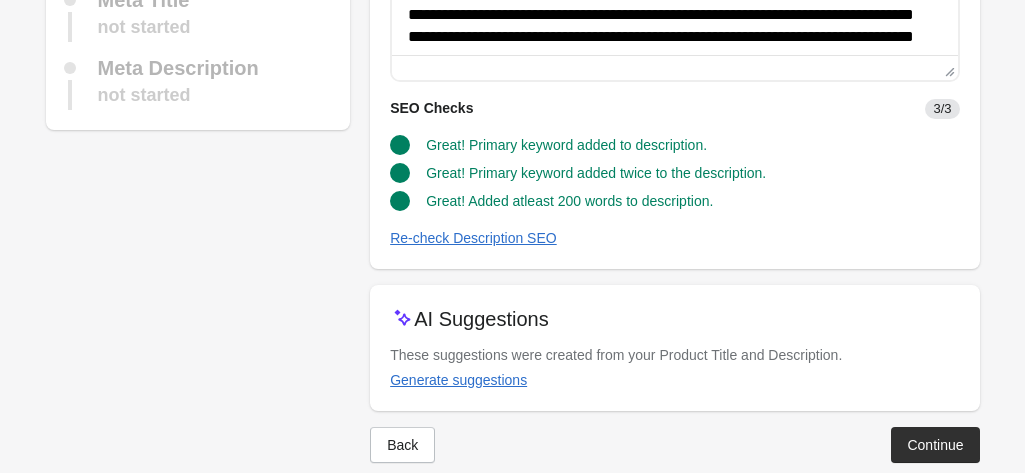 scroll, scrollTop: 359, scrollLeft: 0, axis: vertical 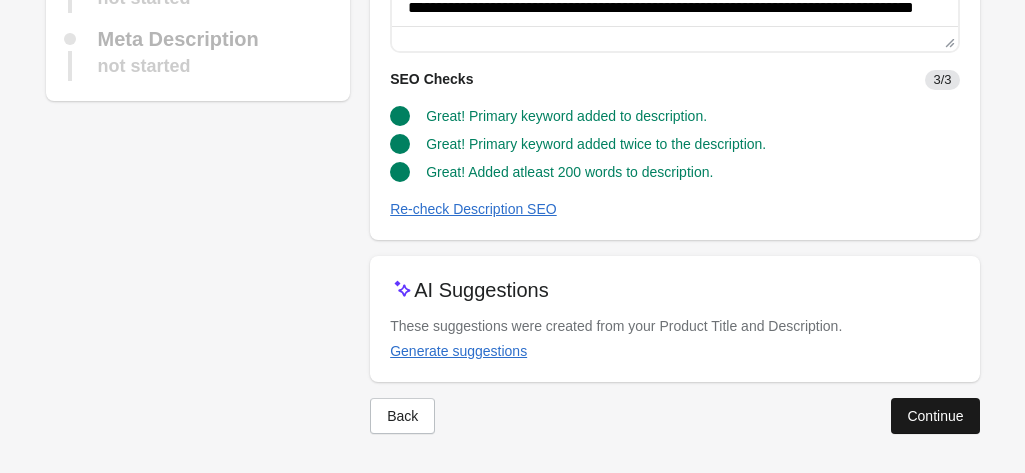 click on "Continue" at bounding box center (935, 416) 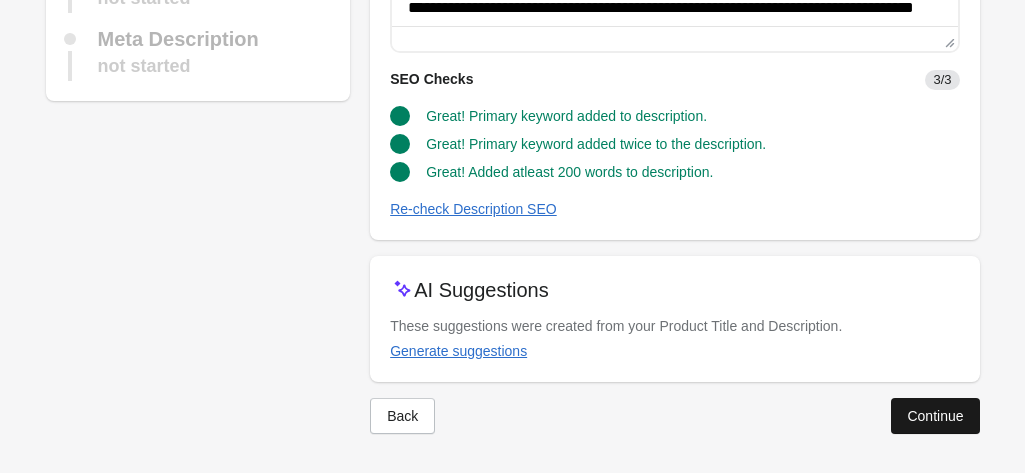 scroll, scrollTop: 193, scrollLeft: 0, axis: vertical 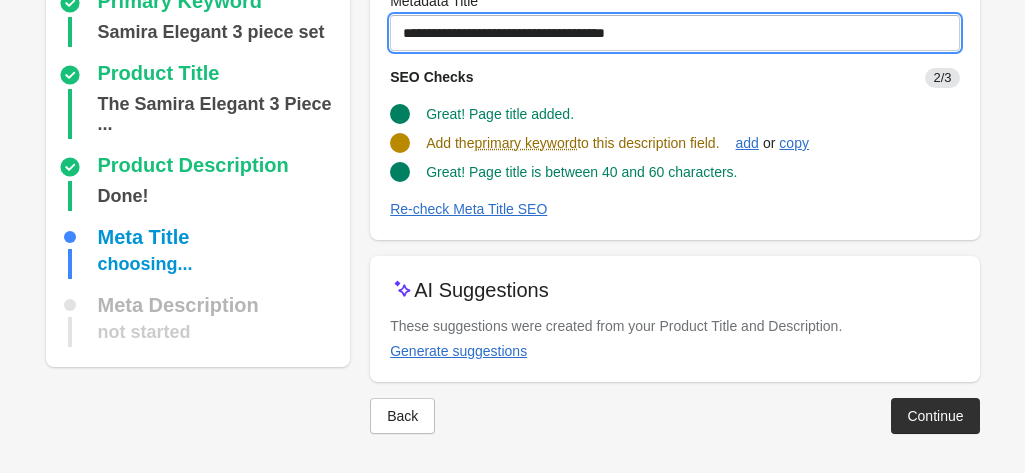 click on "**********" at bounding box center [674, 33] 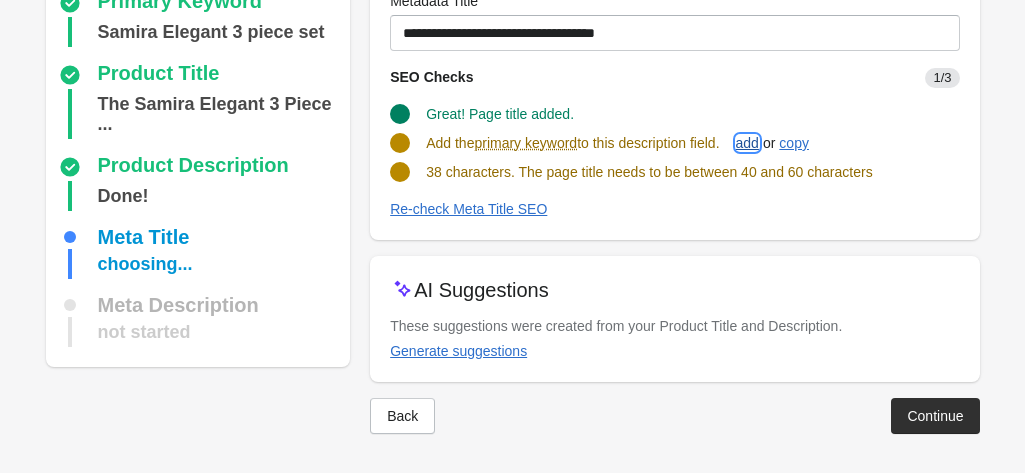 click on "add" at bounding box center (747, 143) 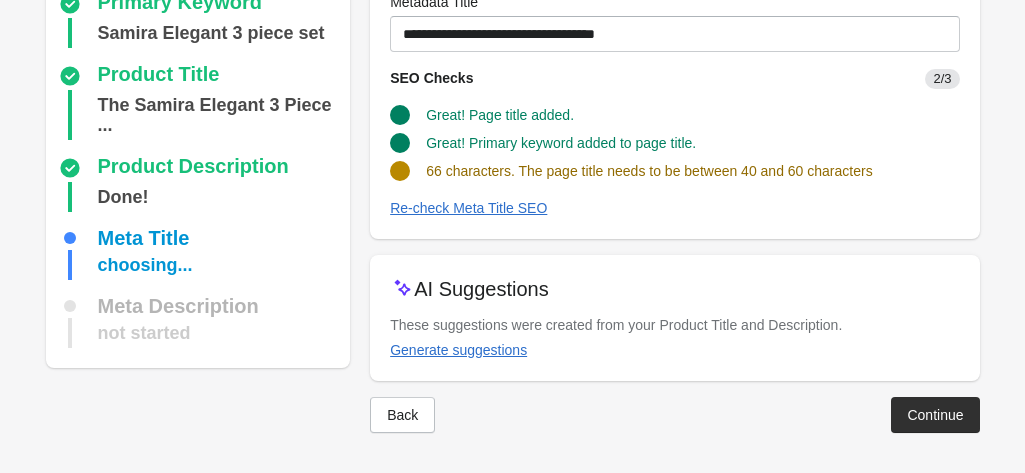 scroll, scrollTop: 191, scrollLeft: 0, axis: vertical 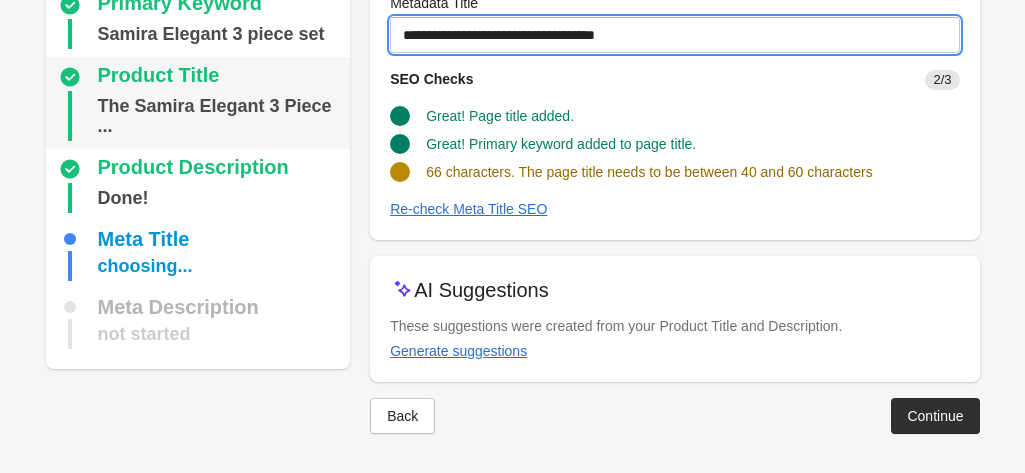 drag, startPoint x: 645, startPoint y: 35, endPoint x: 328, endPoint y: 70, distance: 318.92633 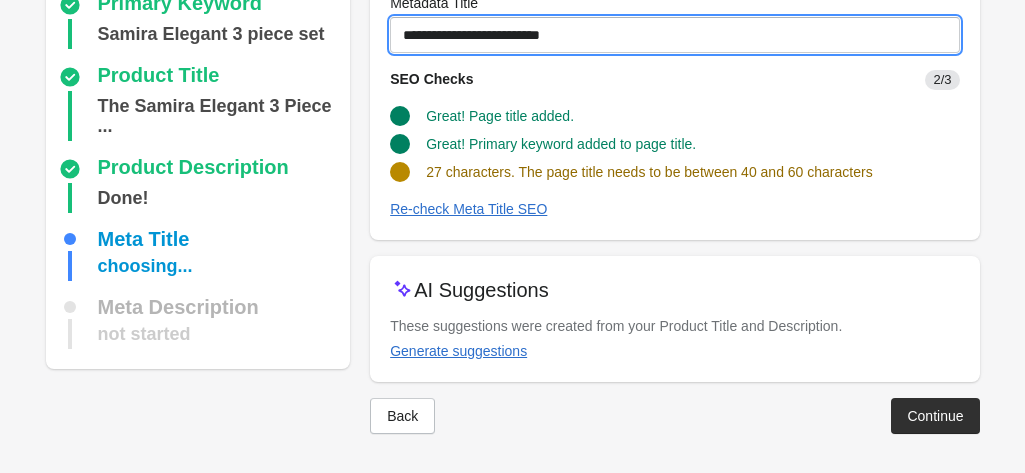 click on "**********" at bounding box center (674, 35) 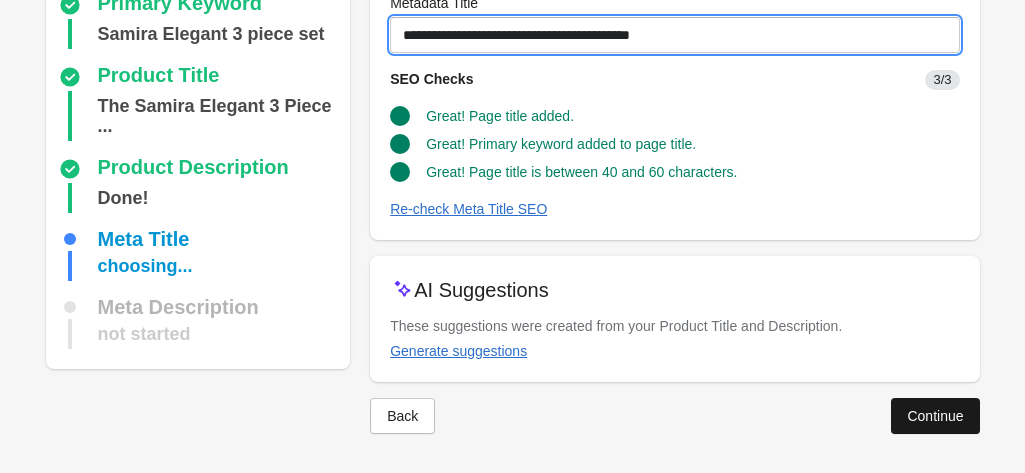 type on "**********" 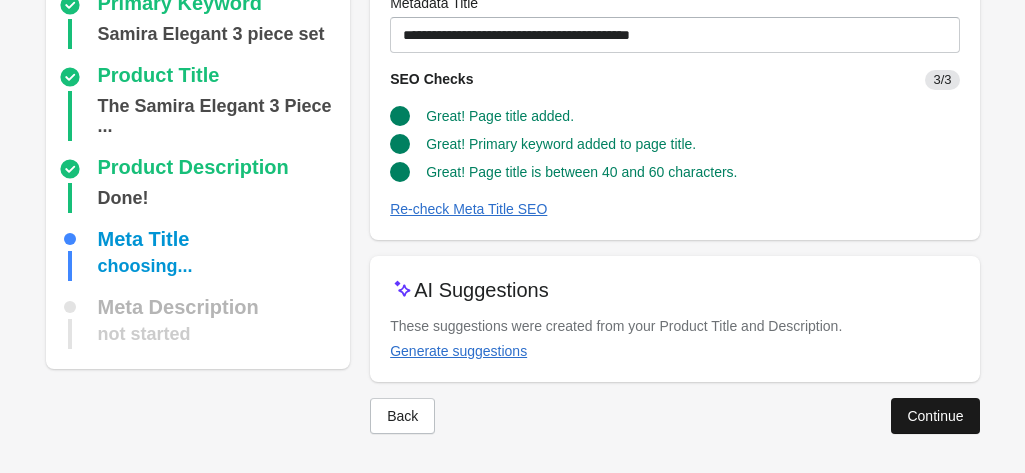 click on "Continue" at bounding box center [935, 416] 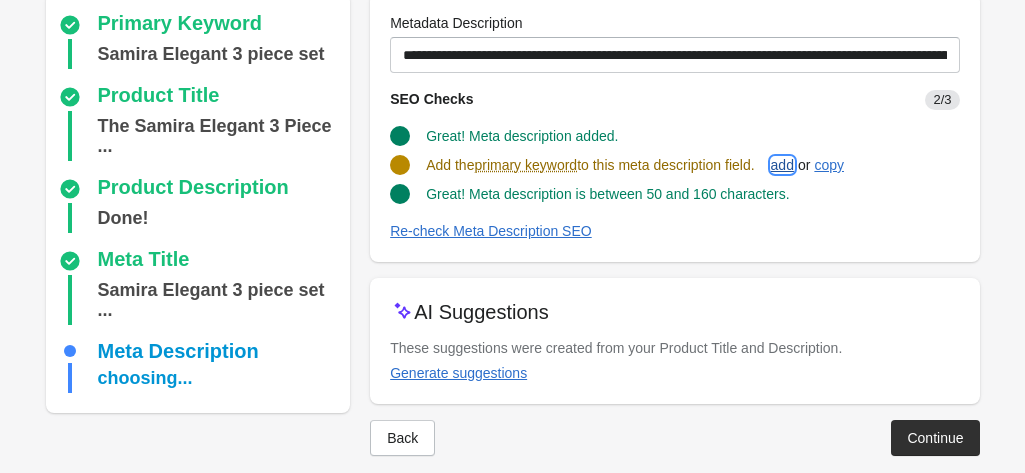 click on "add" at bounding box center [782, 165] 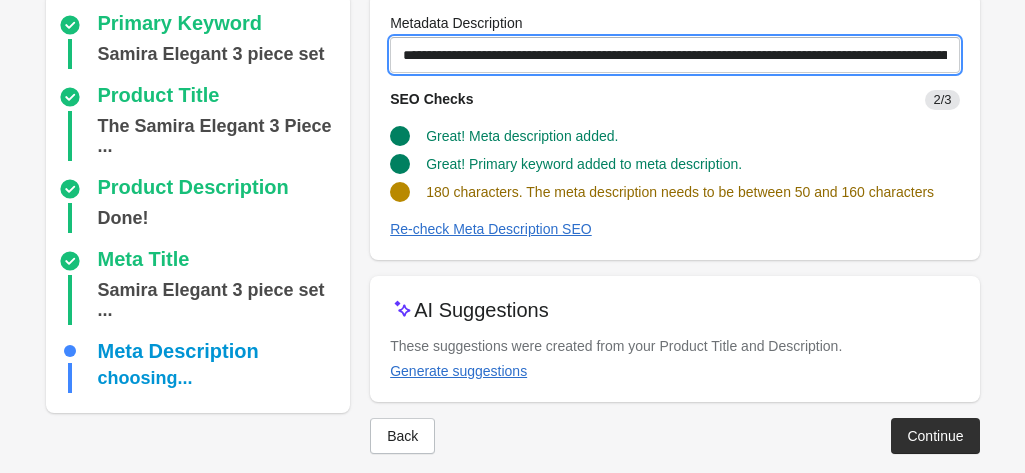 click on "**********" at bounding box center [674, 55] 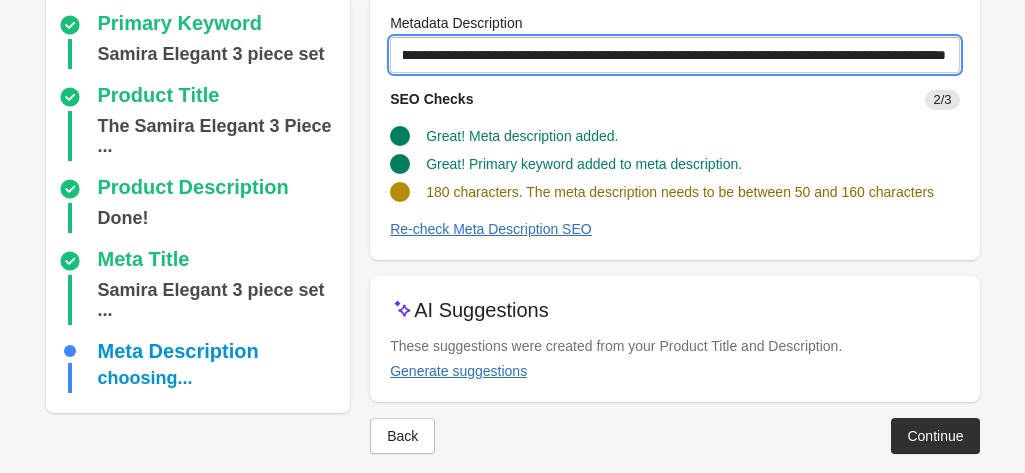 scroll, scrollTop: 0, scrollLeft: 585, axis: horizontal 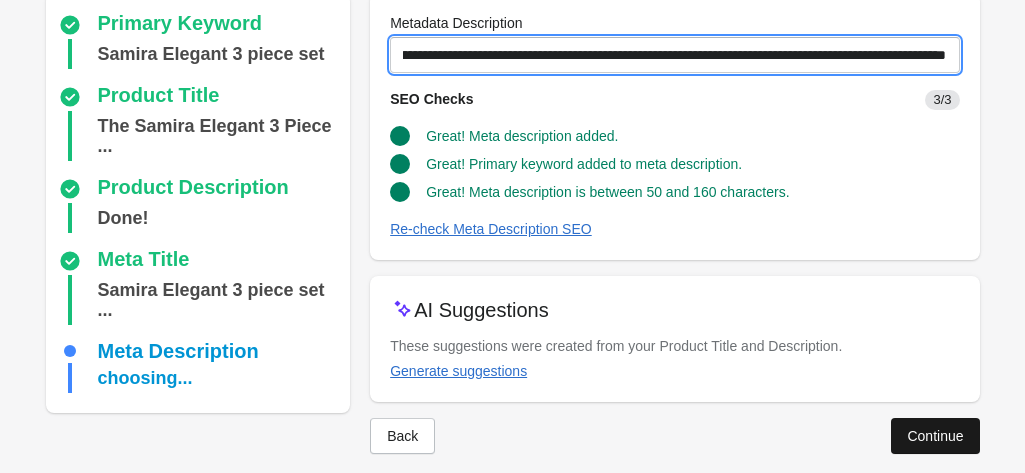 type on "**********" 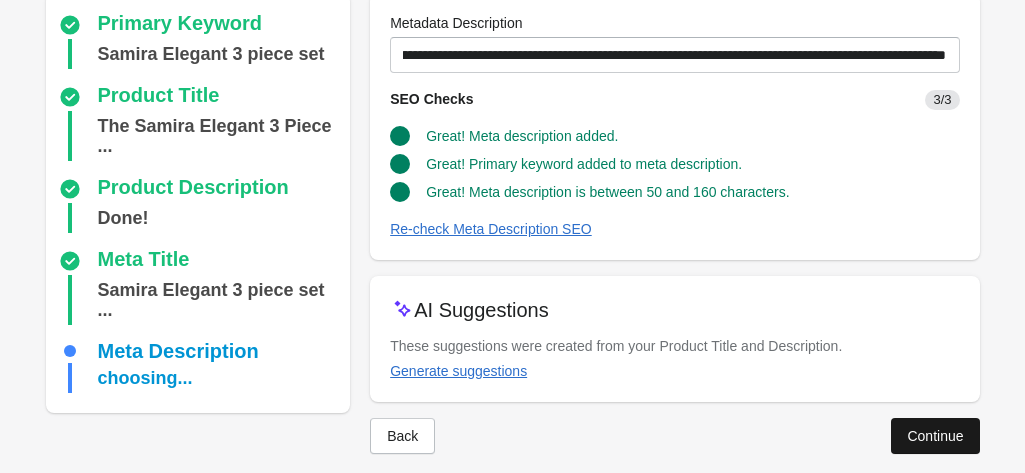 scroll, scrollTop: 0, scrollLeft: 0, axis: both 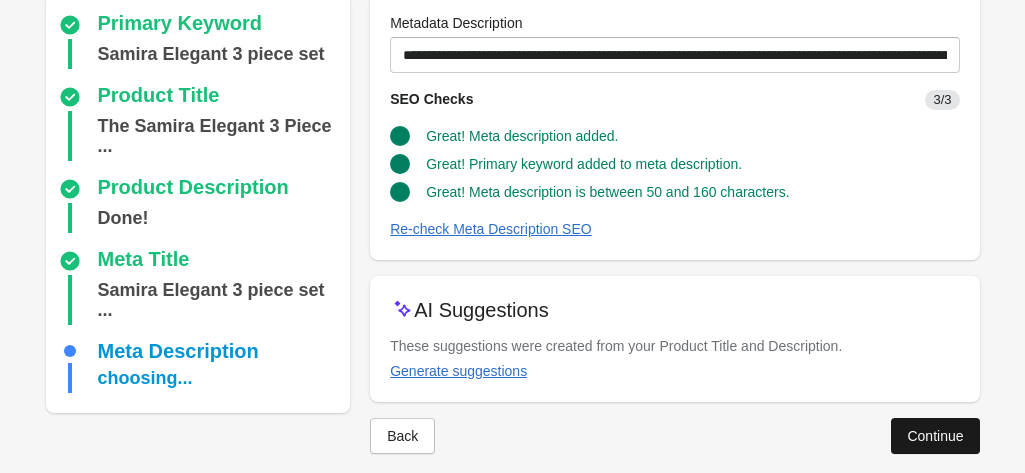 click on "Continue" at bounding box center (935, 436) 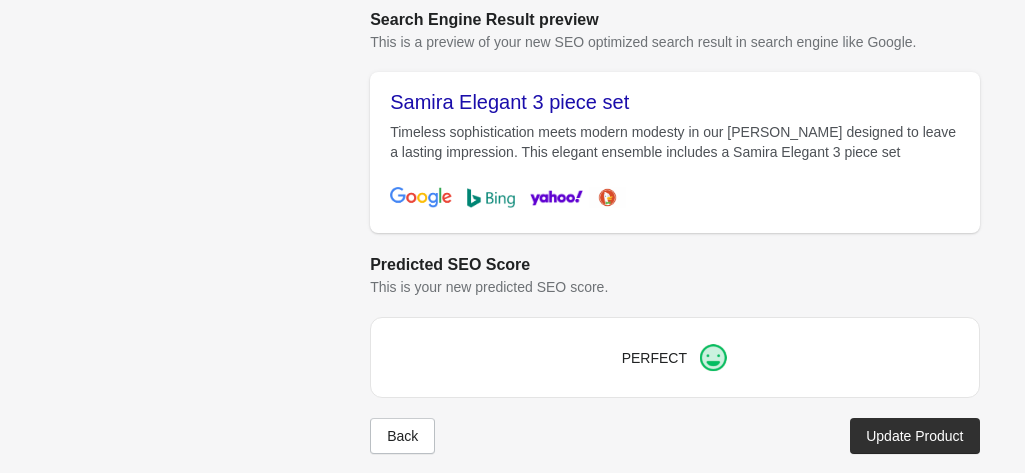 scroll, scrollTop: 1112, scrollLeft: 0, axis: vertical 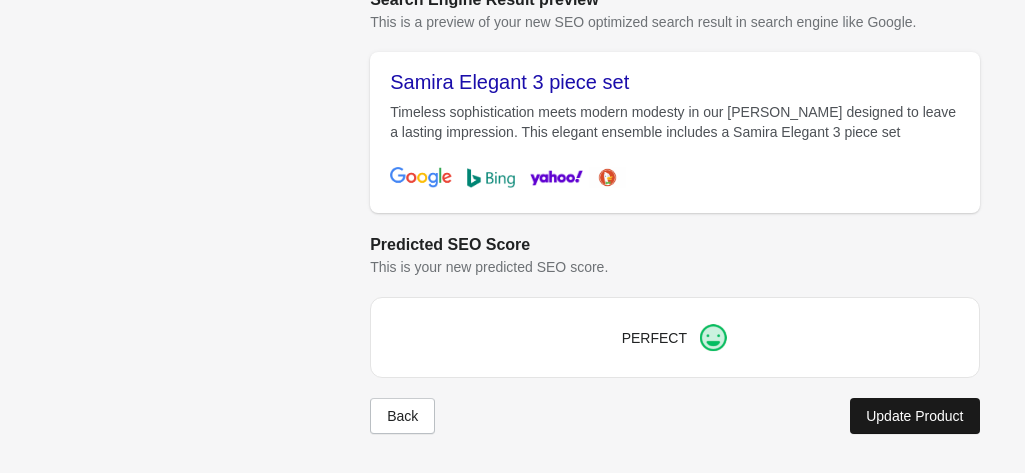 click on "Update Product" at bounding box center (914, 416) 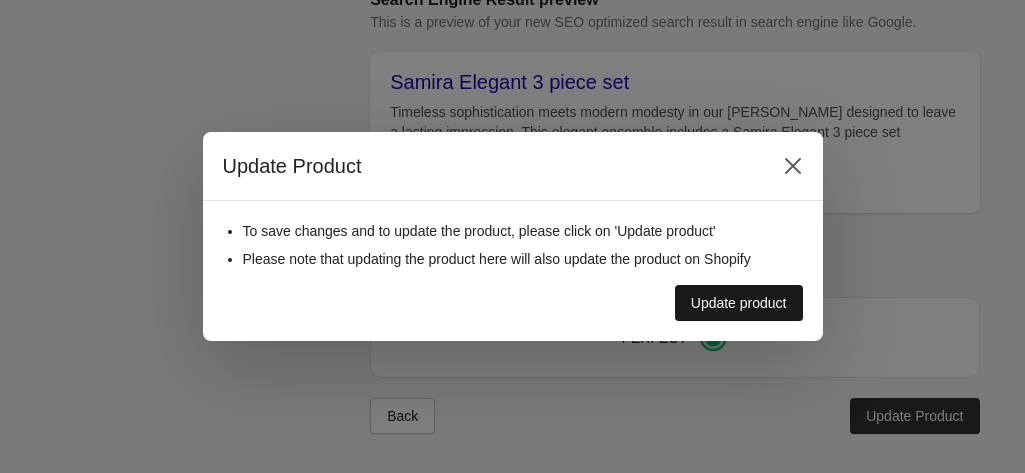 click on "Update product" at bounding box center [739, 303] 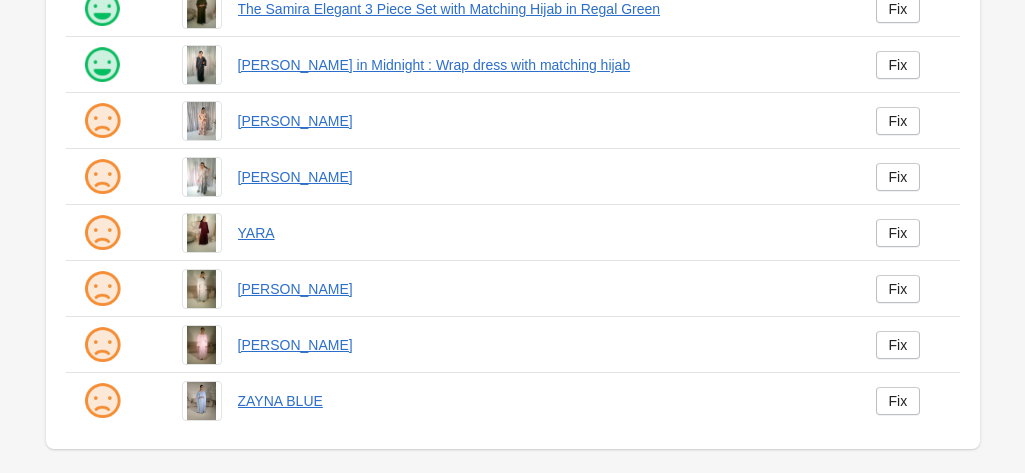 scroll, scrollTop: 0, scrollLeft: 0, axis: both 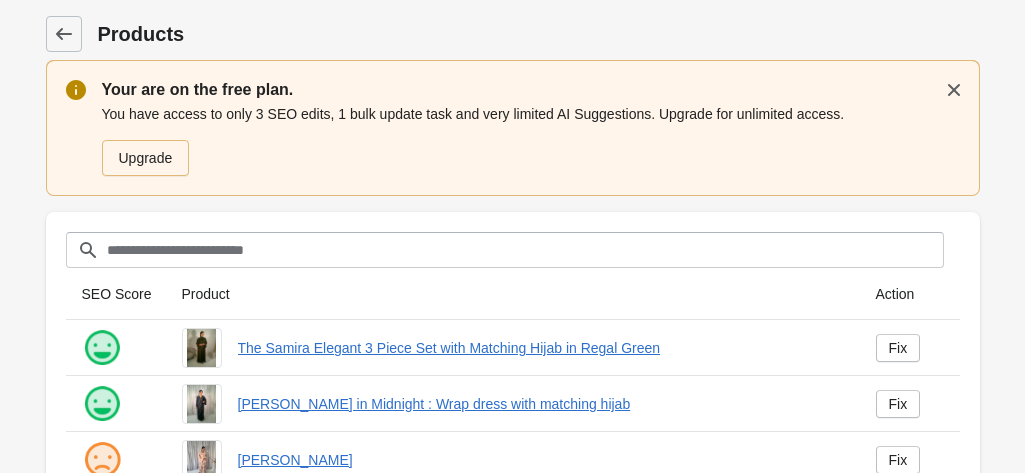 click on "Products
Your are on the free plan.
You have access to only 3 SEO edits, 1 bulk update task and very limited AI Suggestions. Upgrade for unlimited access.
Upgrade
Filter[title]" at bounding box center (513, 406) 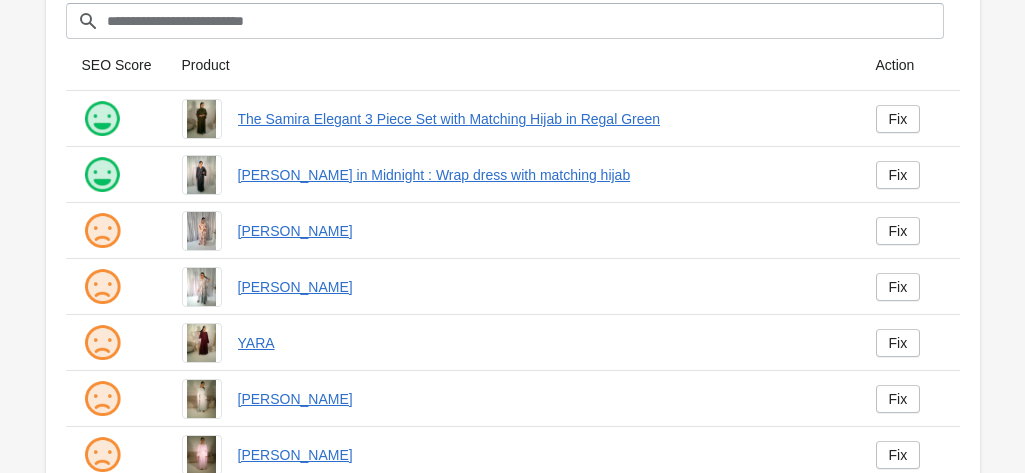 scroll, scrollTop: 338, scrollLeft: 0, axis: vertical 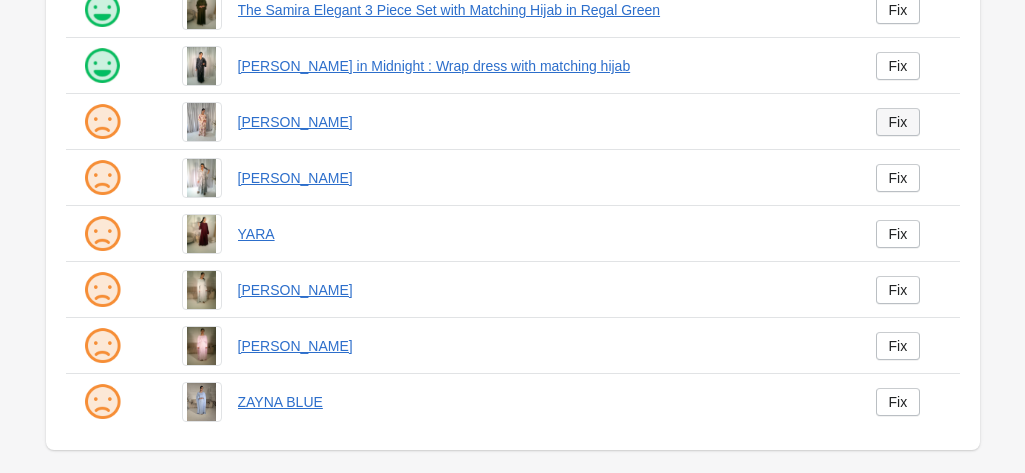 click on "Fix" at bounding box center [898, 122] 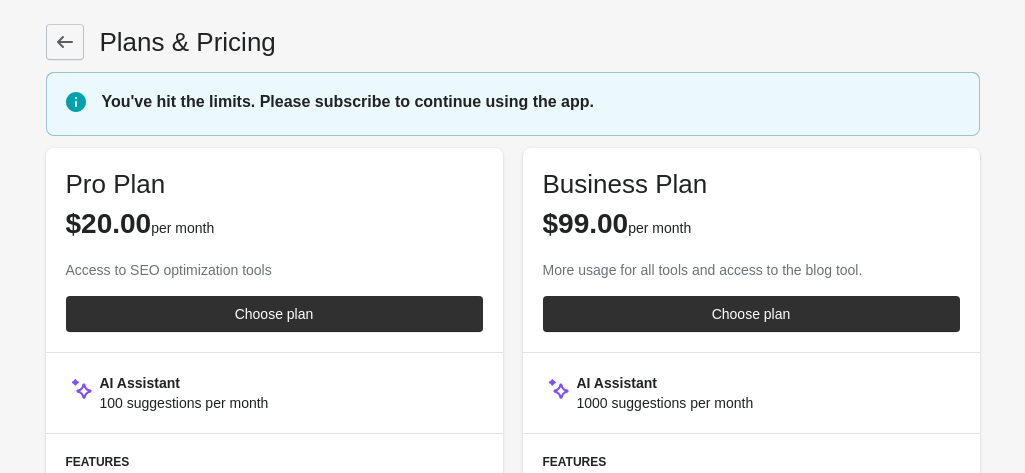 click 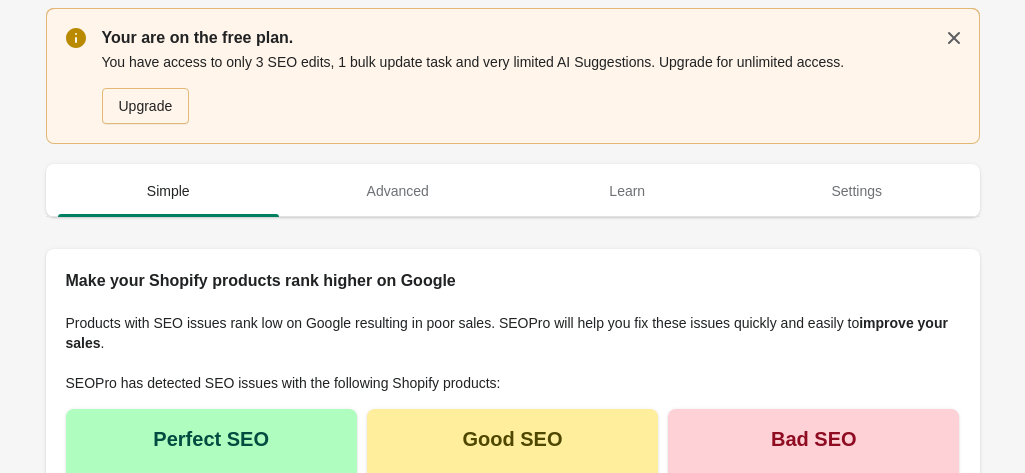 click on "Your are on the free plan.
You have access to only 3 SEO edits, 1 bulk update task and very limited AI Suggestions. Upgrade for unlimited access.
Upgrade
Simple
Advanced
Learn
Settings
Make your Shopify products rank higher on Google
Products with SEO issues rank low on Google resulting in poor sales.
SEOPro will help you fix these issues quickly and easily to  improve your sales ." at bounding box center (512, 608) 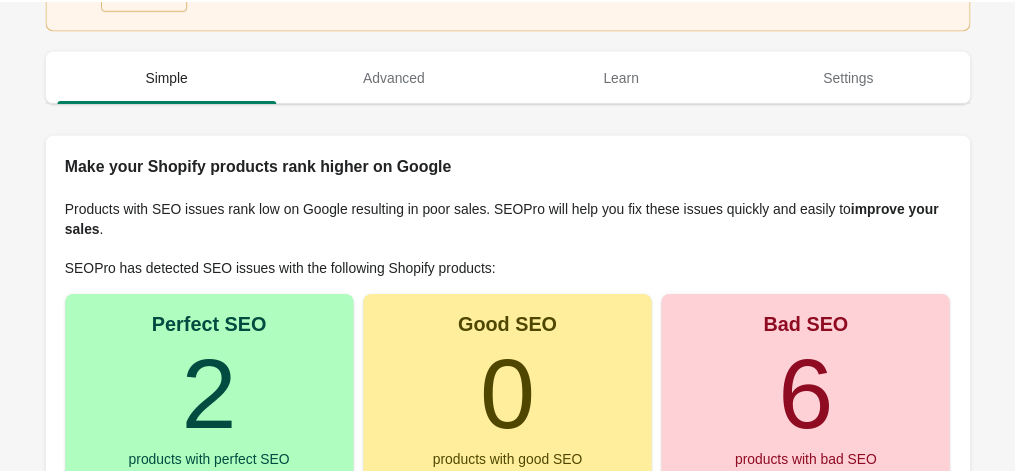 scroll, scrollTop: 0, scrollLeft: 0, axis: both 